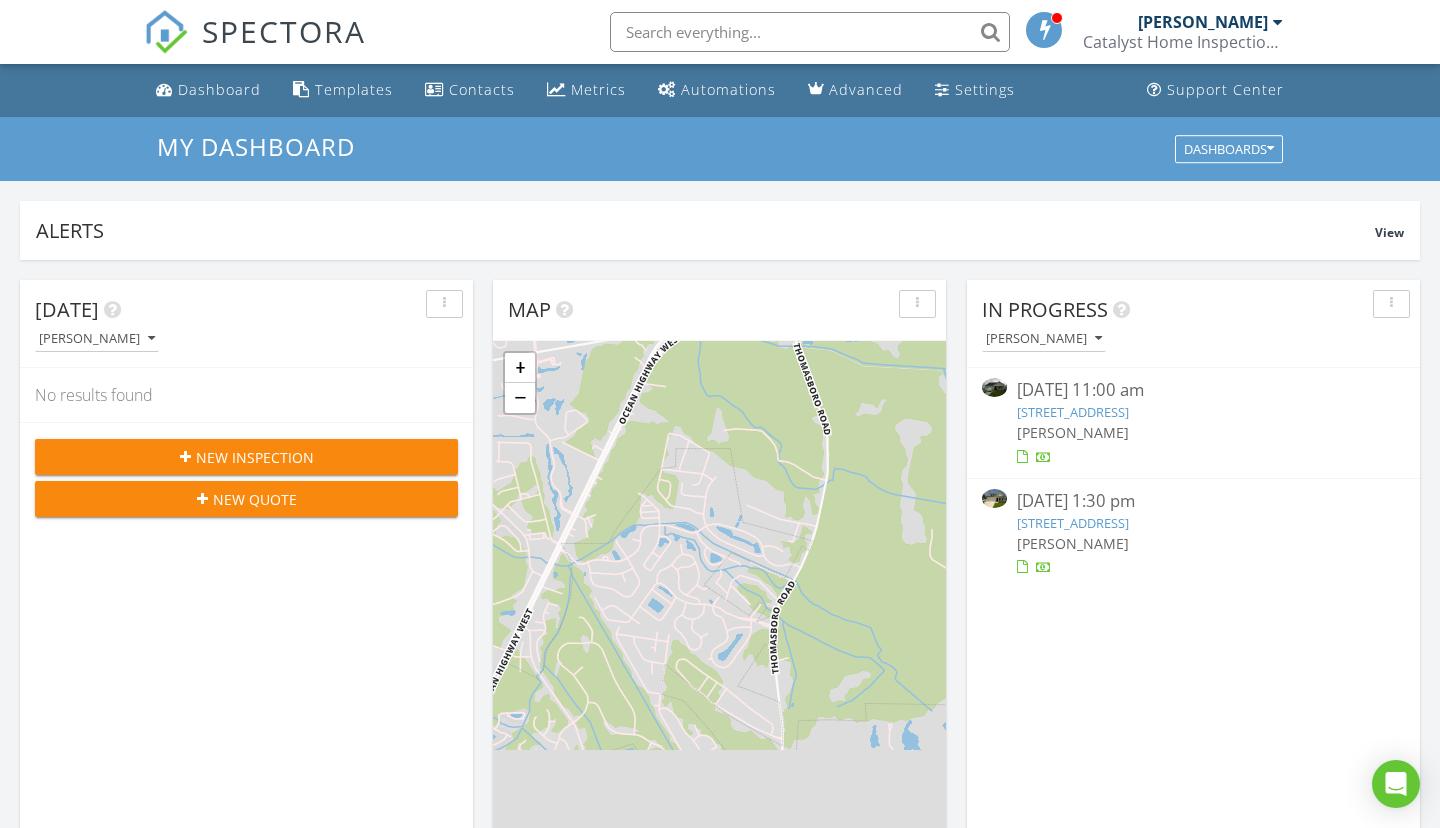 scroll, scrollTop: 1114, scrollLeft: 0, axis: vertical 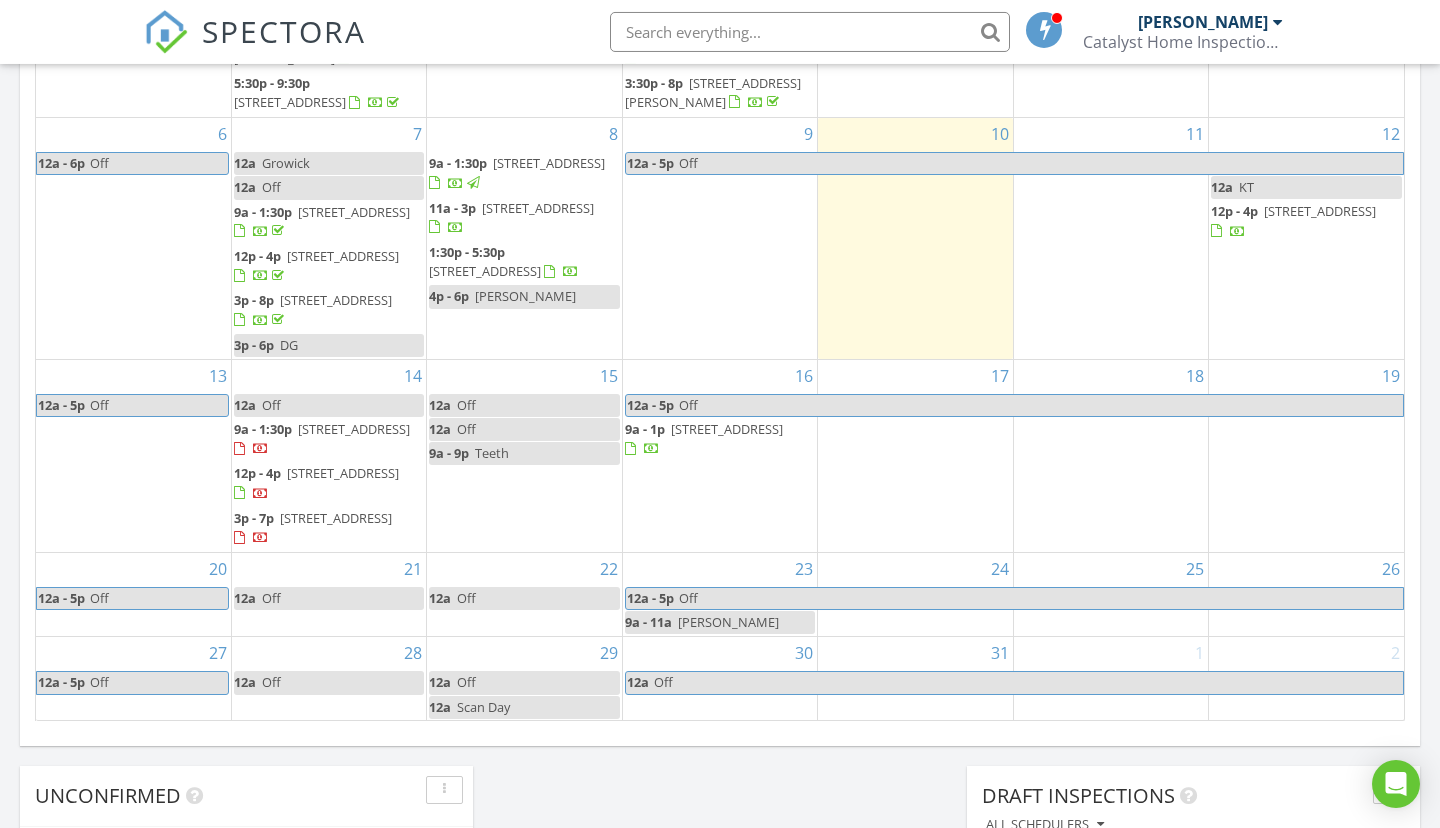 click on "250 W 2nd St 4b, Ocean Isle Beach 28469" at bounding box center (343, 256) 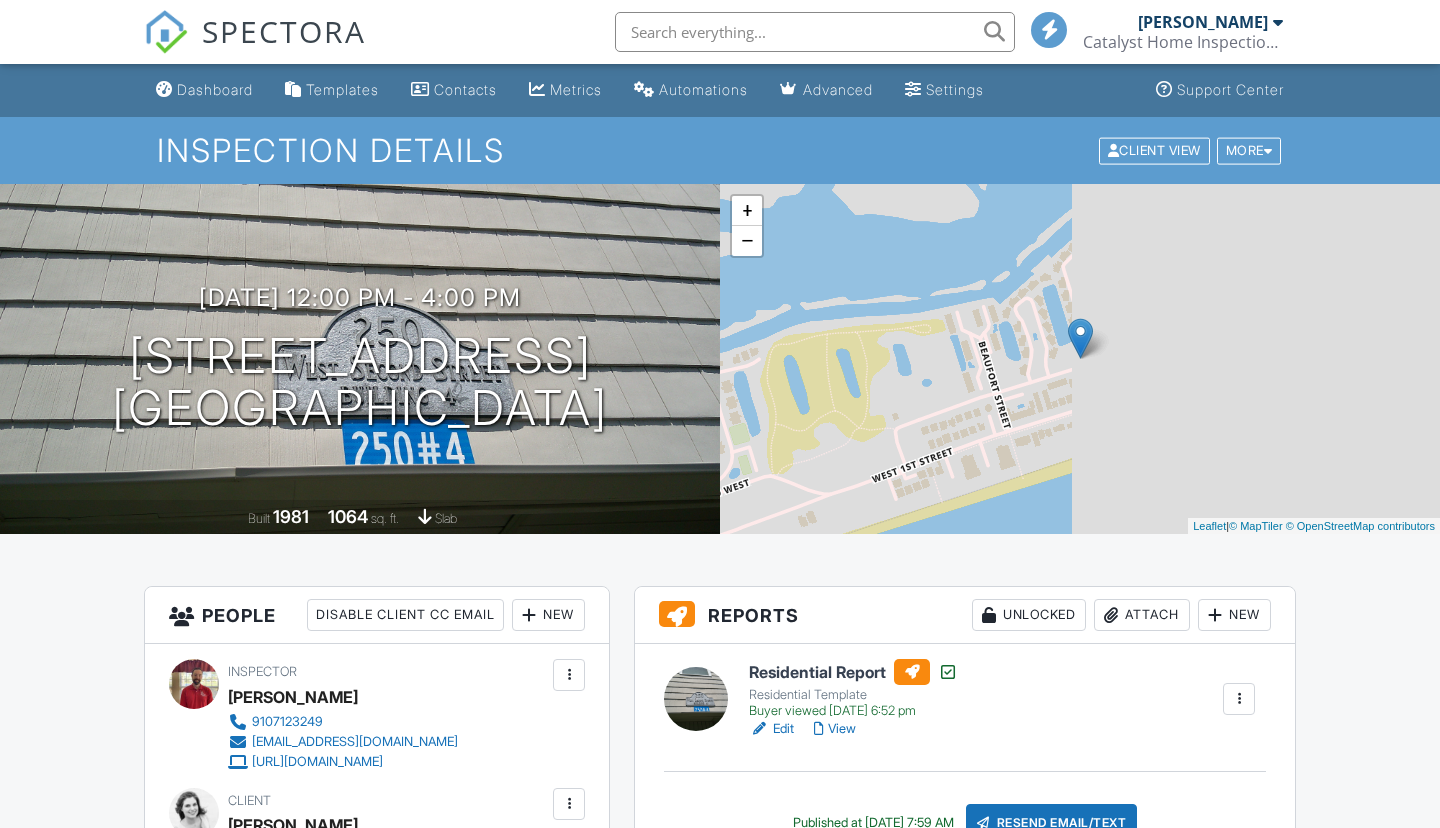 scroll, scrollTop: 0, scrollLeft: 0, axis: both 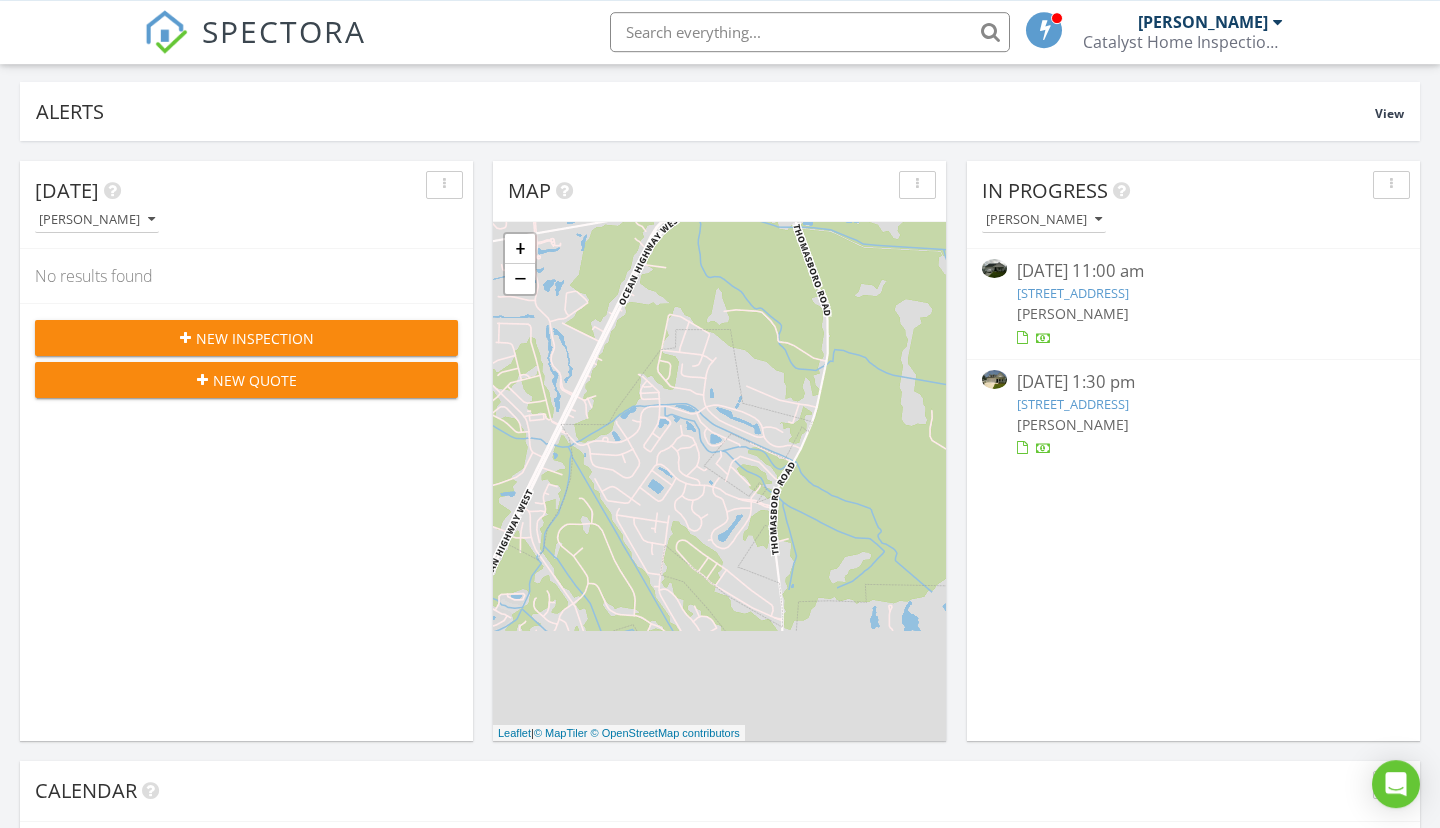 click on "[PERSON_NAME]" at bounding box center [1193, 313] 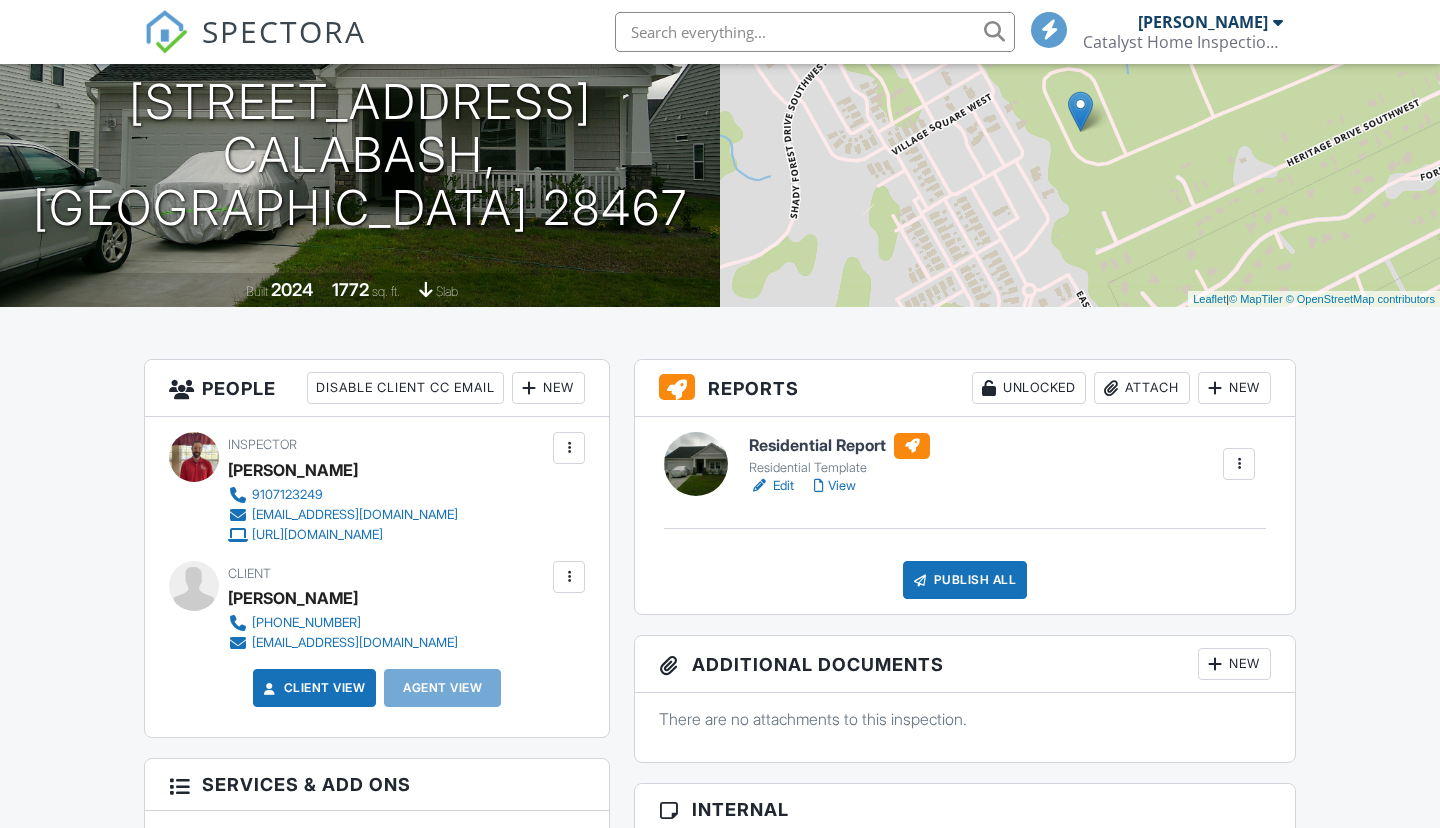 scroll, scrollTop: 227, scrollLeft: 0, axis: vertical 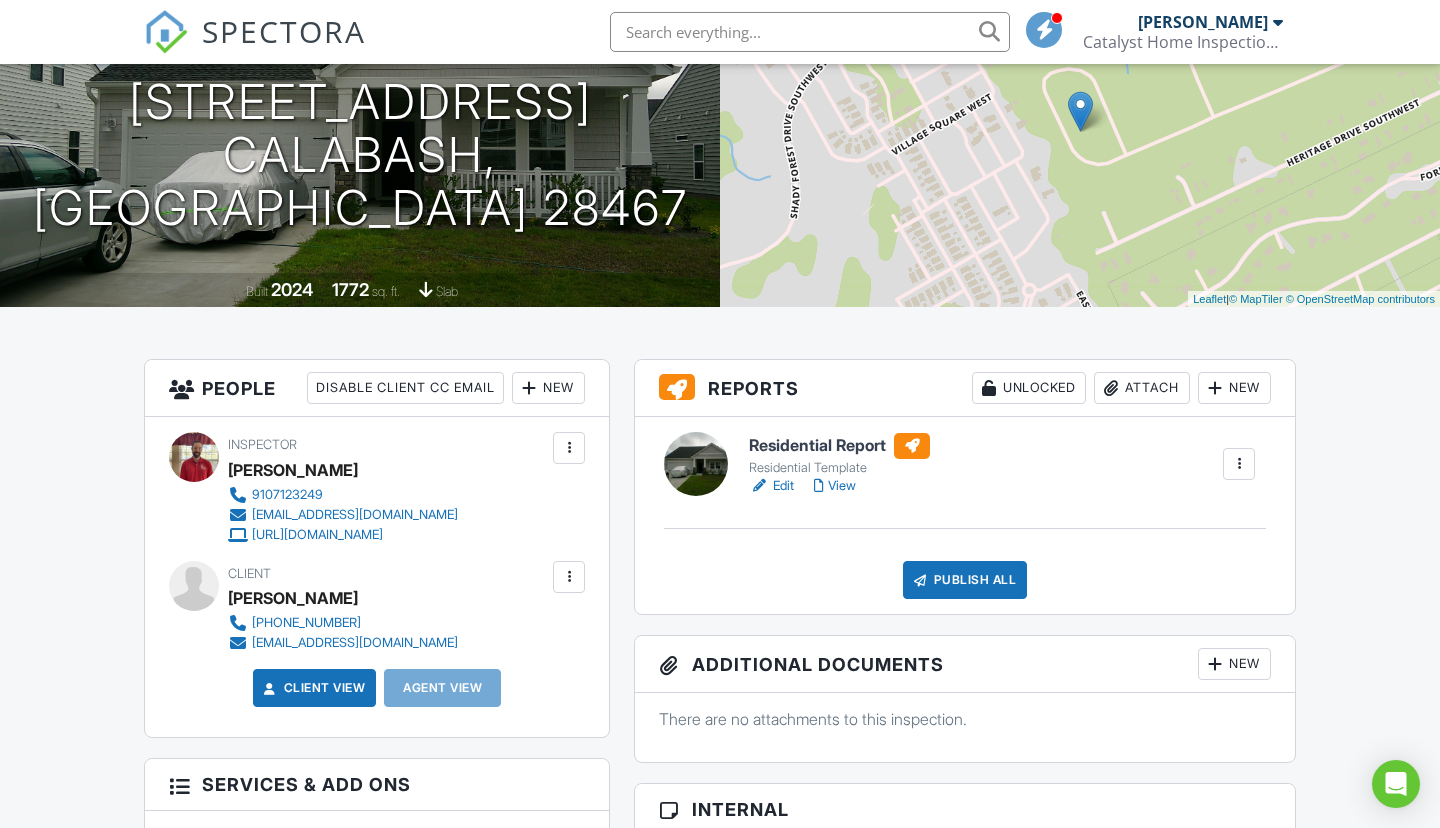 click on "View" at bounding box center (835, 486) 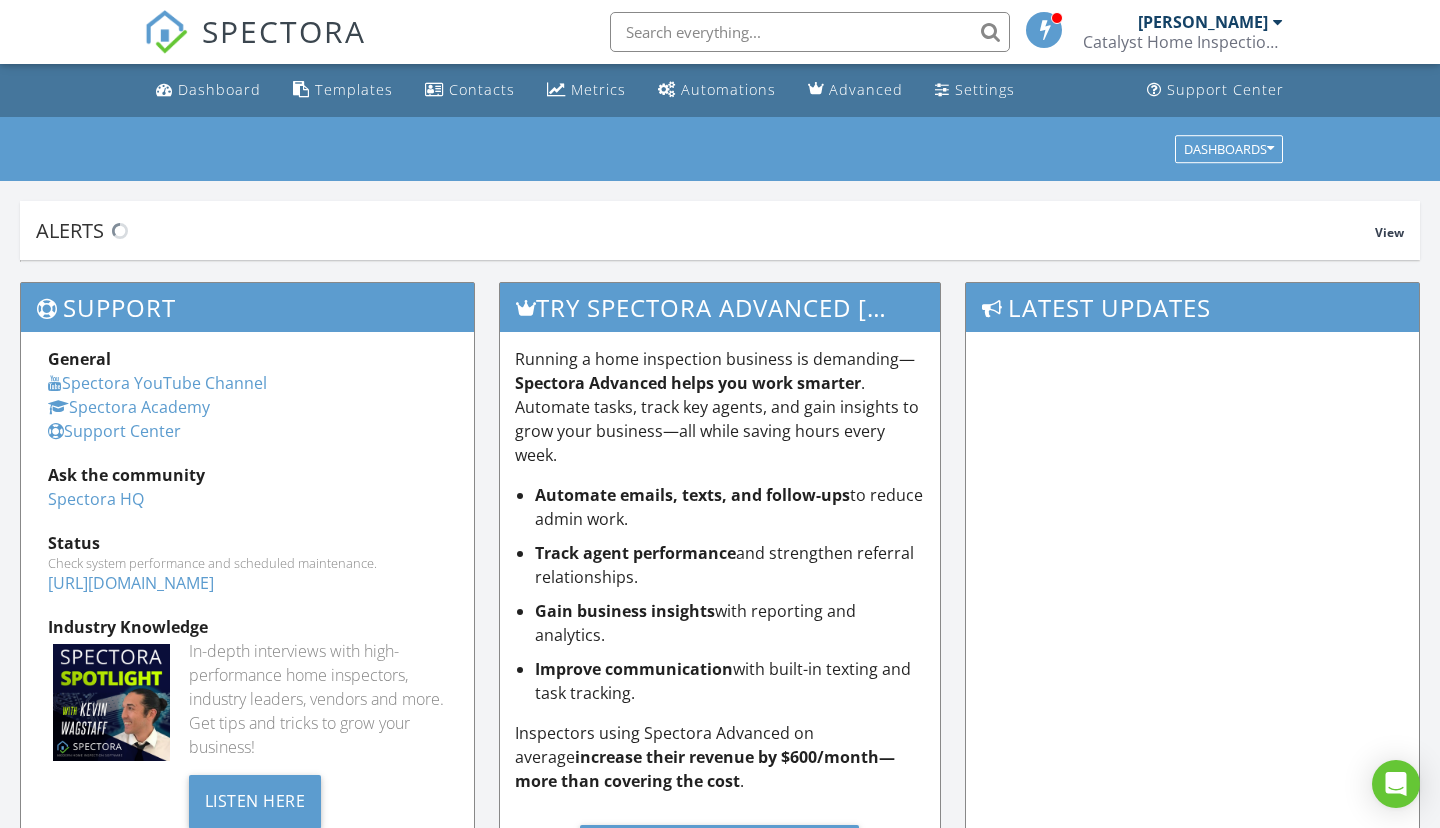 scroll, scrollTop: 0, scrollLeft: 0, axis: both 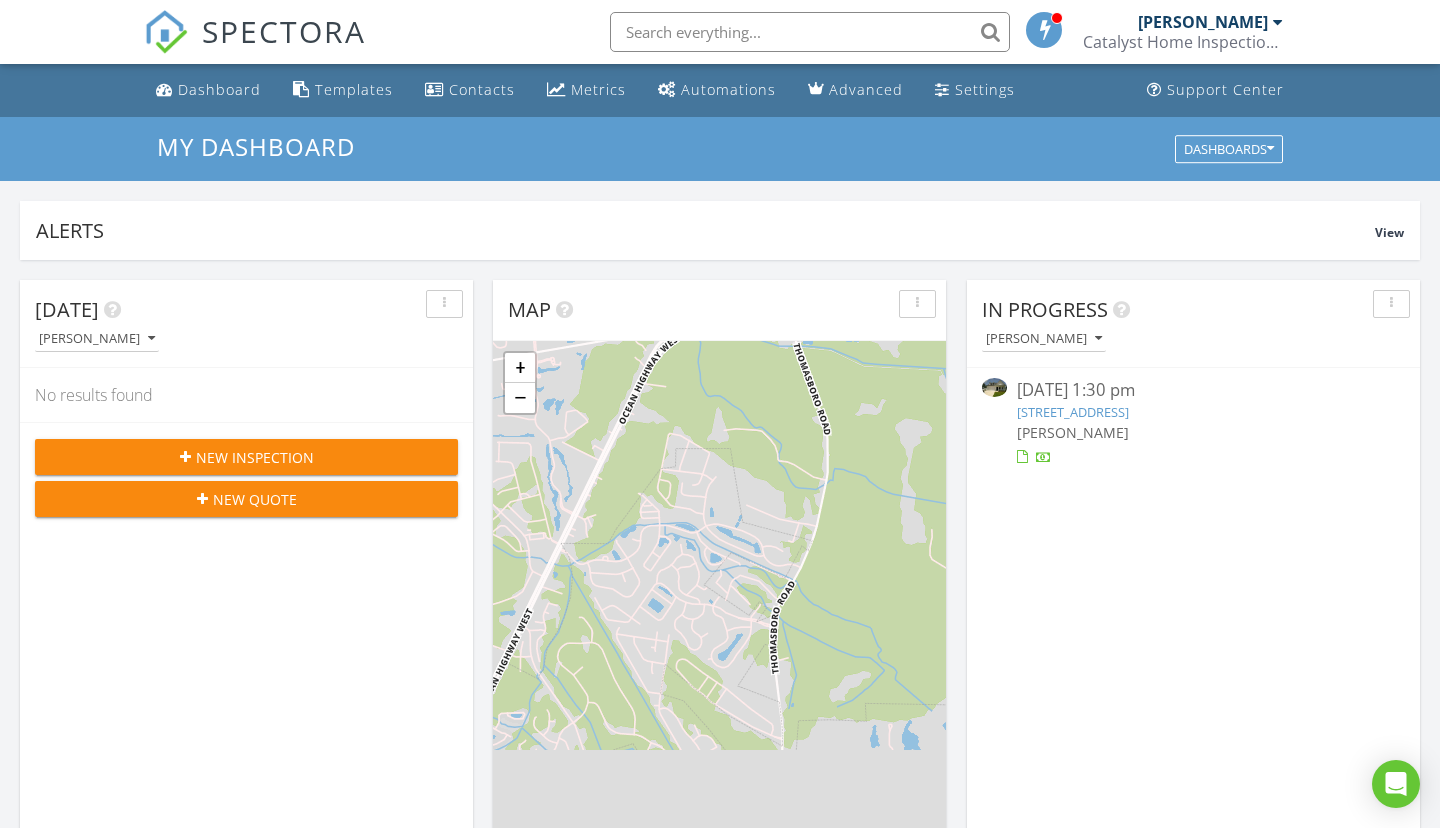 click on "9118 Little Osprey Drive, Calabash, NC 28467" at bounding box center (1073, 412) 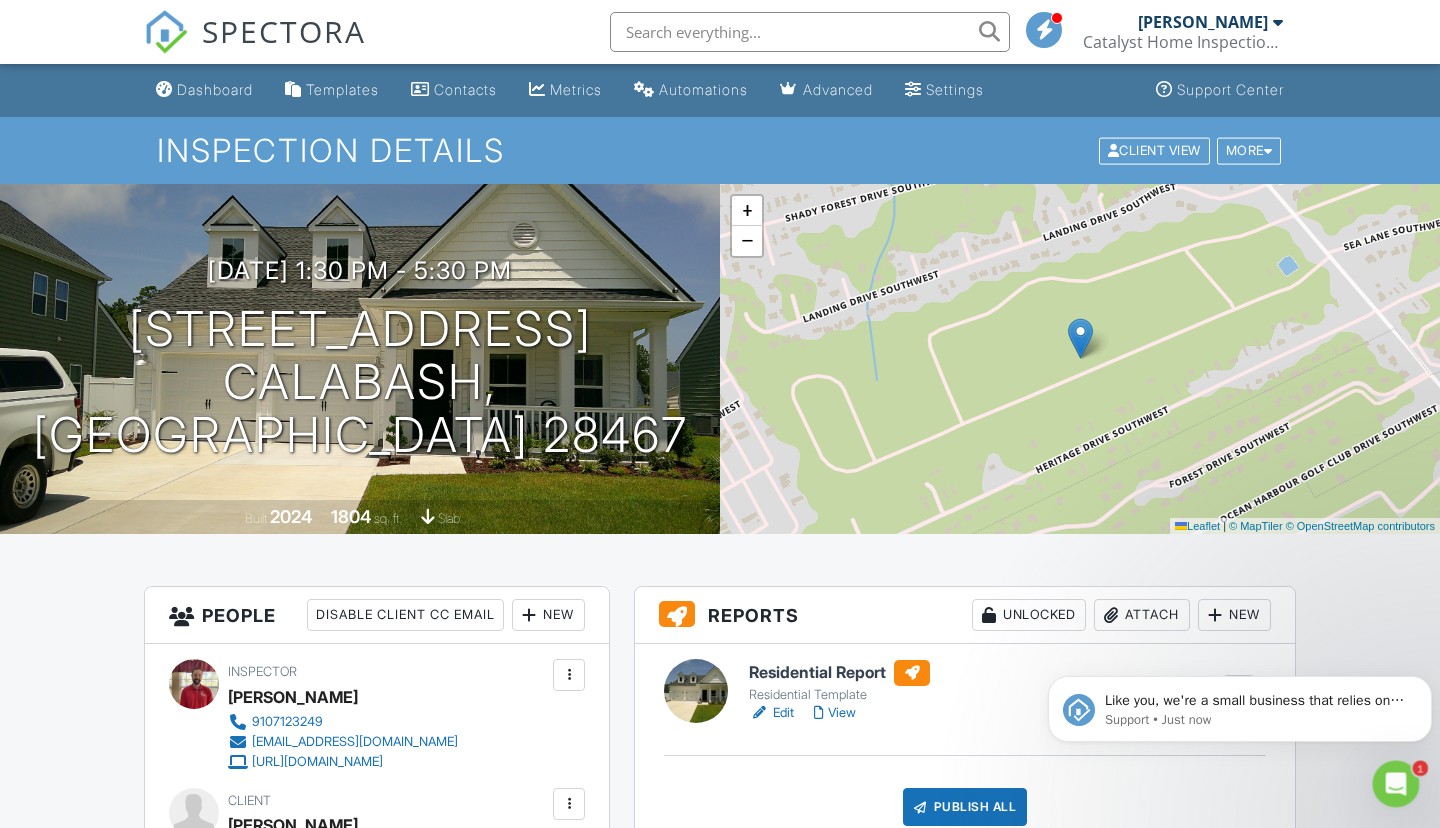 scroll, scrollTop: 0, scrollLeft: 0, axis: both 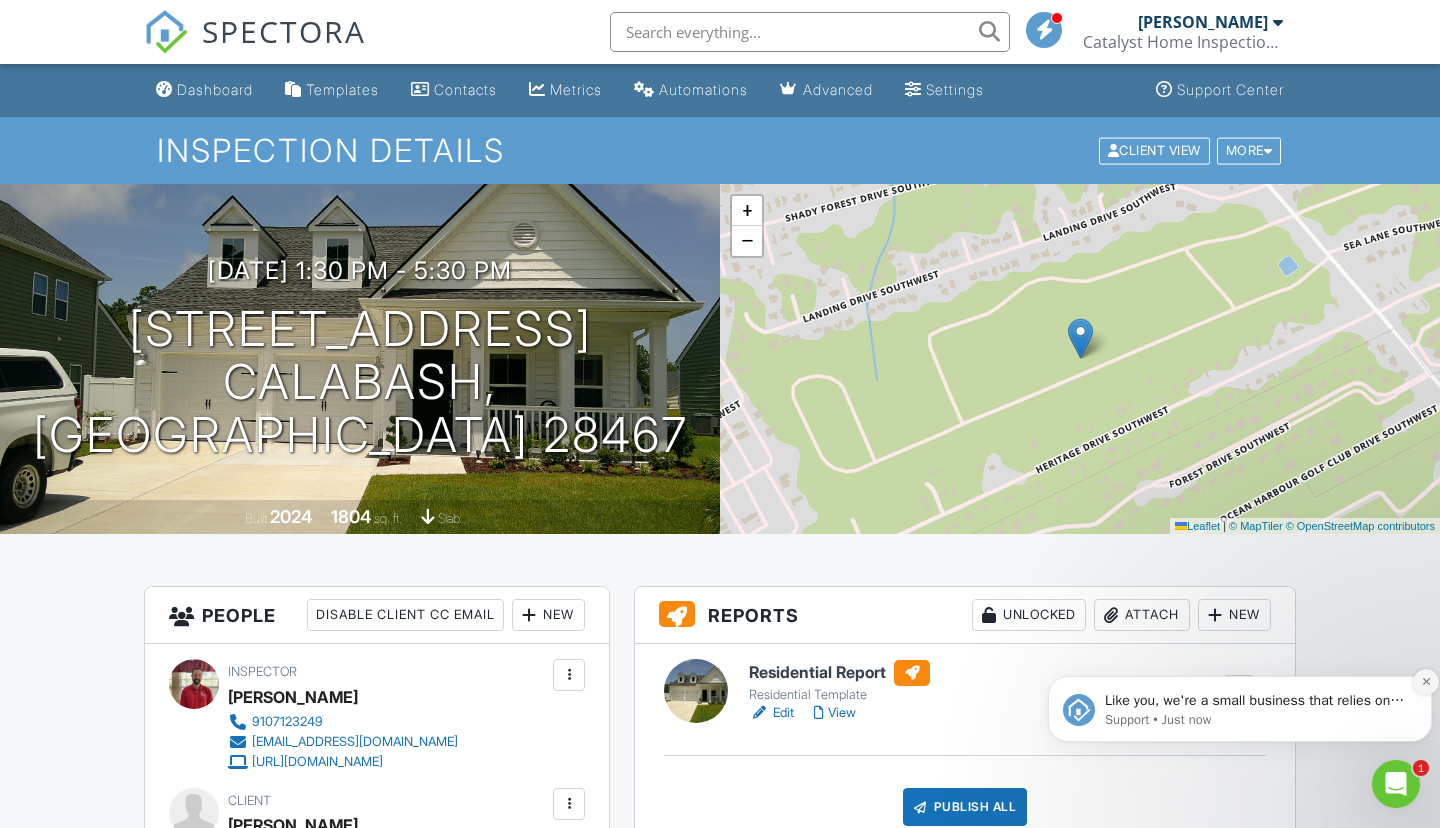 click 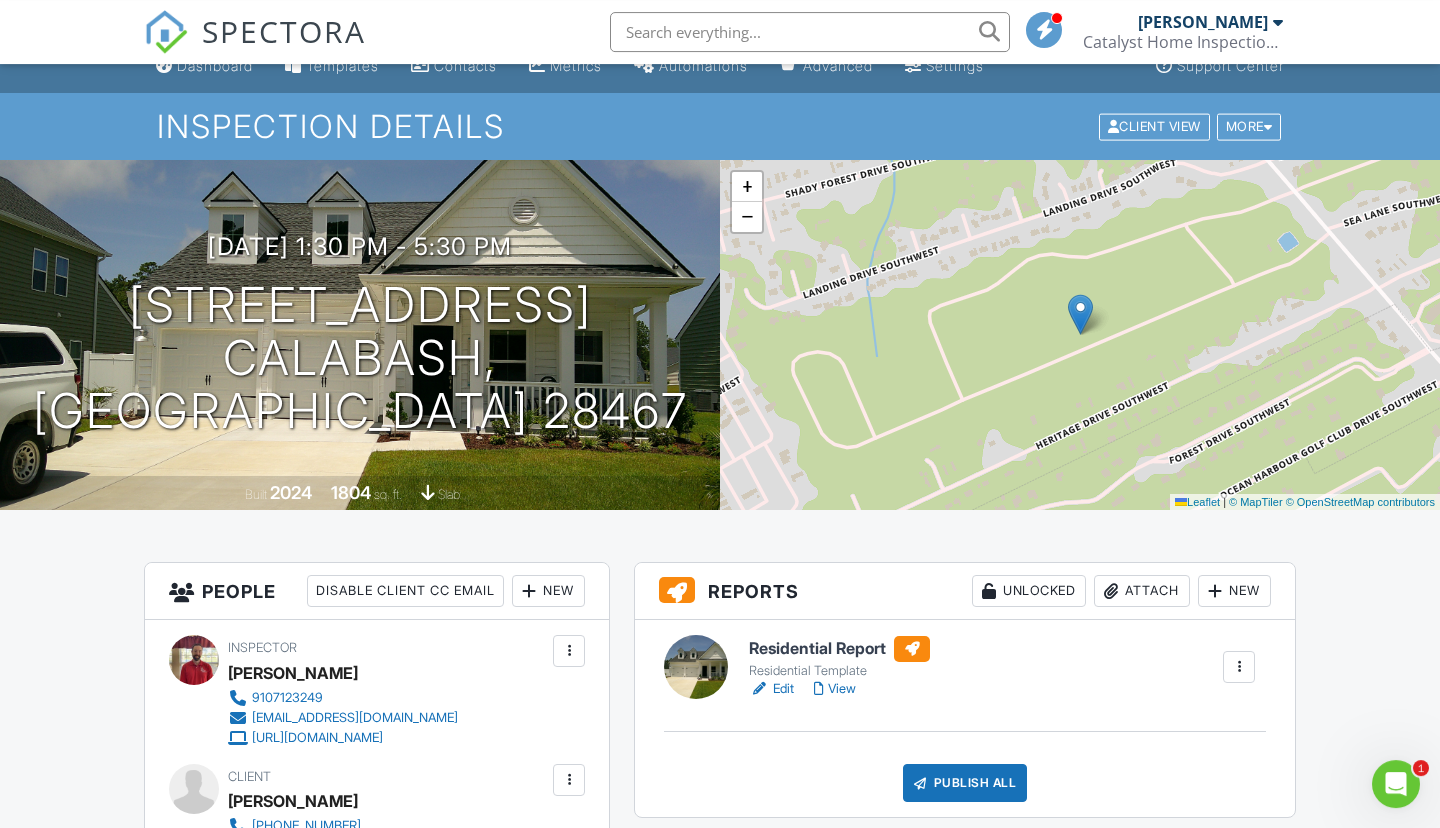scroll, scrollTop: 25, scrollLeft: 0, axis: vertical 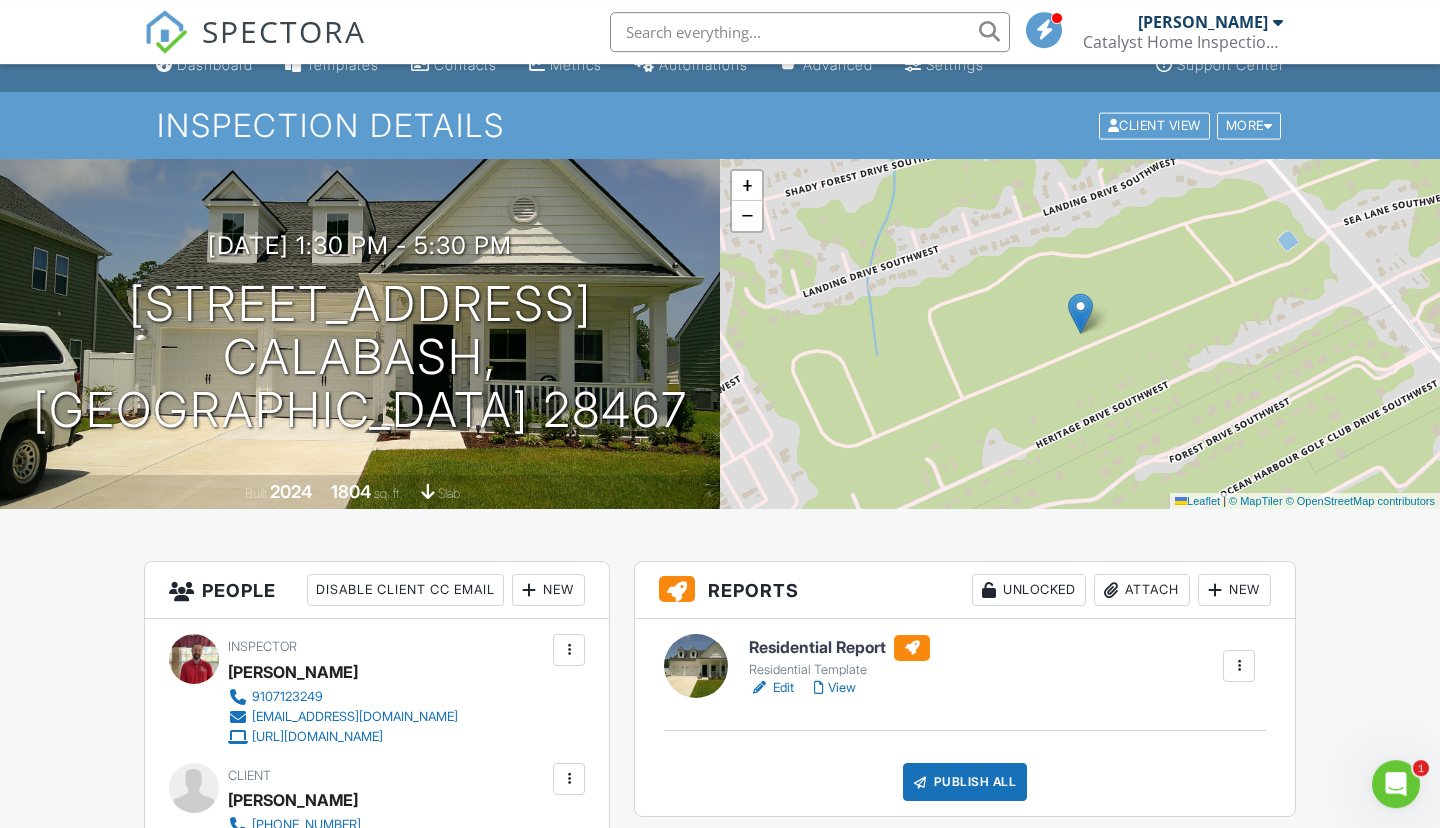 click on "View" at bounding box center [835, 688] 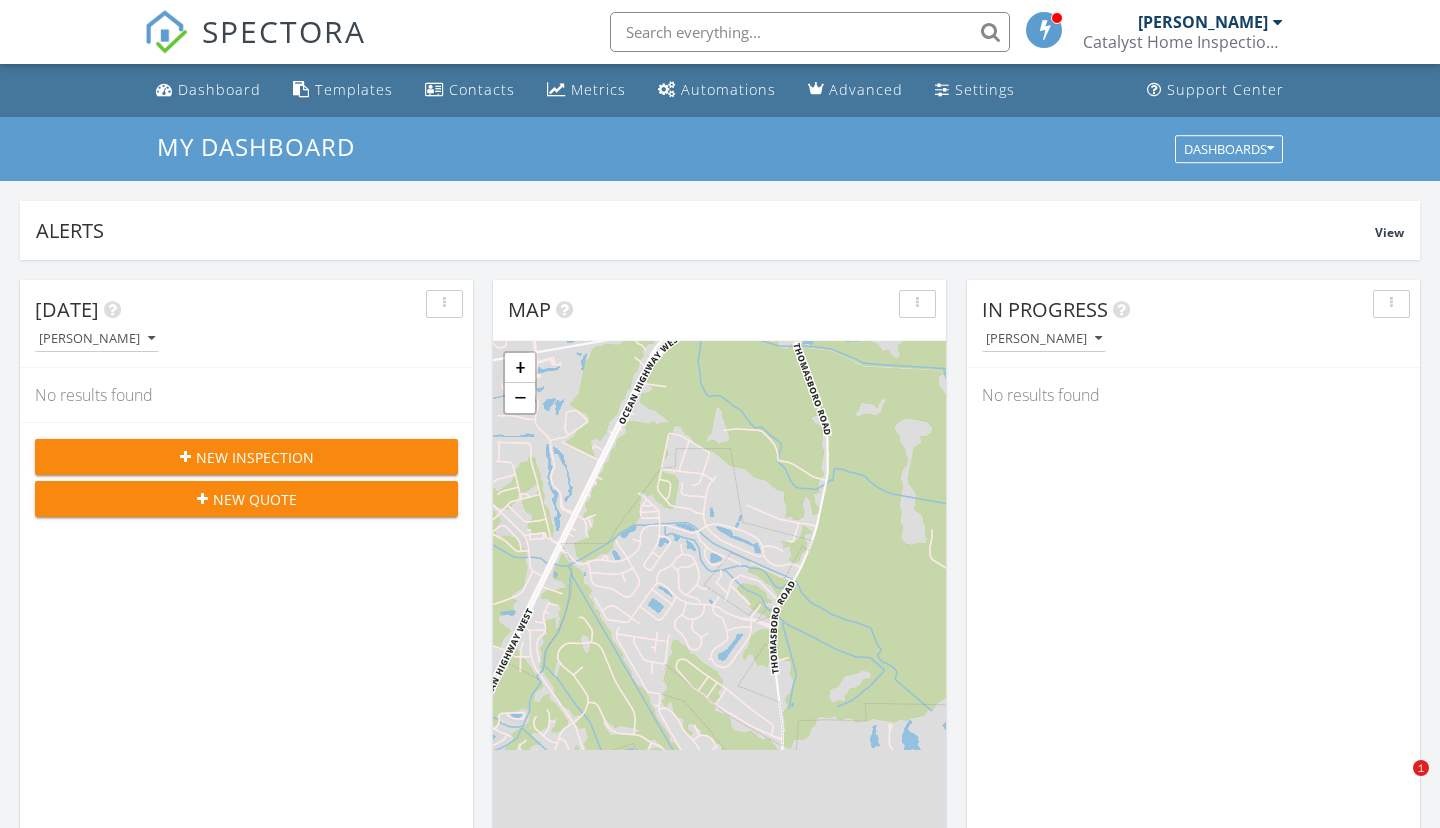 scroll, scrollTop: 594, scrollLeft: 0, axis: vertical 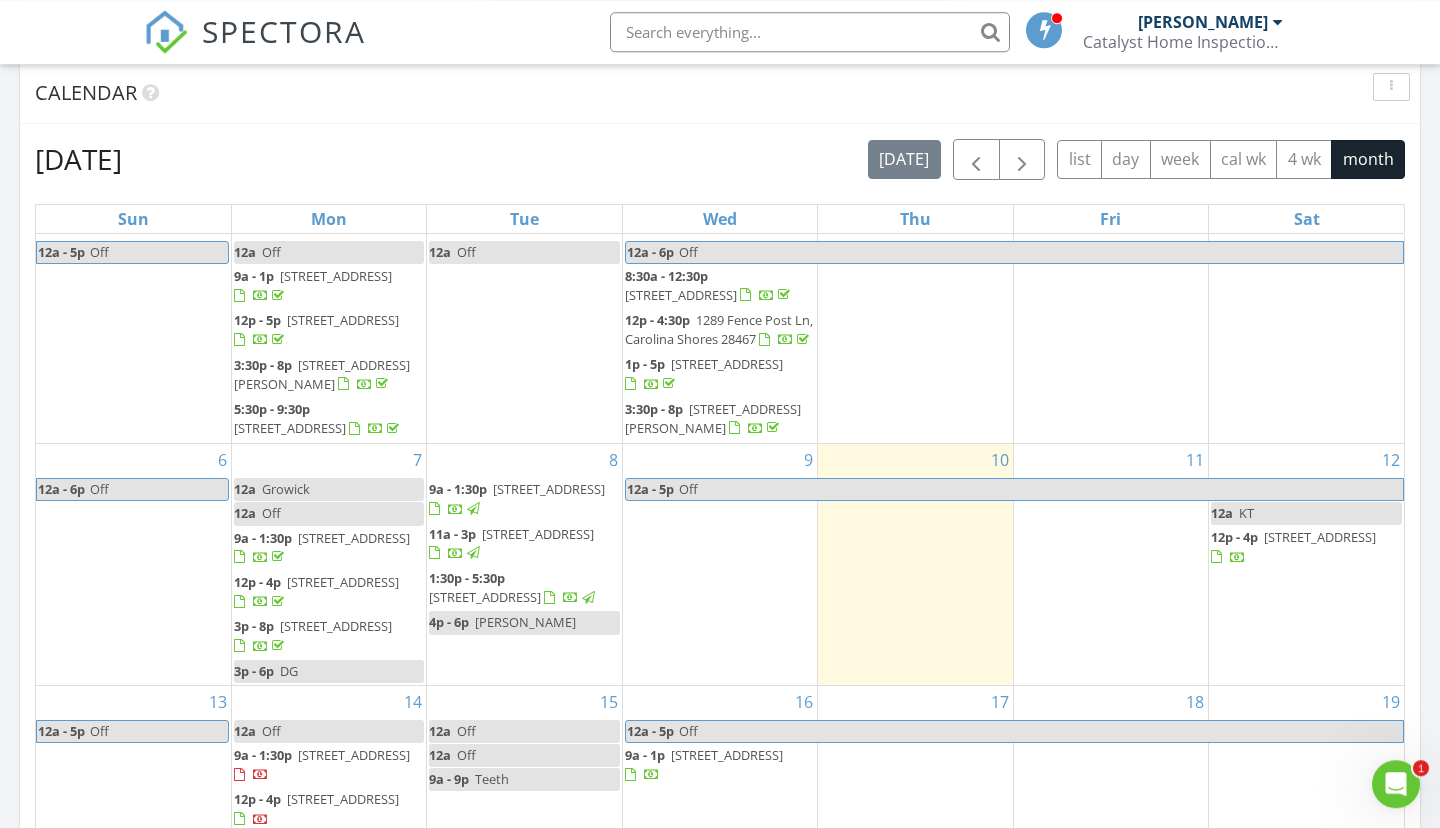 click on "8
9a - 1:30p
9137 Little Osprey Drive, Calabash 28467
11a - 3p
9240 Little Osprey Drive, Calabash 28467
1:30p - 5:30p
9118 Little Osprey Drive, Calabash 28467
4p - 6p
DiMartino" at bounding box center [524, 565] 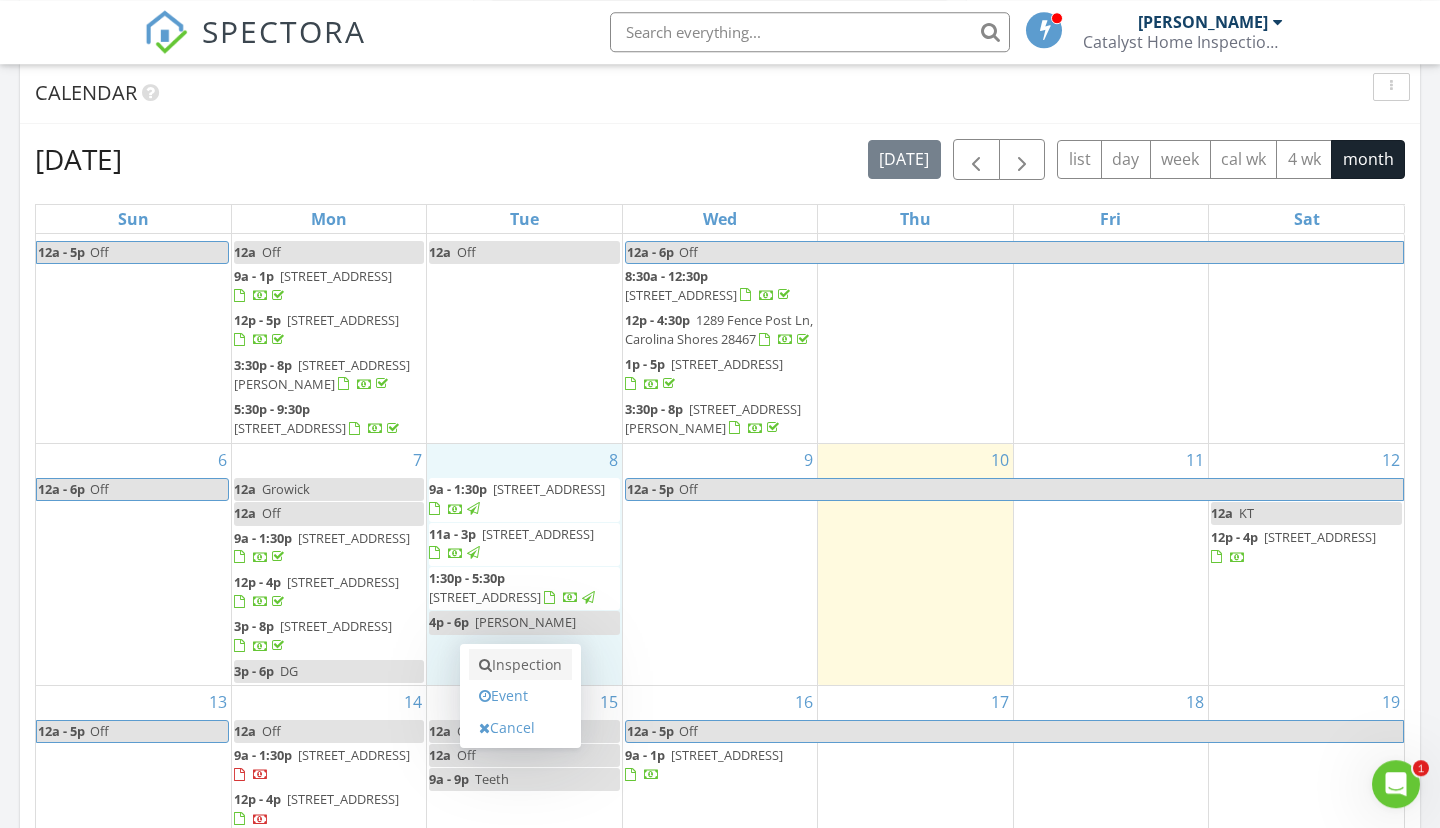 click on "Inspection" at bounding box center [520, 665] 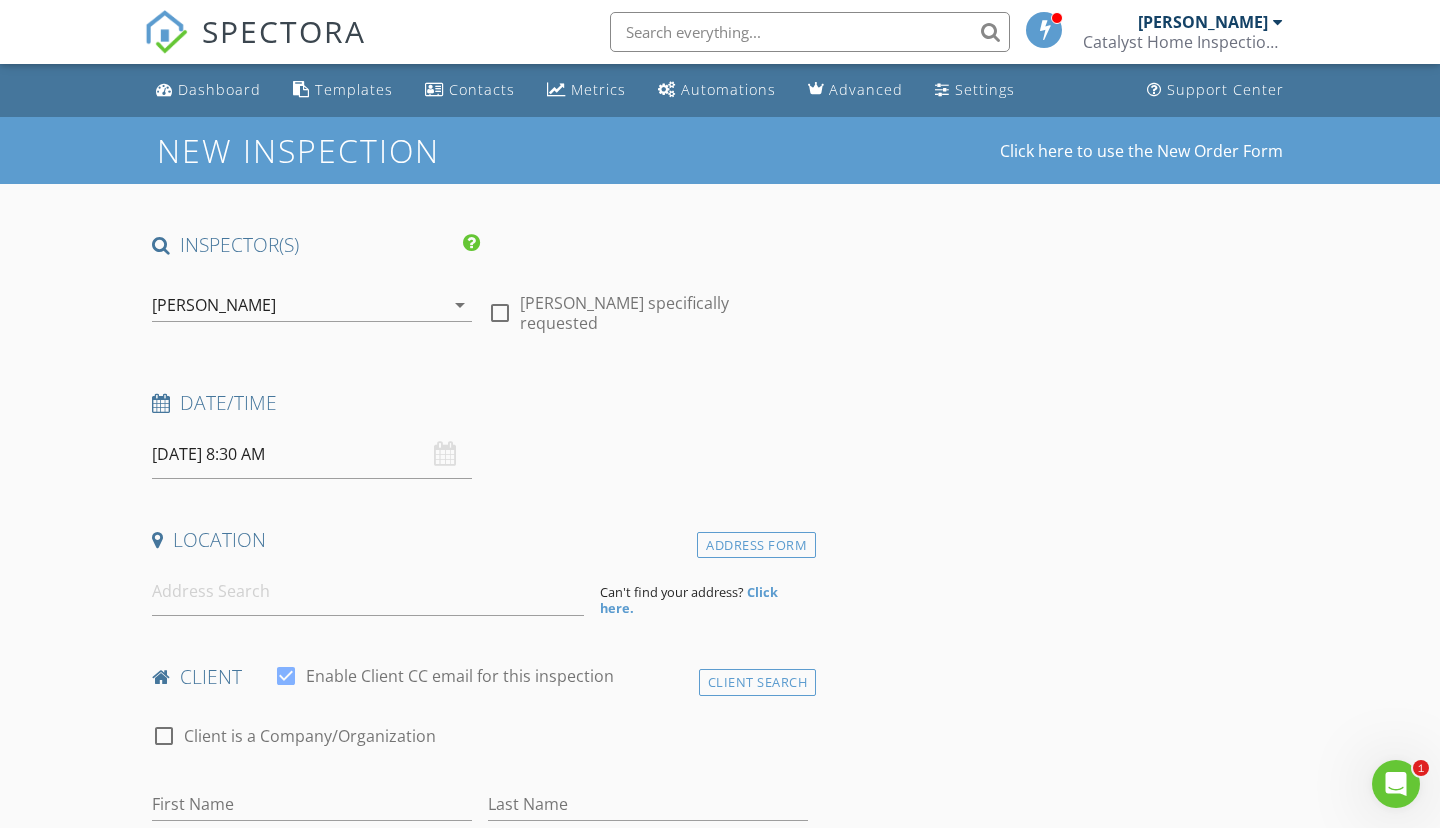 scroll, scrollTop: 0, scrollLeft: 0, axis: both 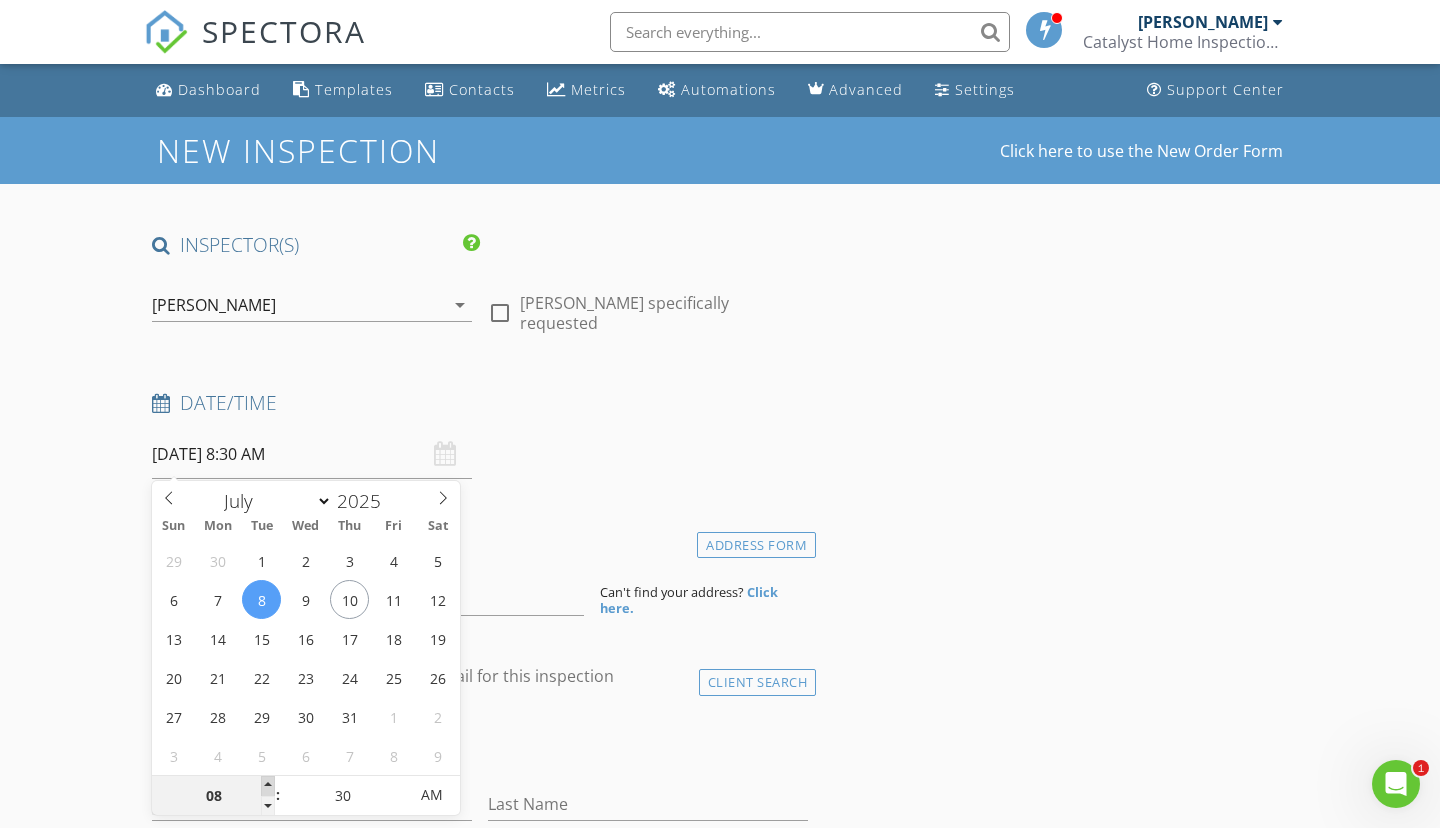 type on "09" 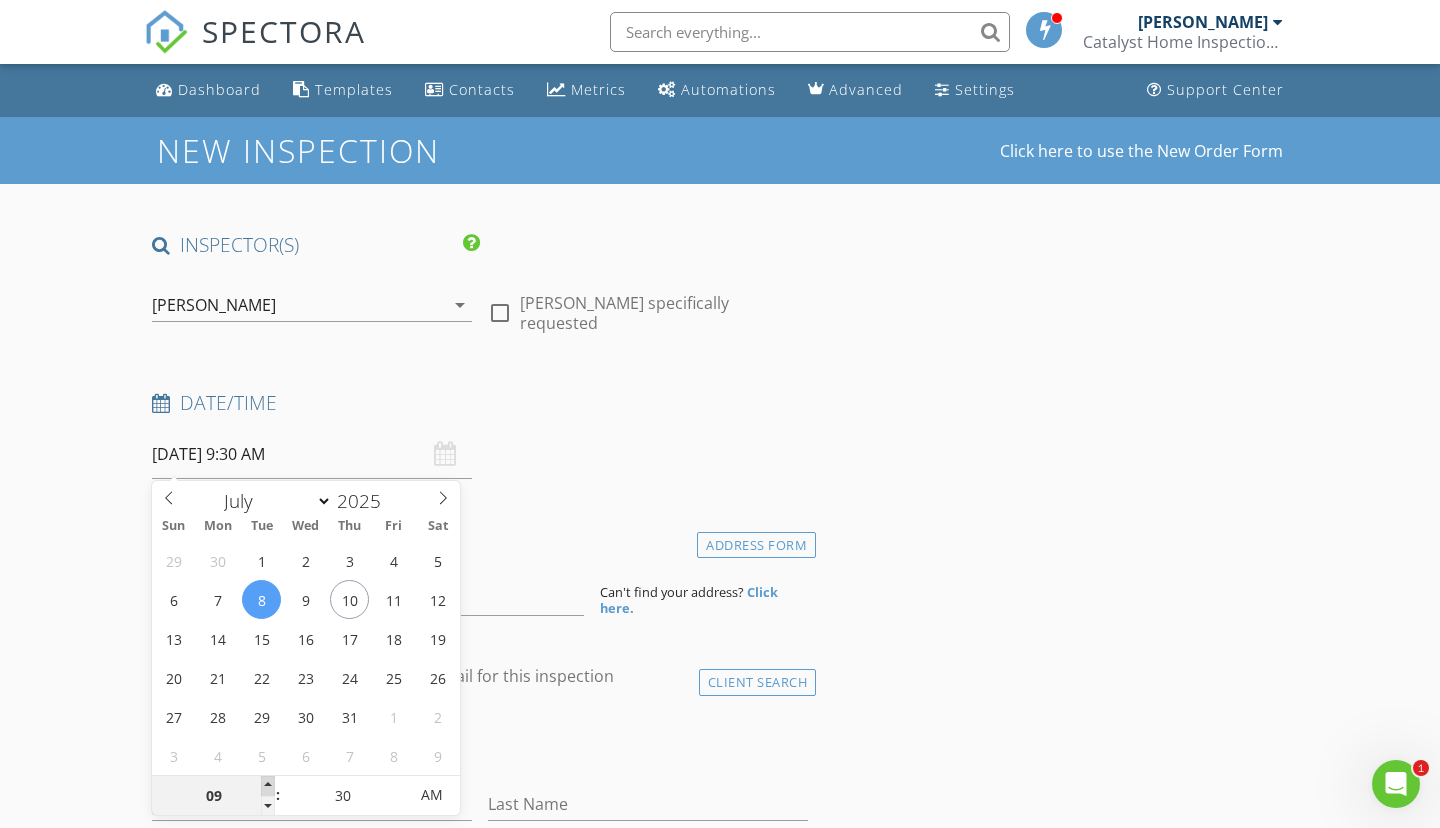 click at bounding box center [268, 786] 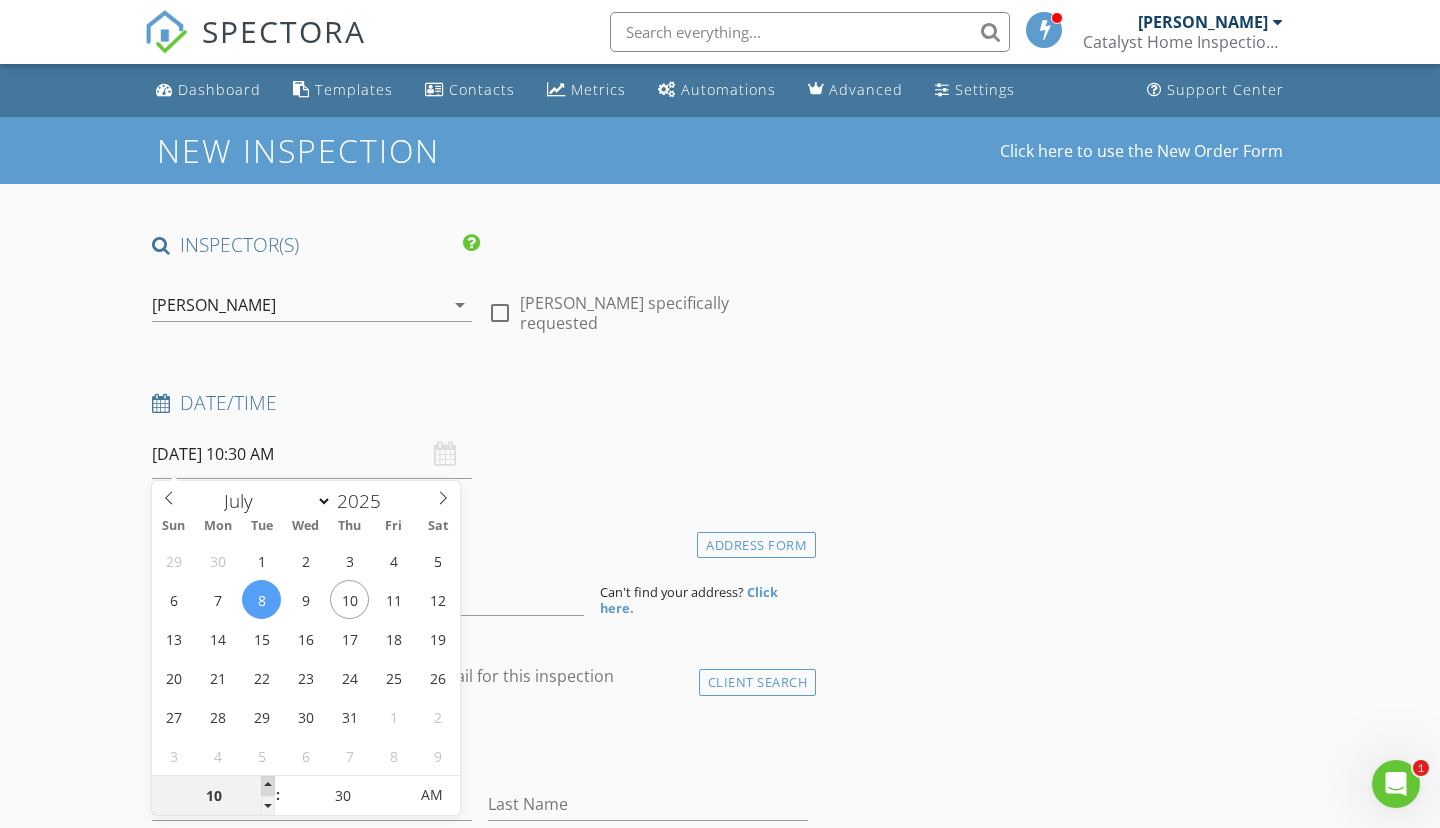 click at bounding box center [268, 786] 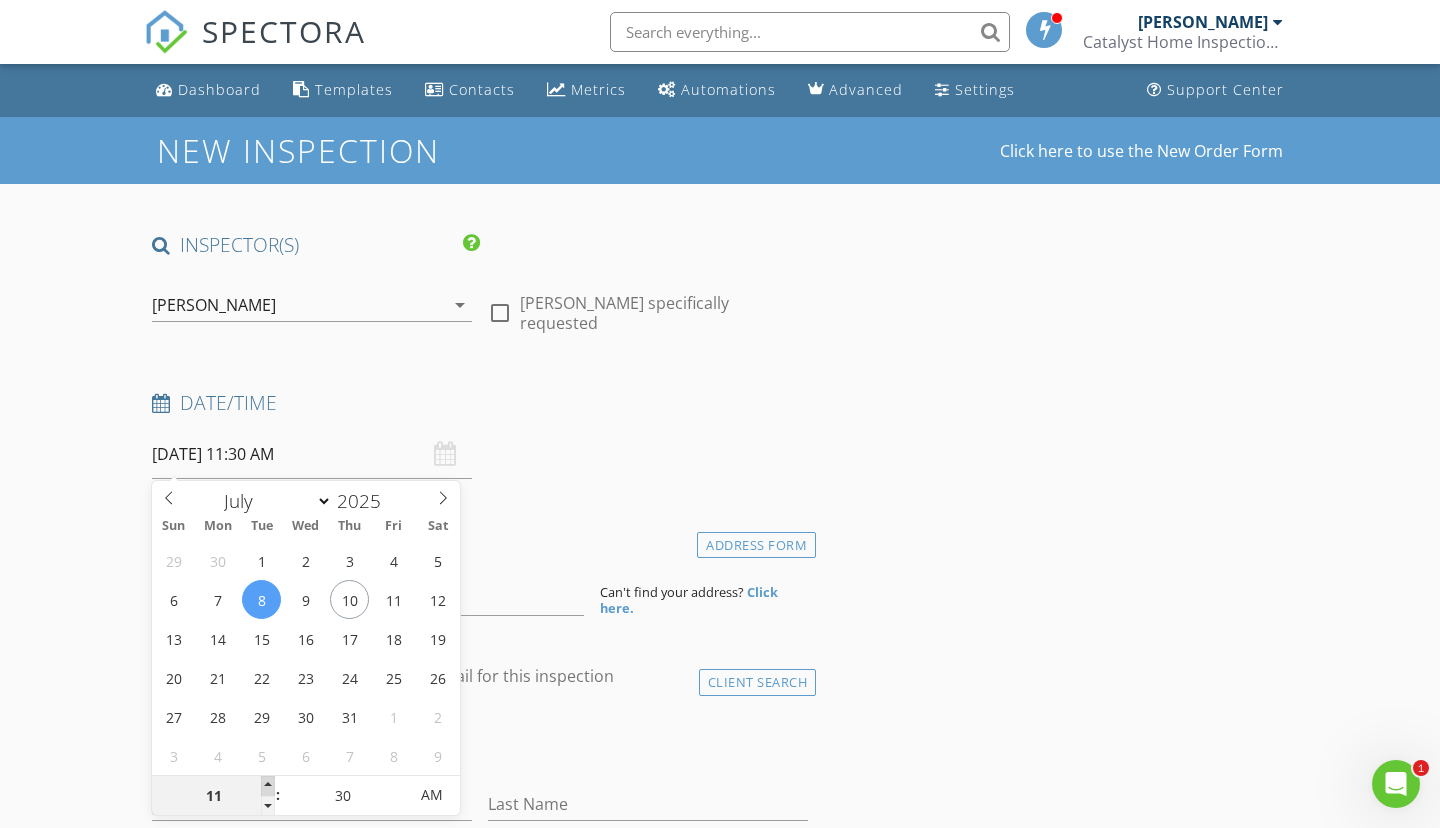 click at bounding box center (268, 786) 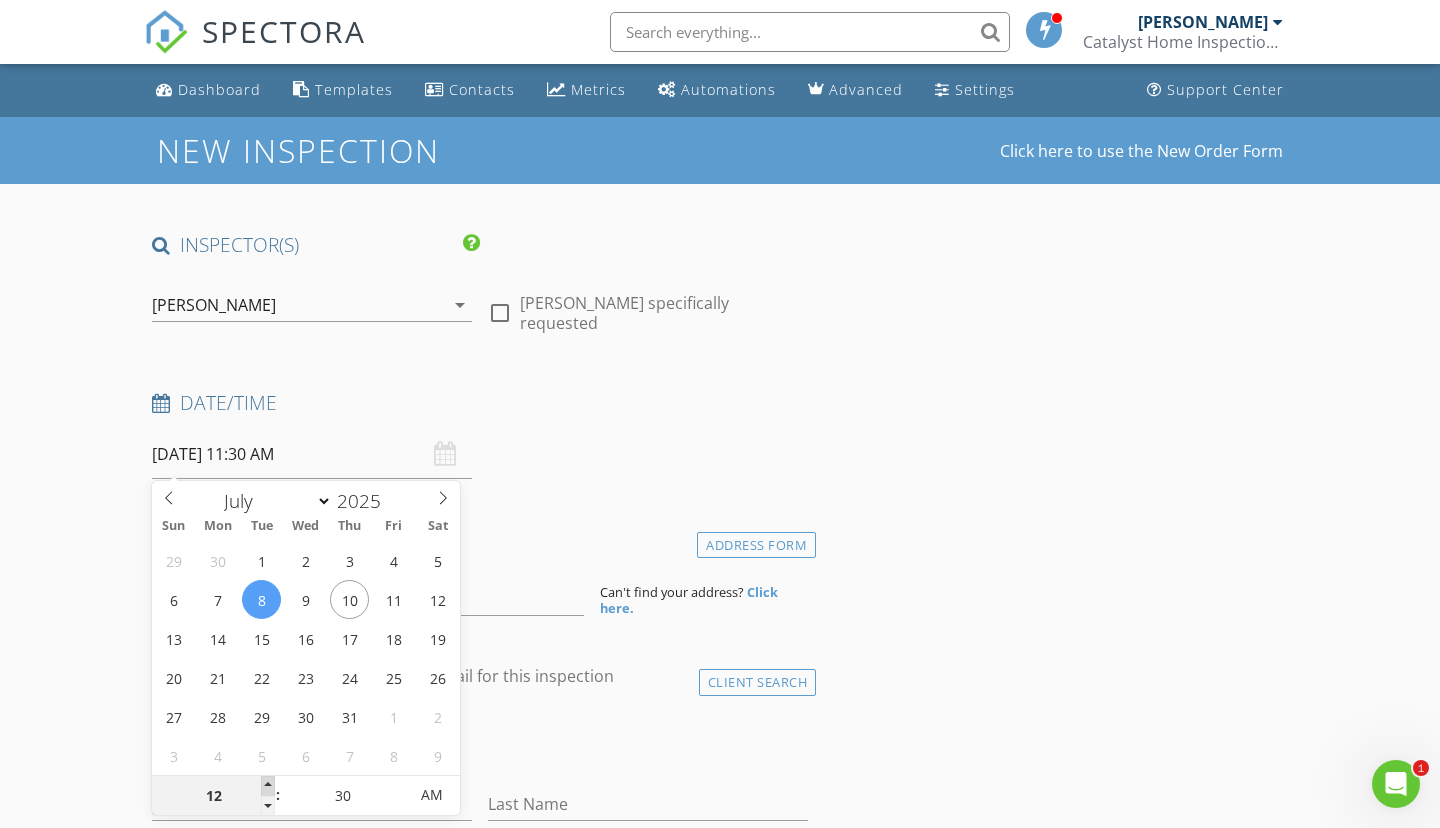 type on "07/08/2025 12:30 PM" 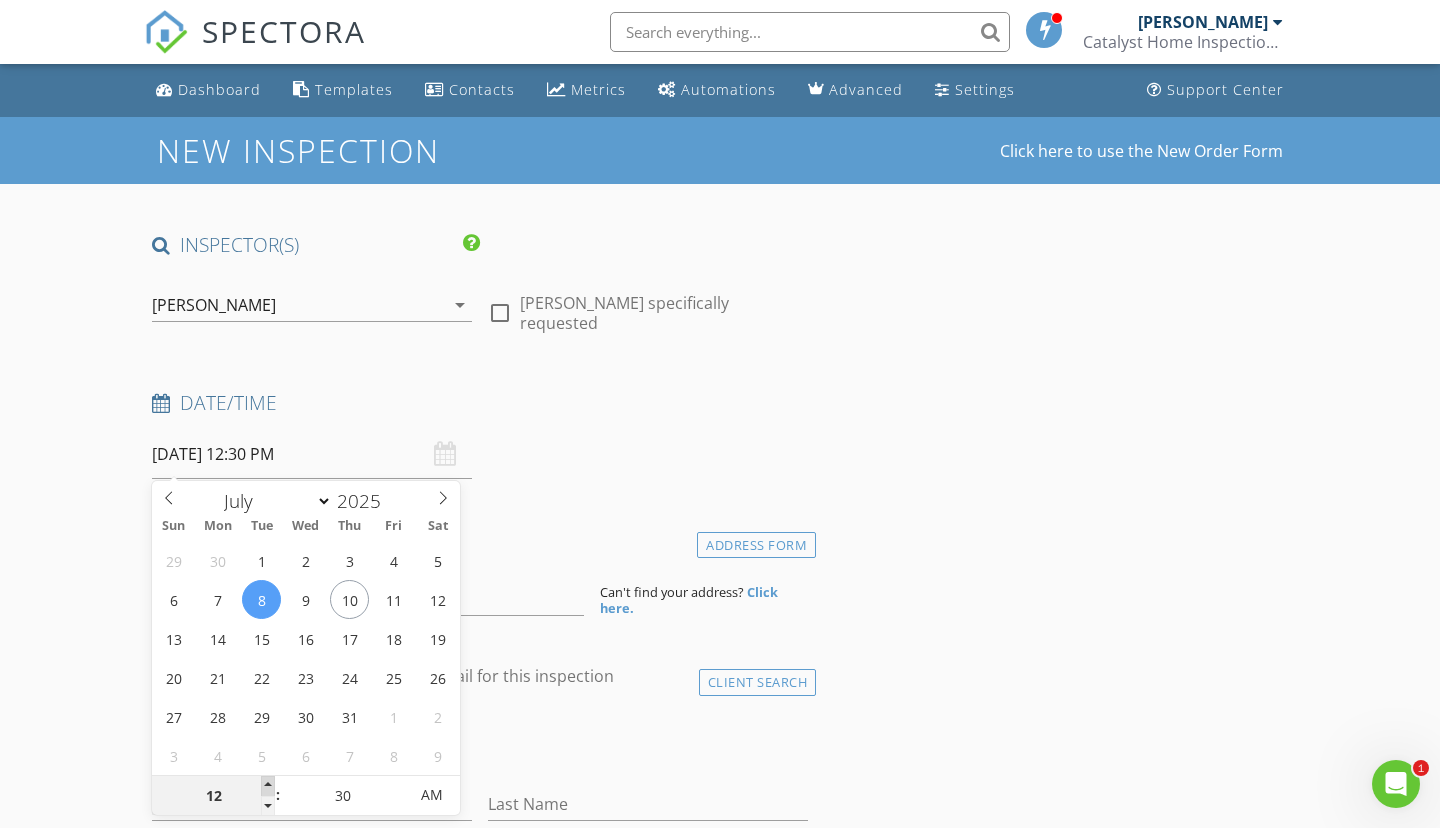click at bounding box center (268, 786) 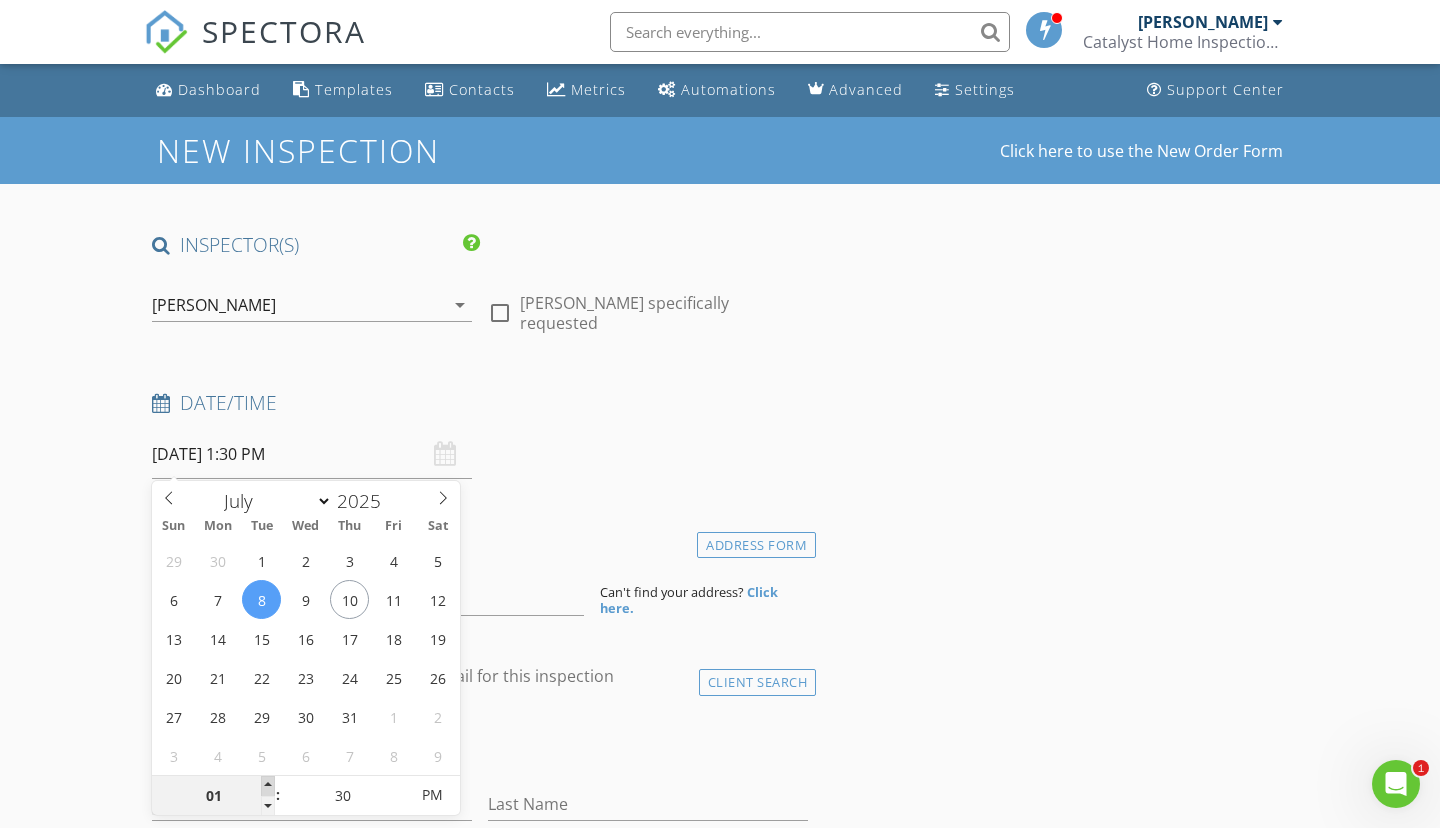 click at bounding box center (268, 786) 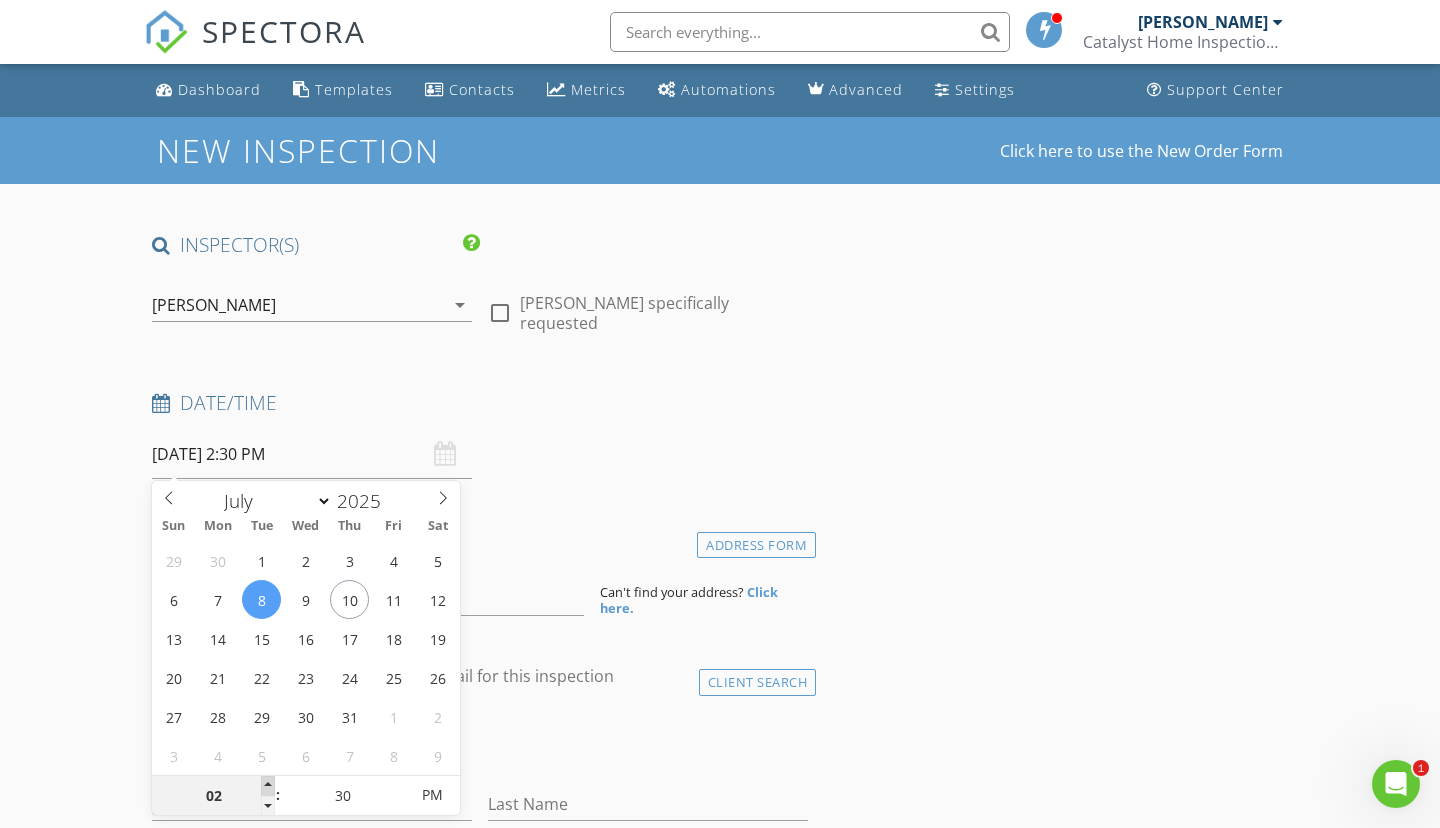 click at bounding box center [268, 786] 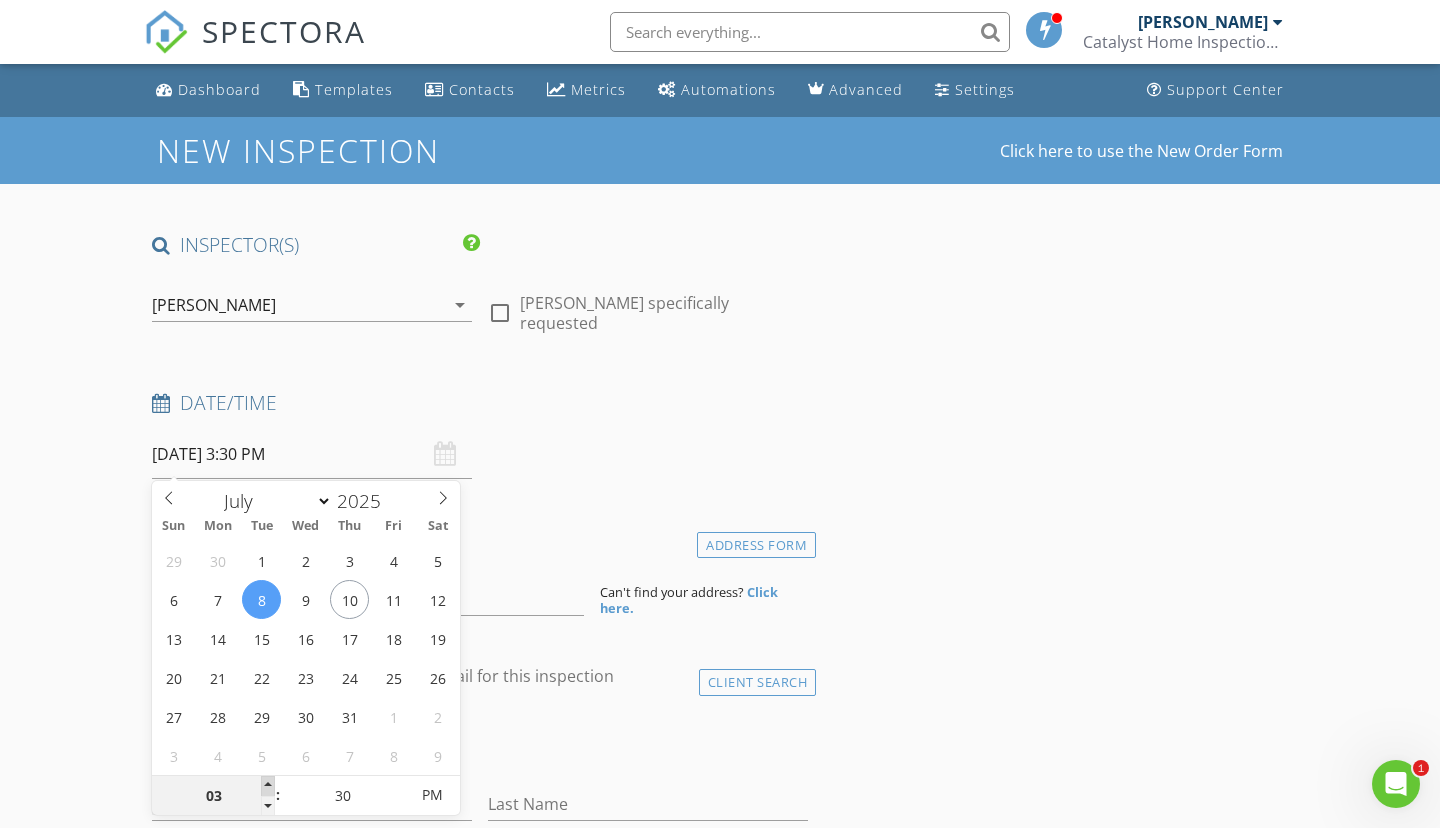click at bounding box center (268, 786) 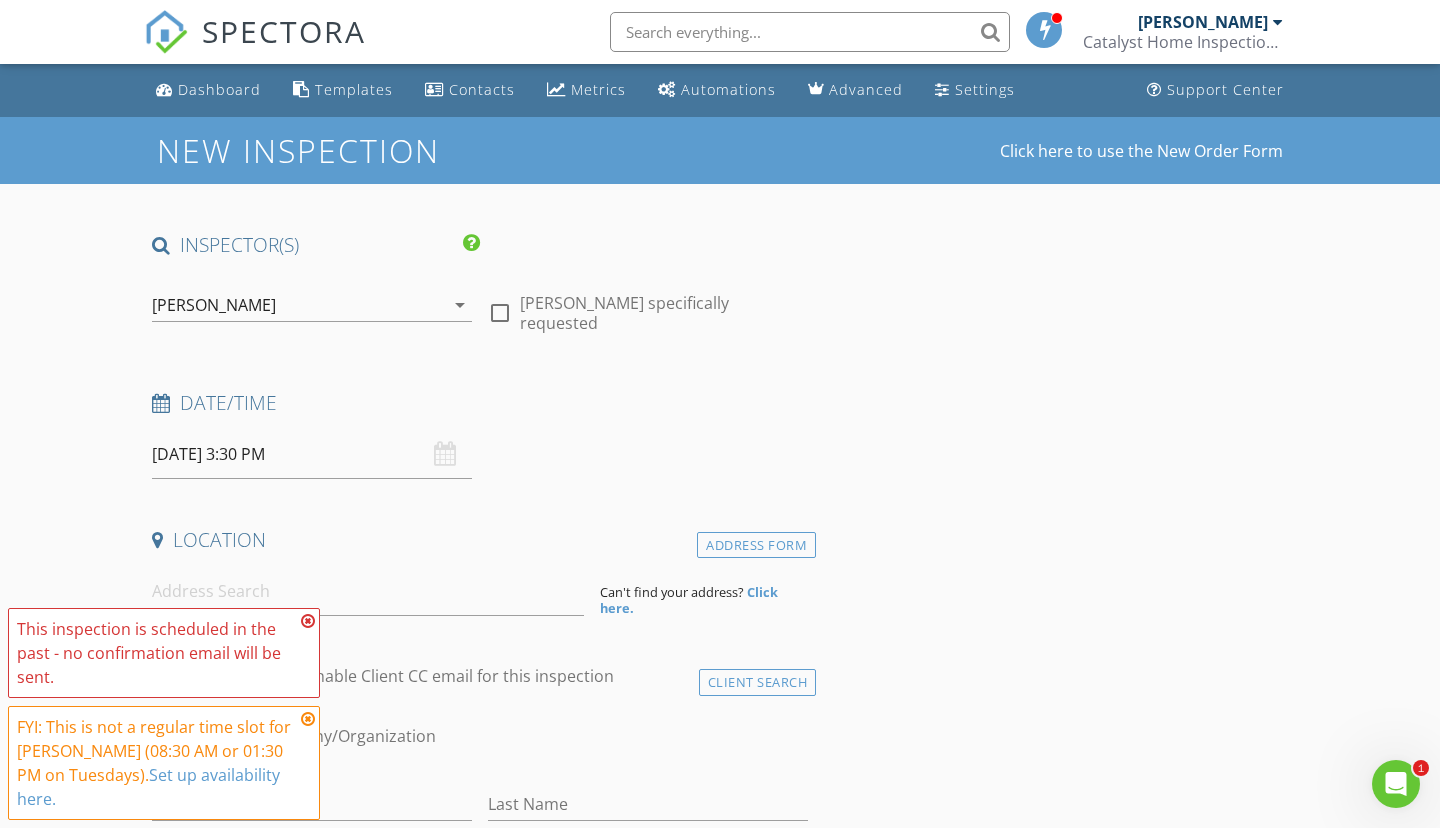 click at bounding box center (308, 621) 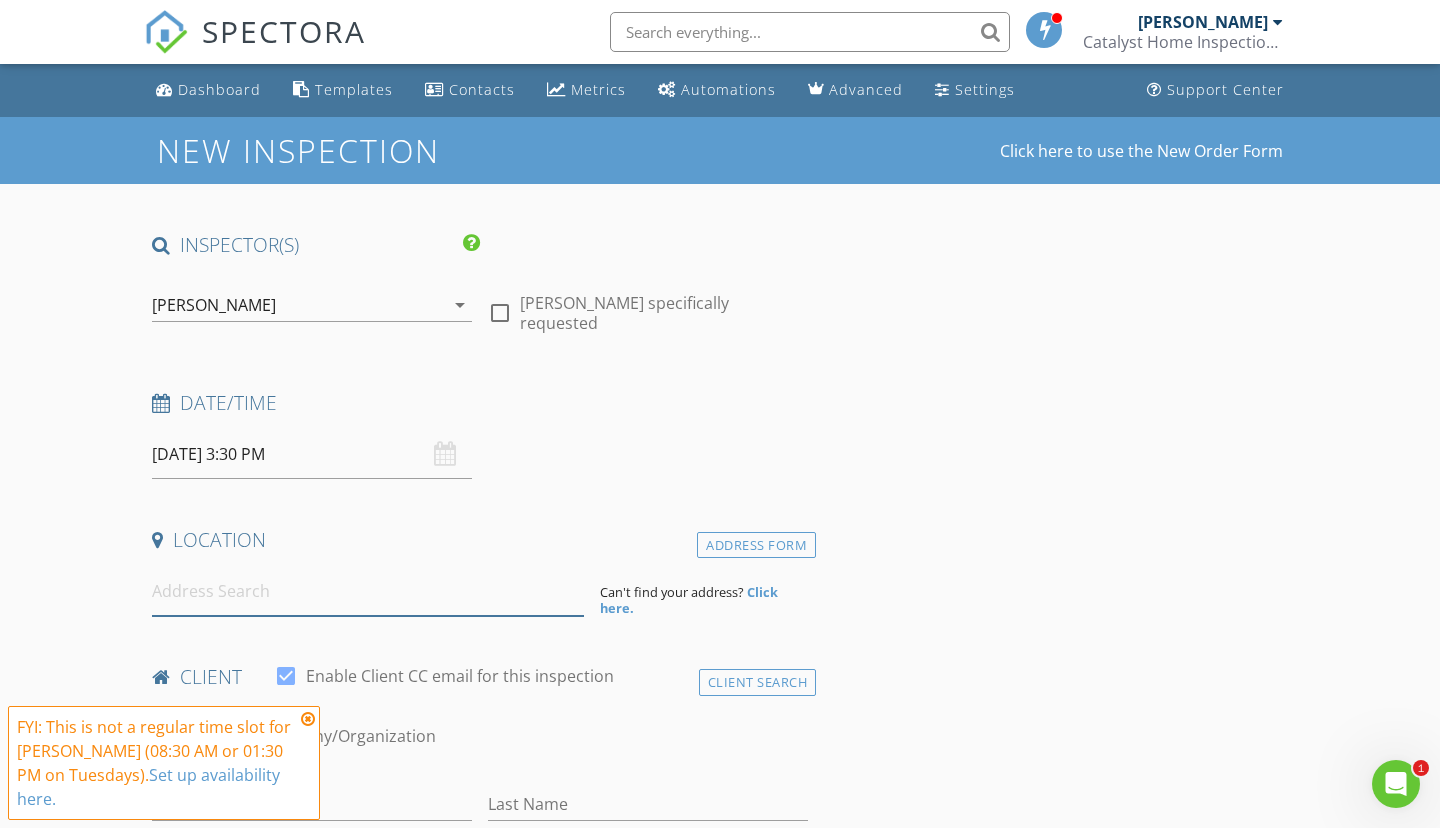 click at bounding box center [368, 591] 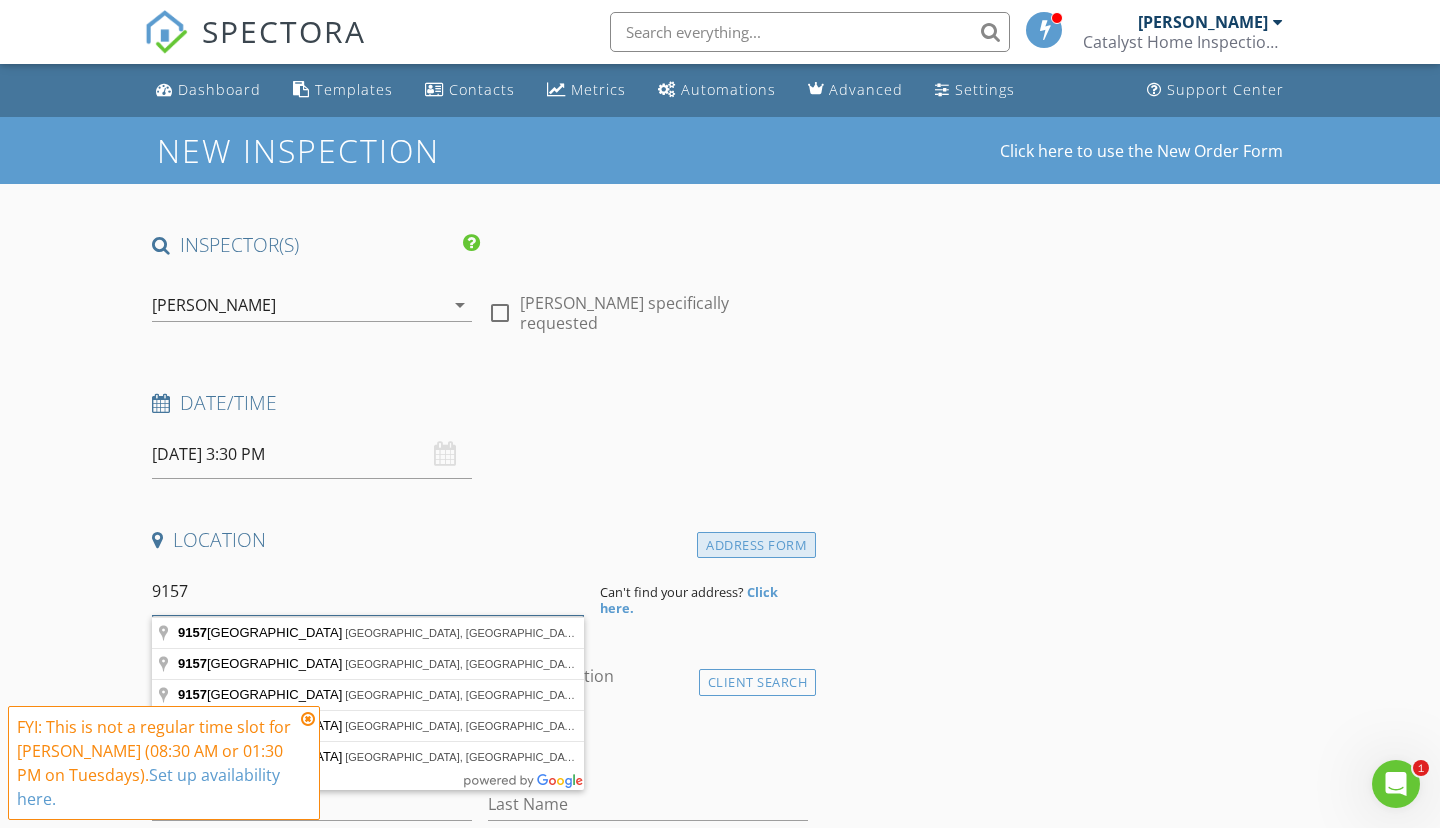 type on "9157" 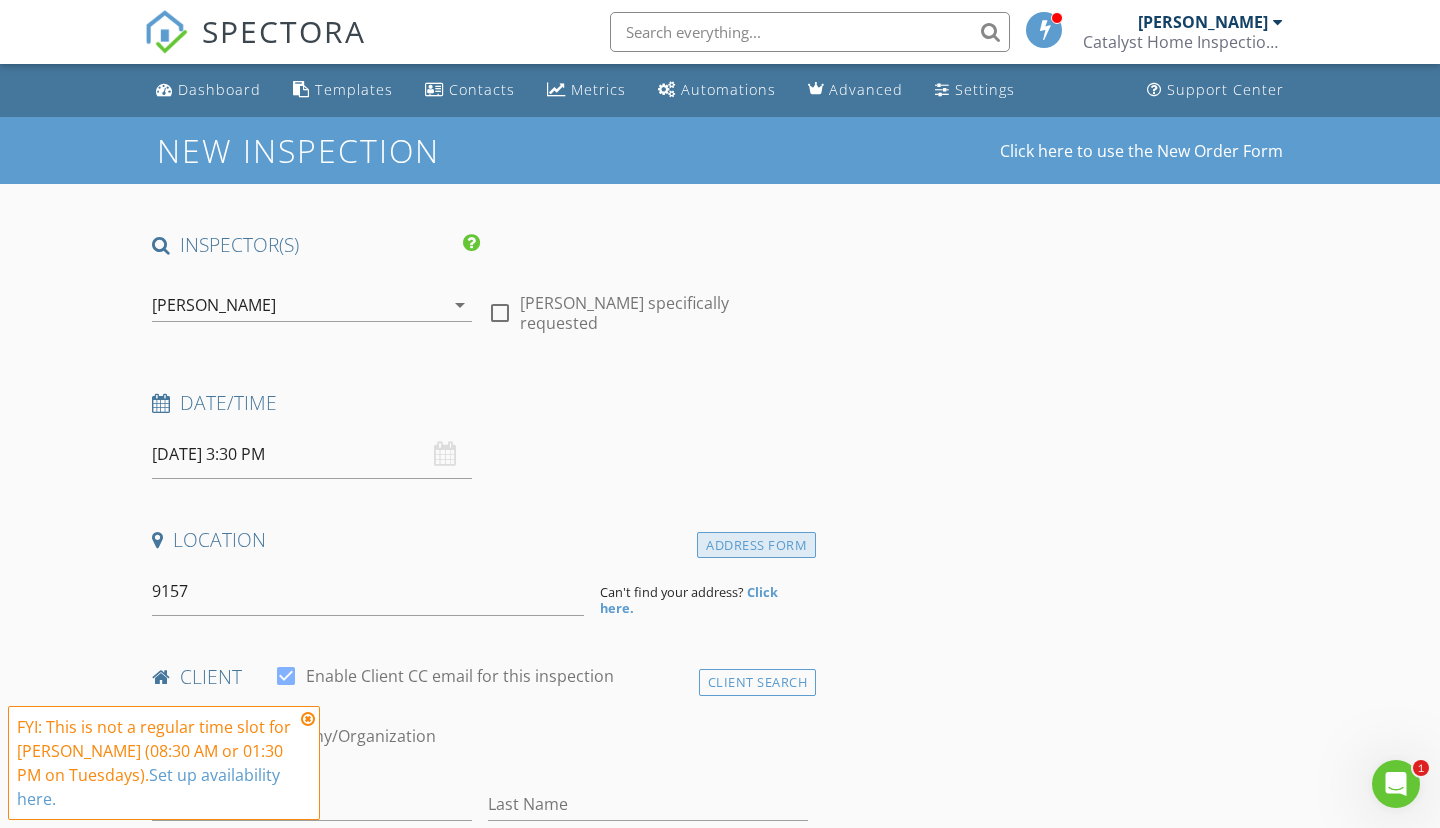 click on "Address Form" at bounding box center (756, 545) 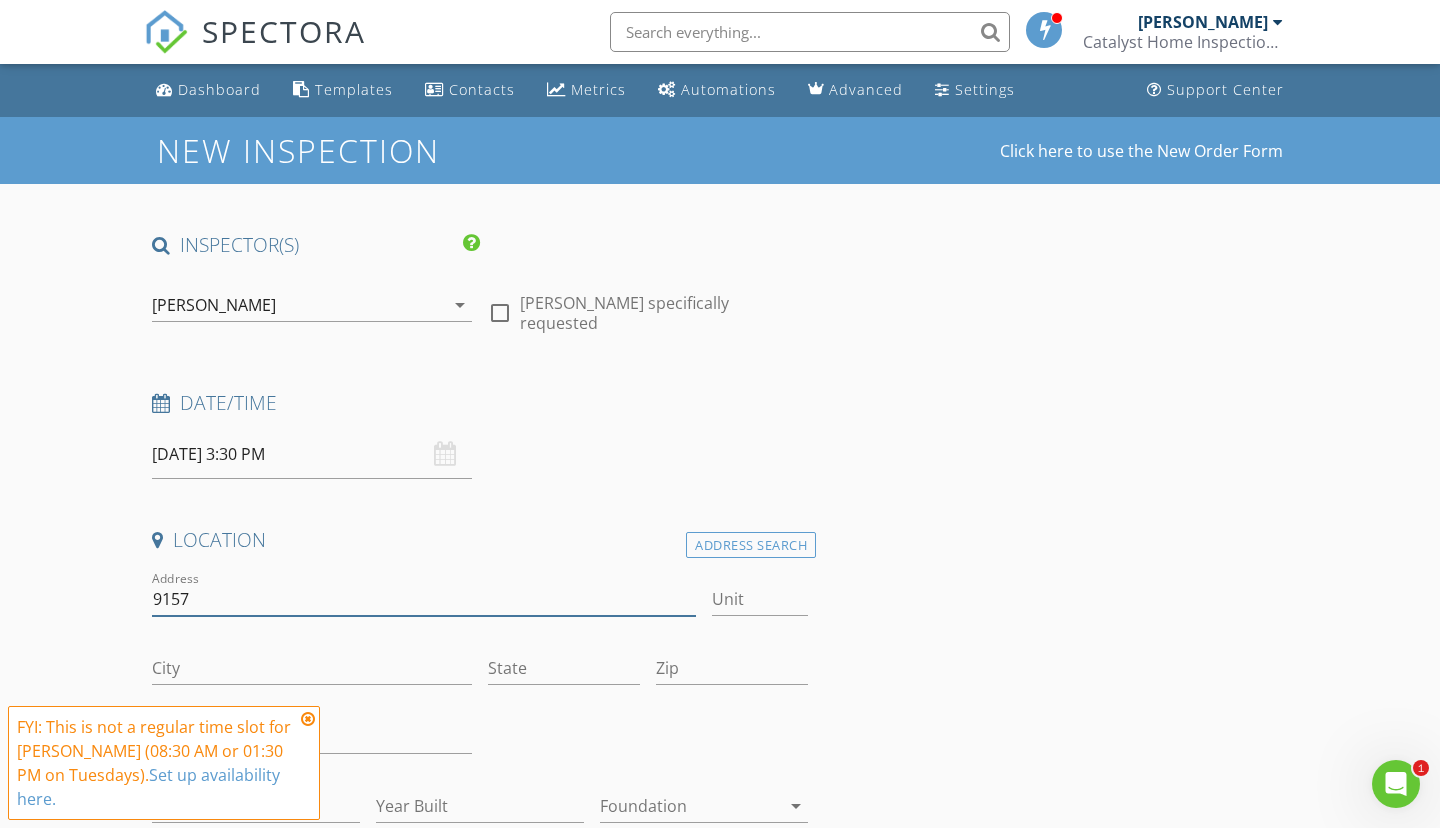 click on "9157" at bounding box center (424, 599) 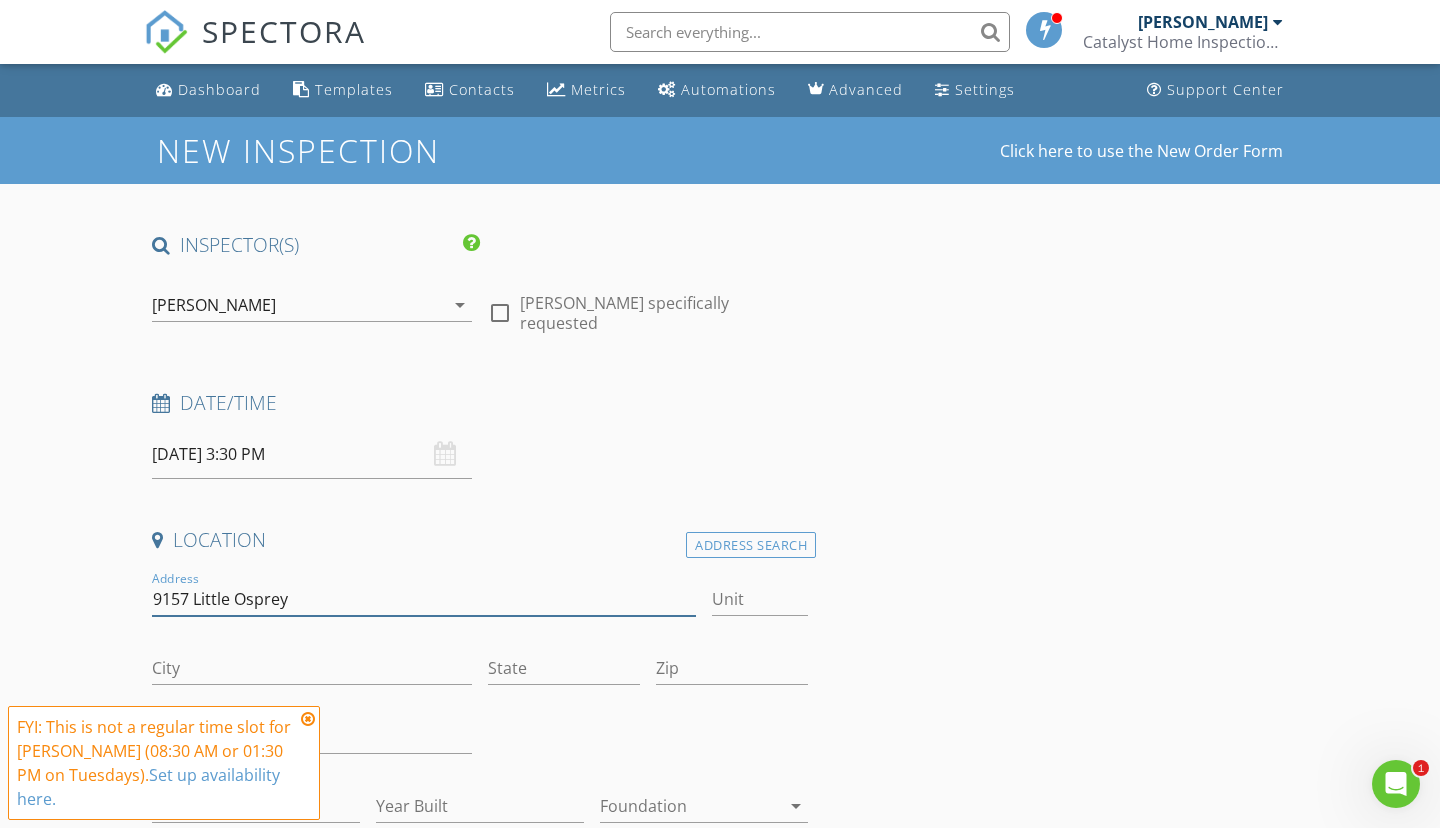 type on "9157 Little Osprey" 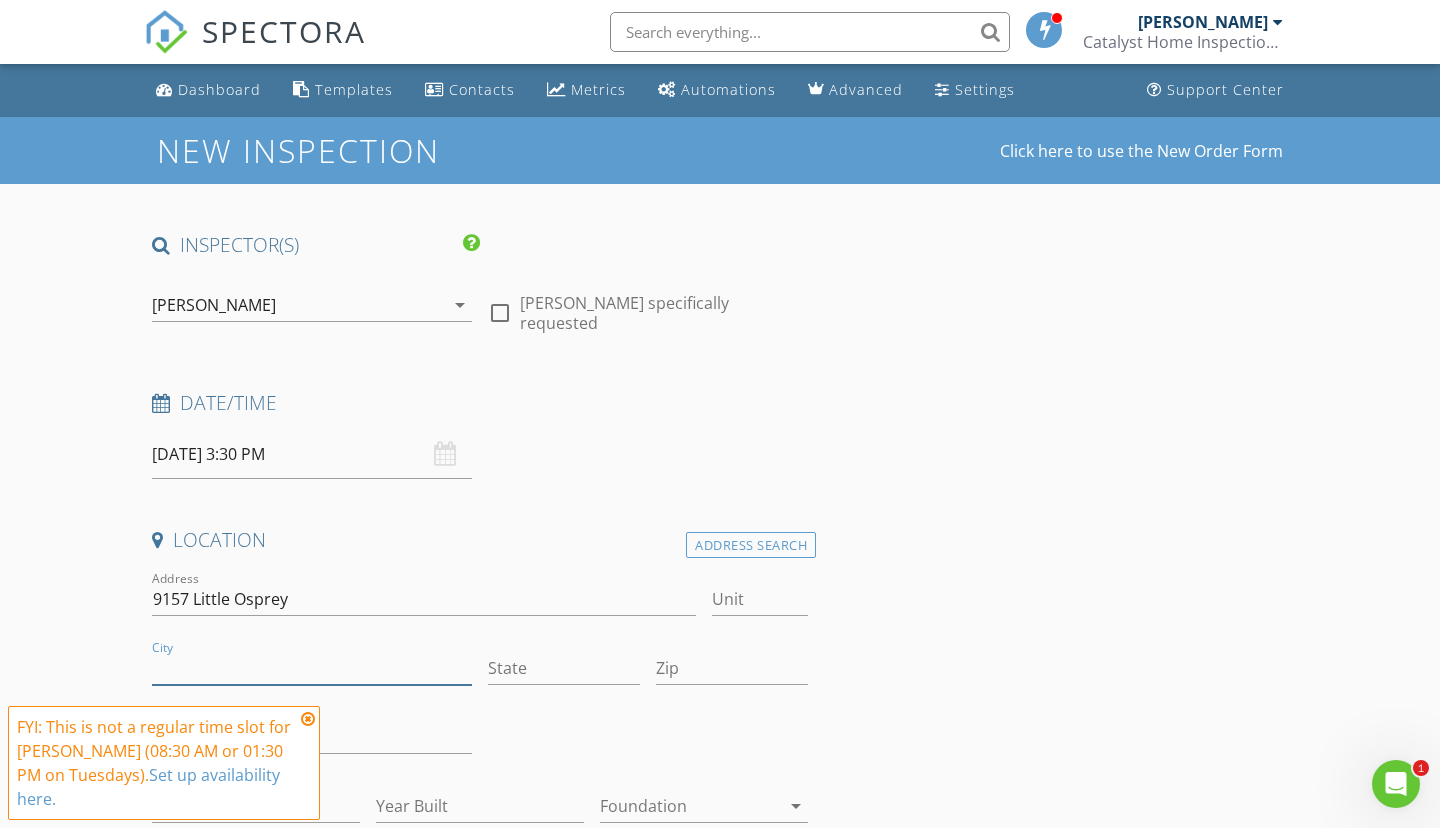 click on "City" at bounding box center (312, 668) 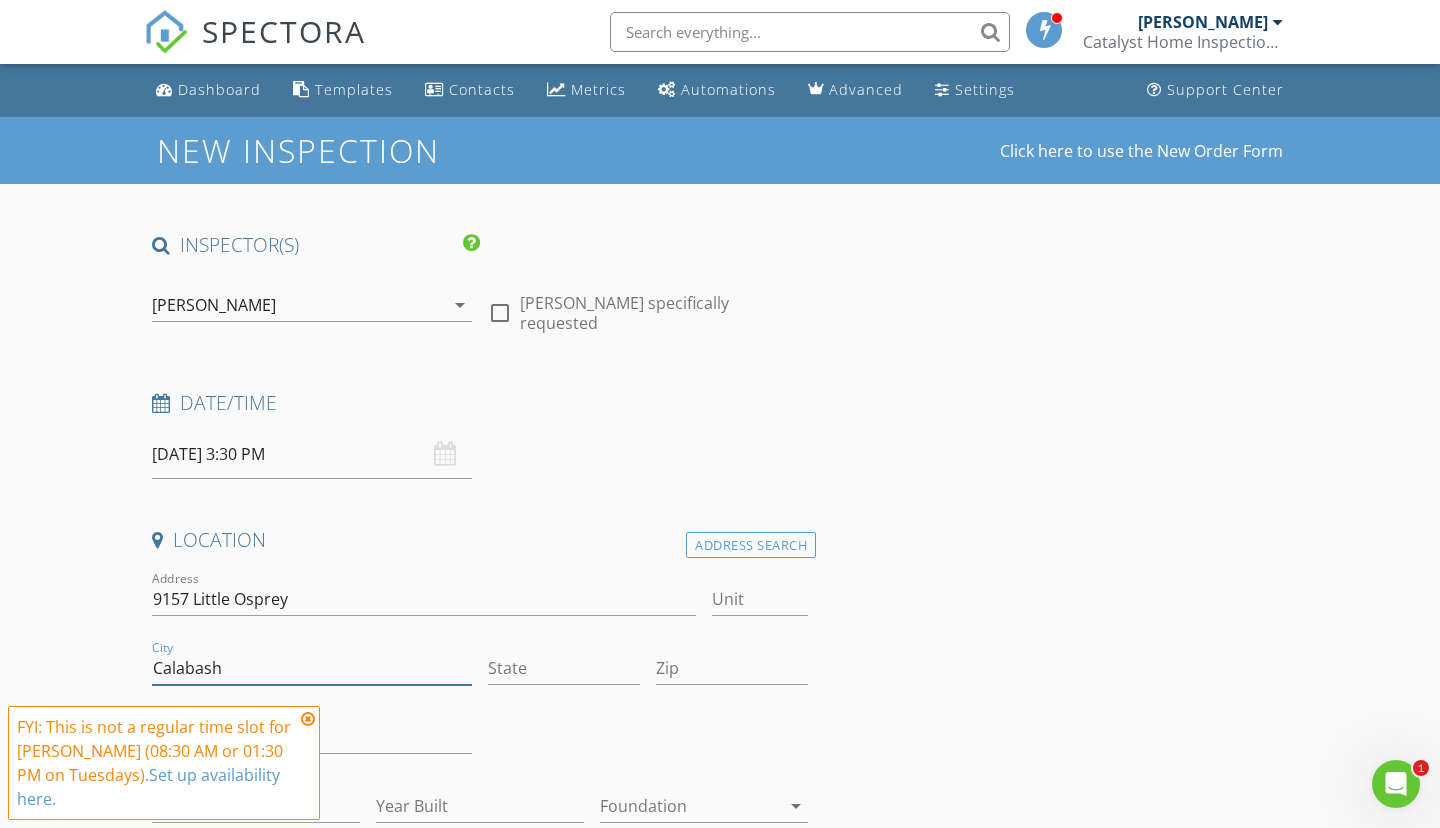 type on "Calabash" 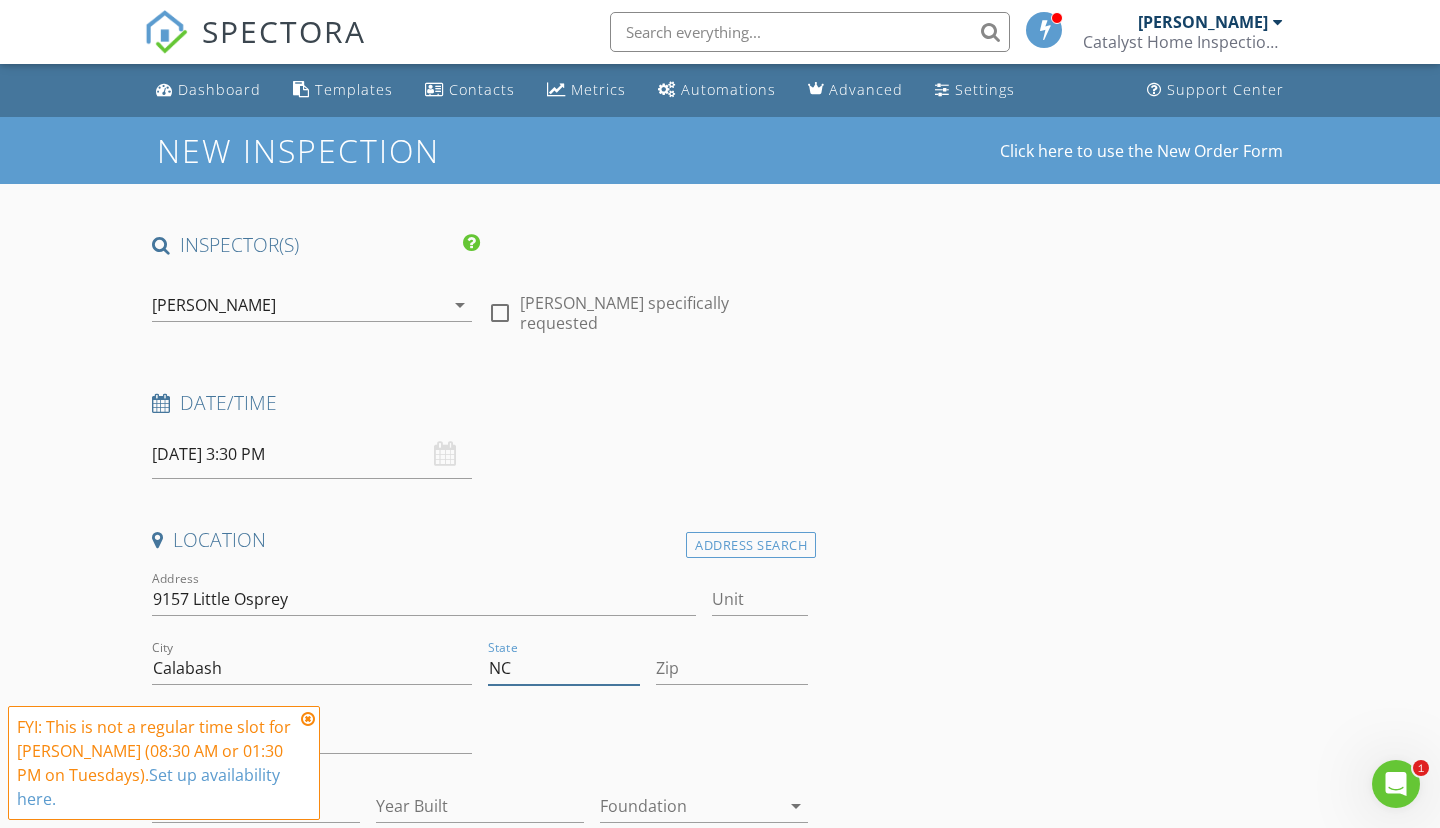 type on "NC" 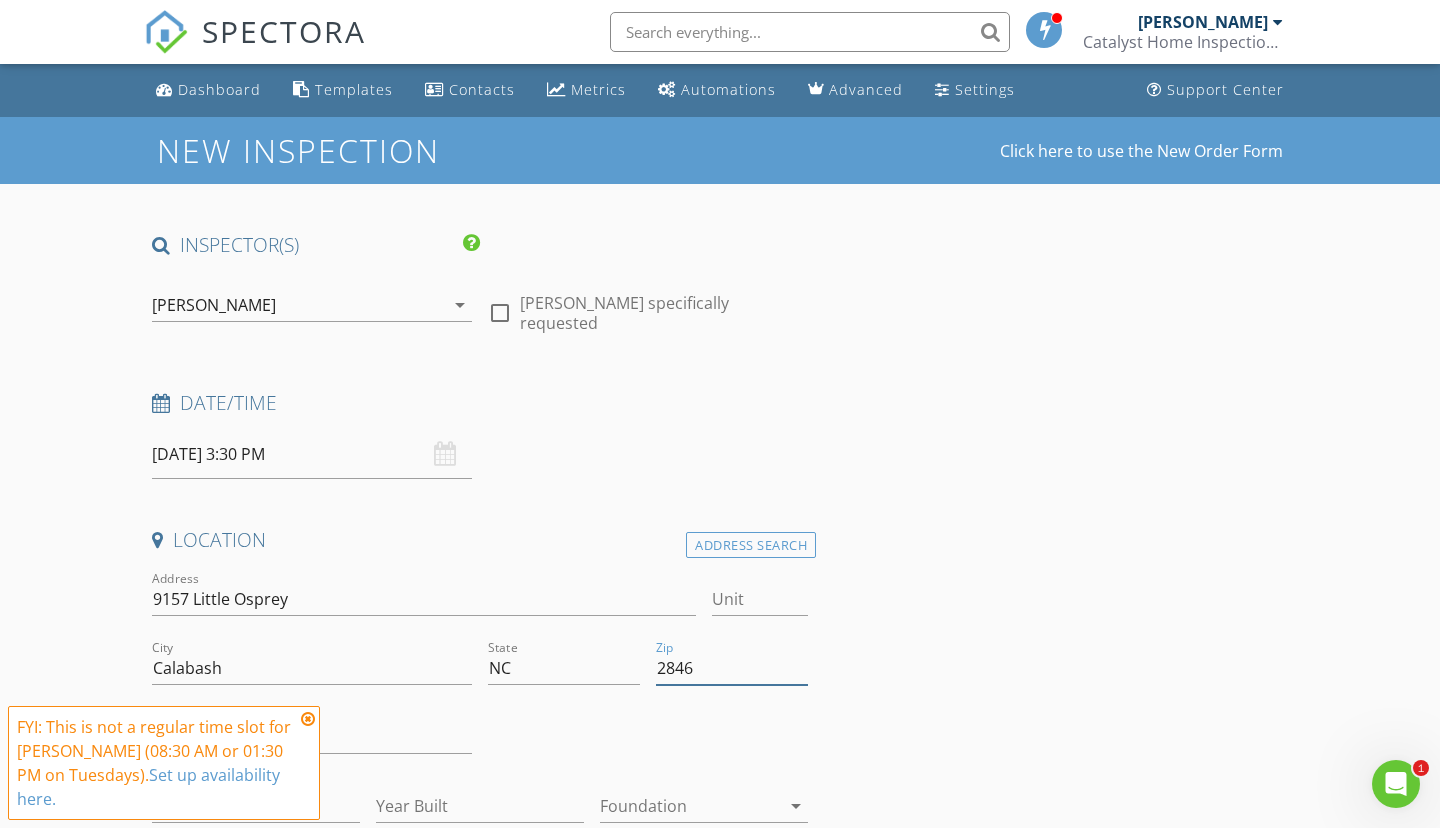 type on "28467" 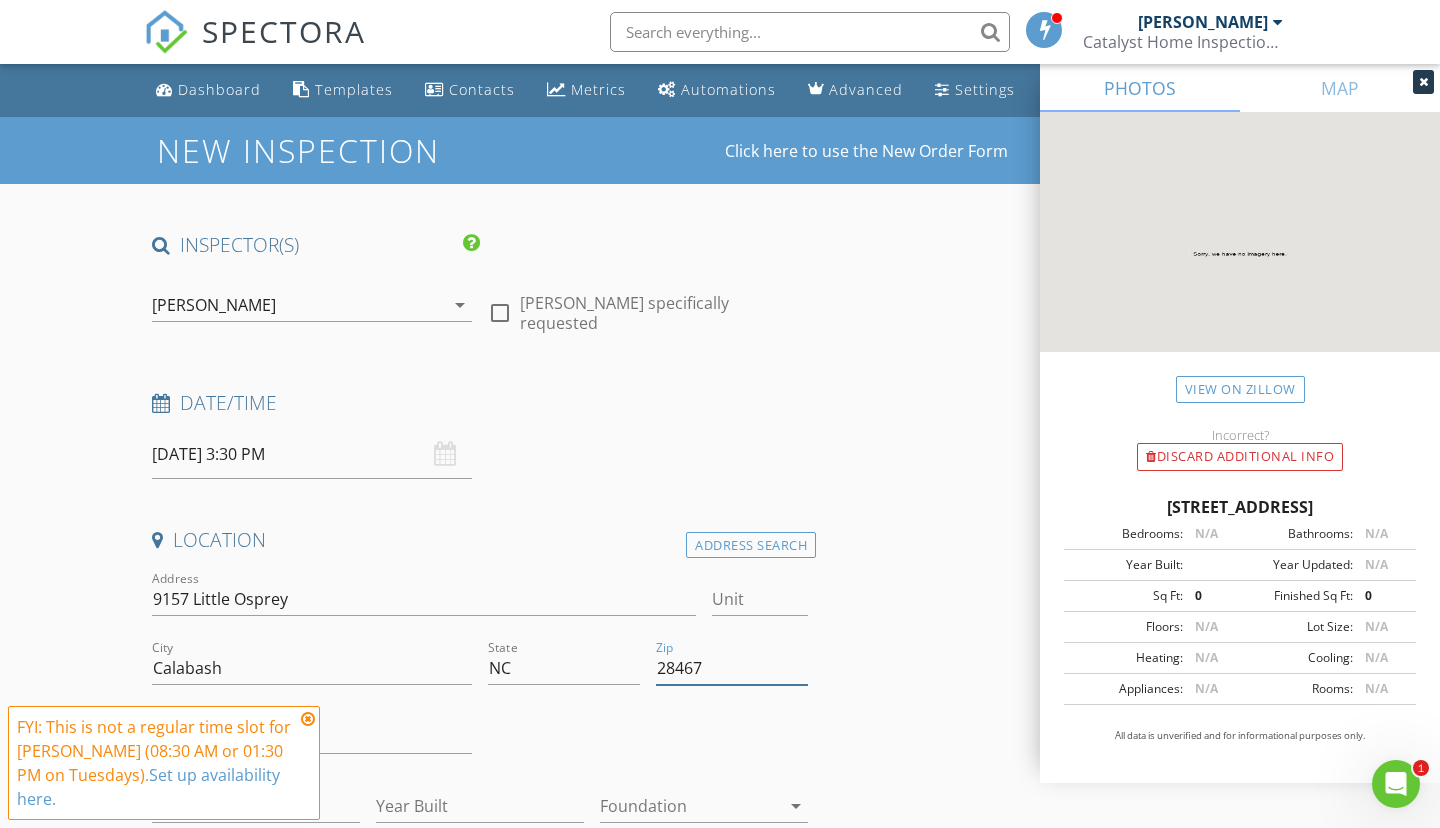 type on "0" 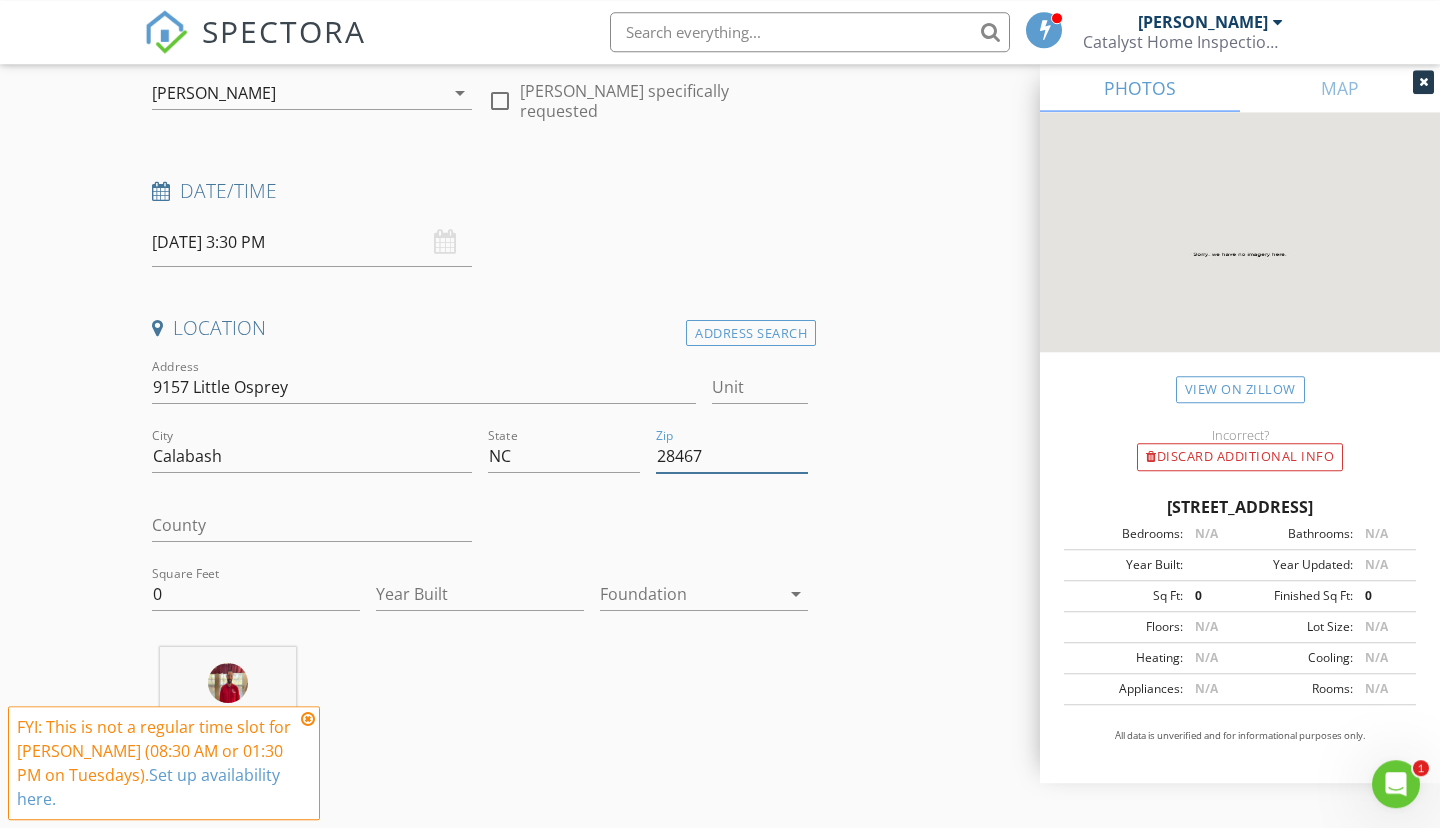 scroll, scrollTop: 213, scrollLeft: 0, axis: vertical 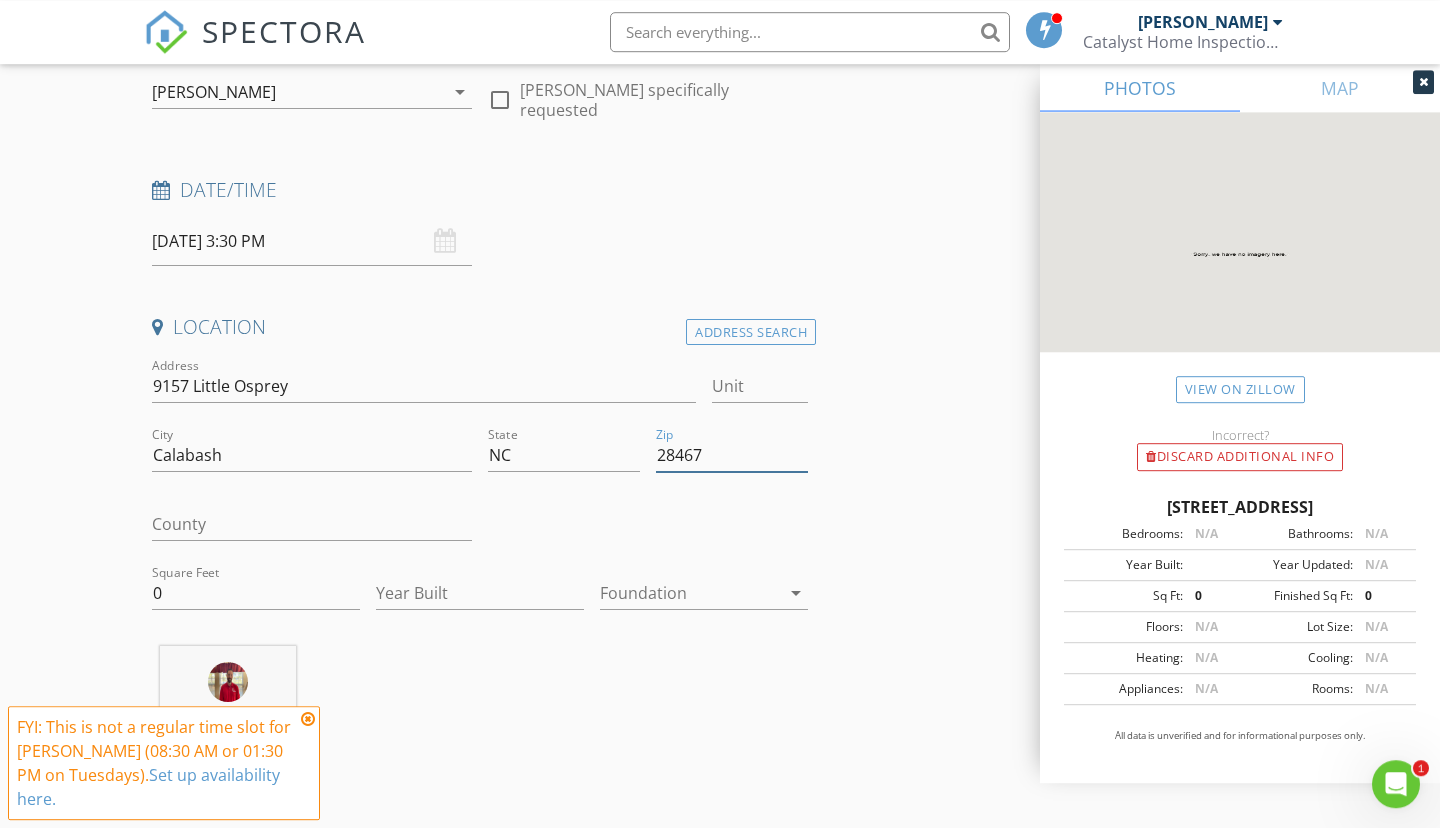 type on "28467" 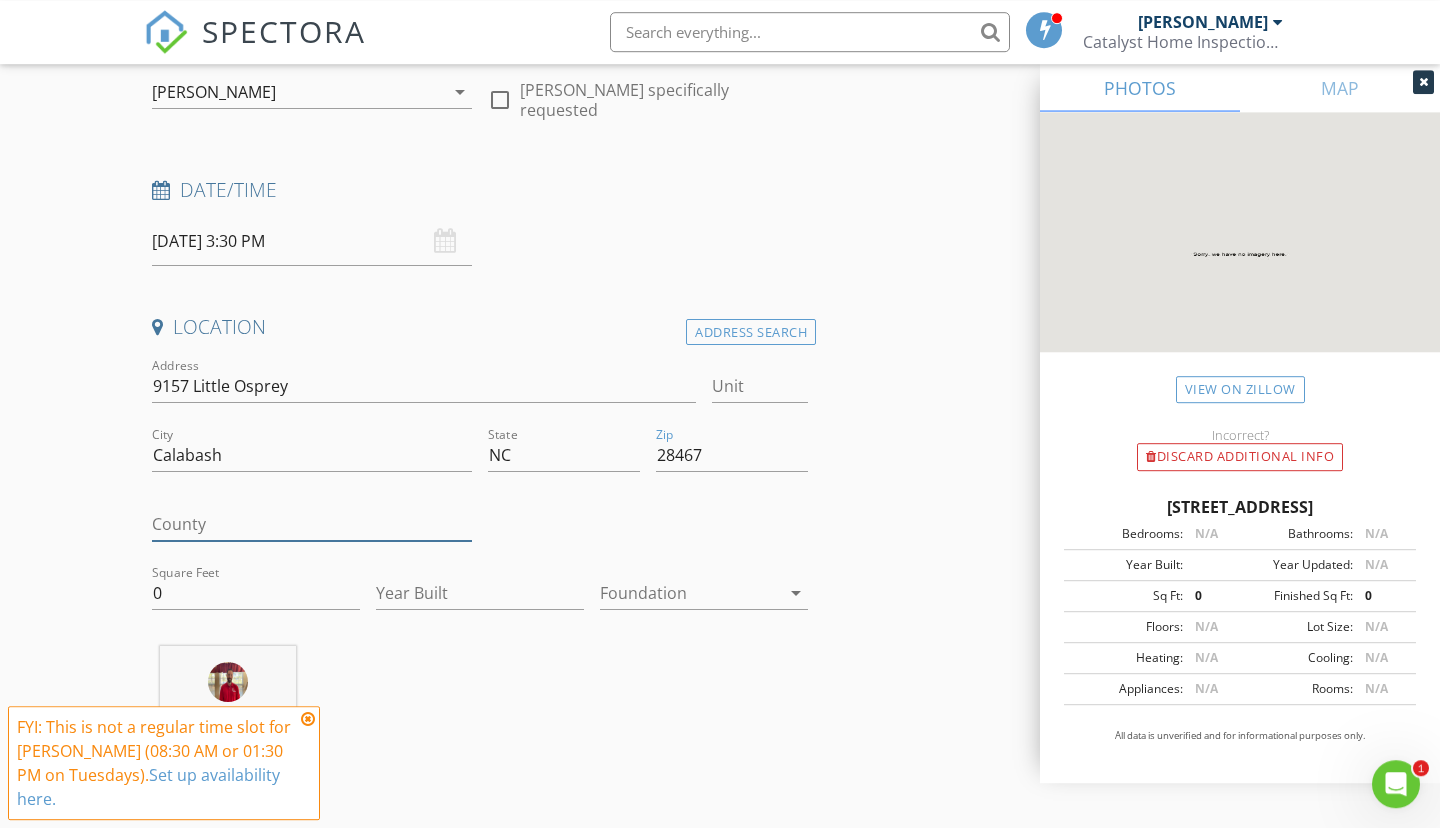 click on "County" at bounding box center [312, 524] 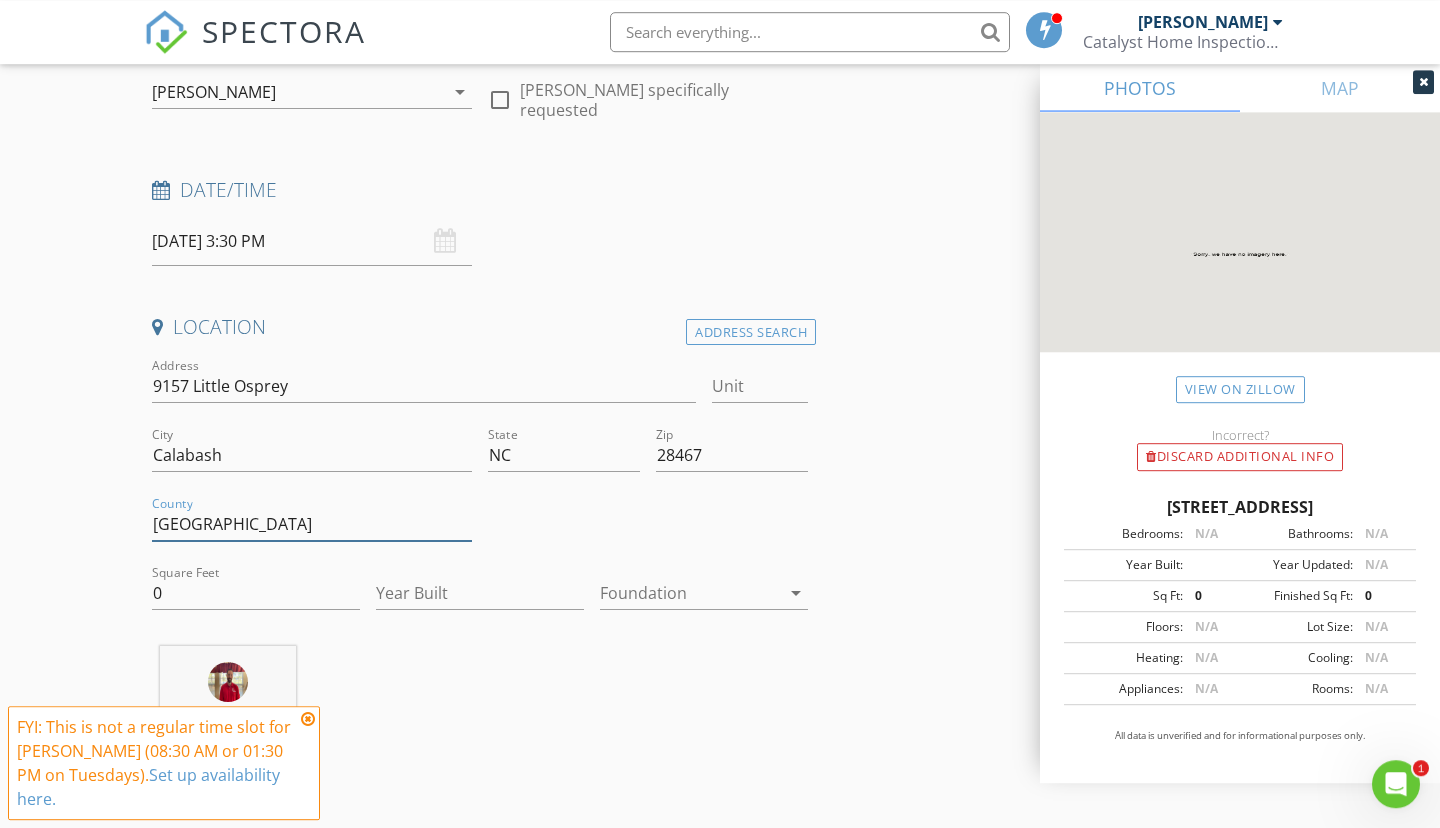 type on "Brunswick" 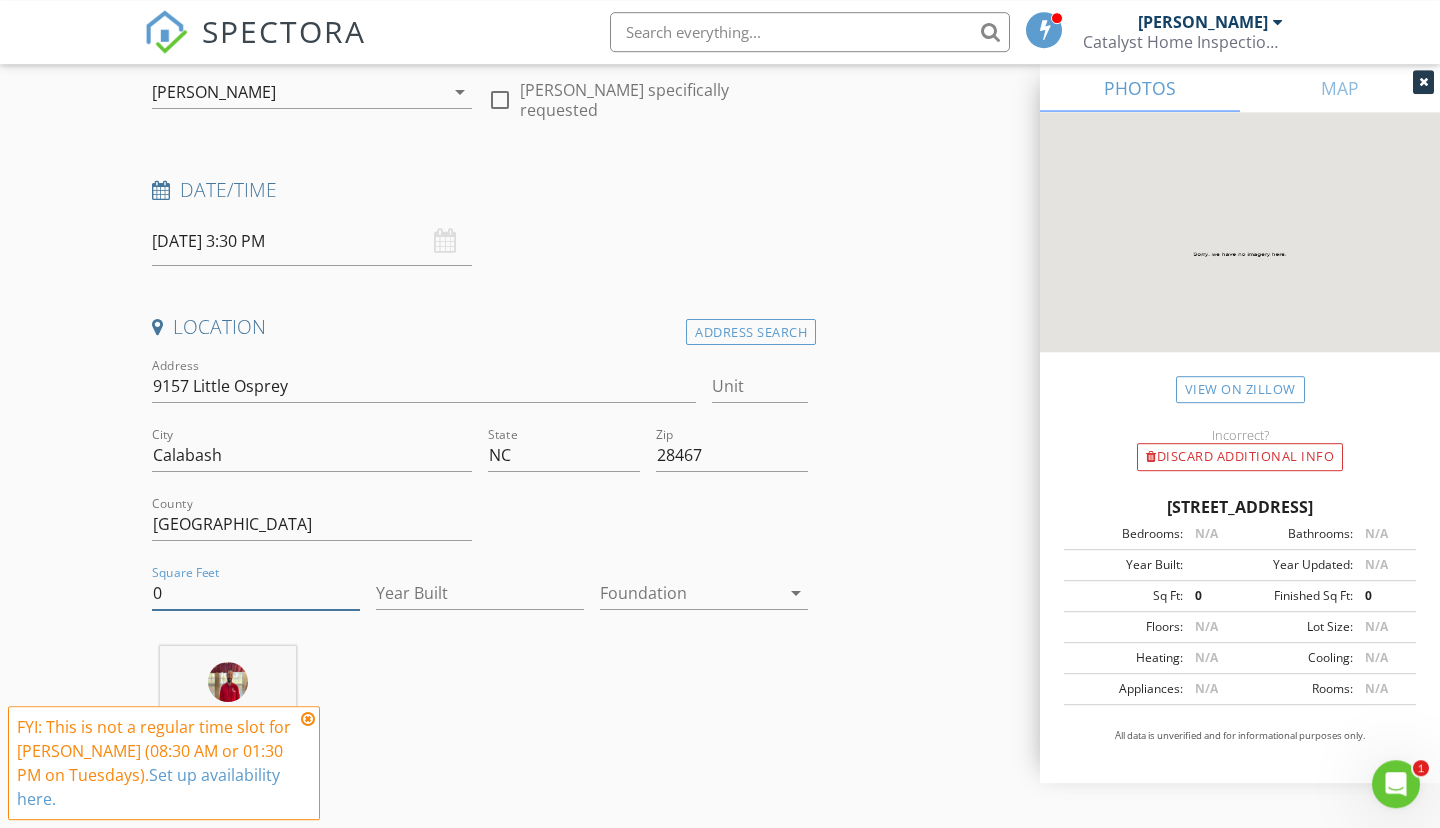 click on "0" at bounding box center (256, 593) 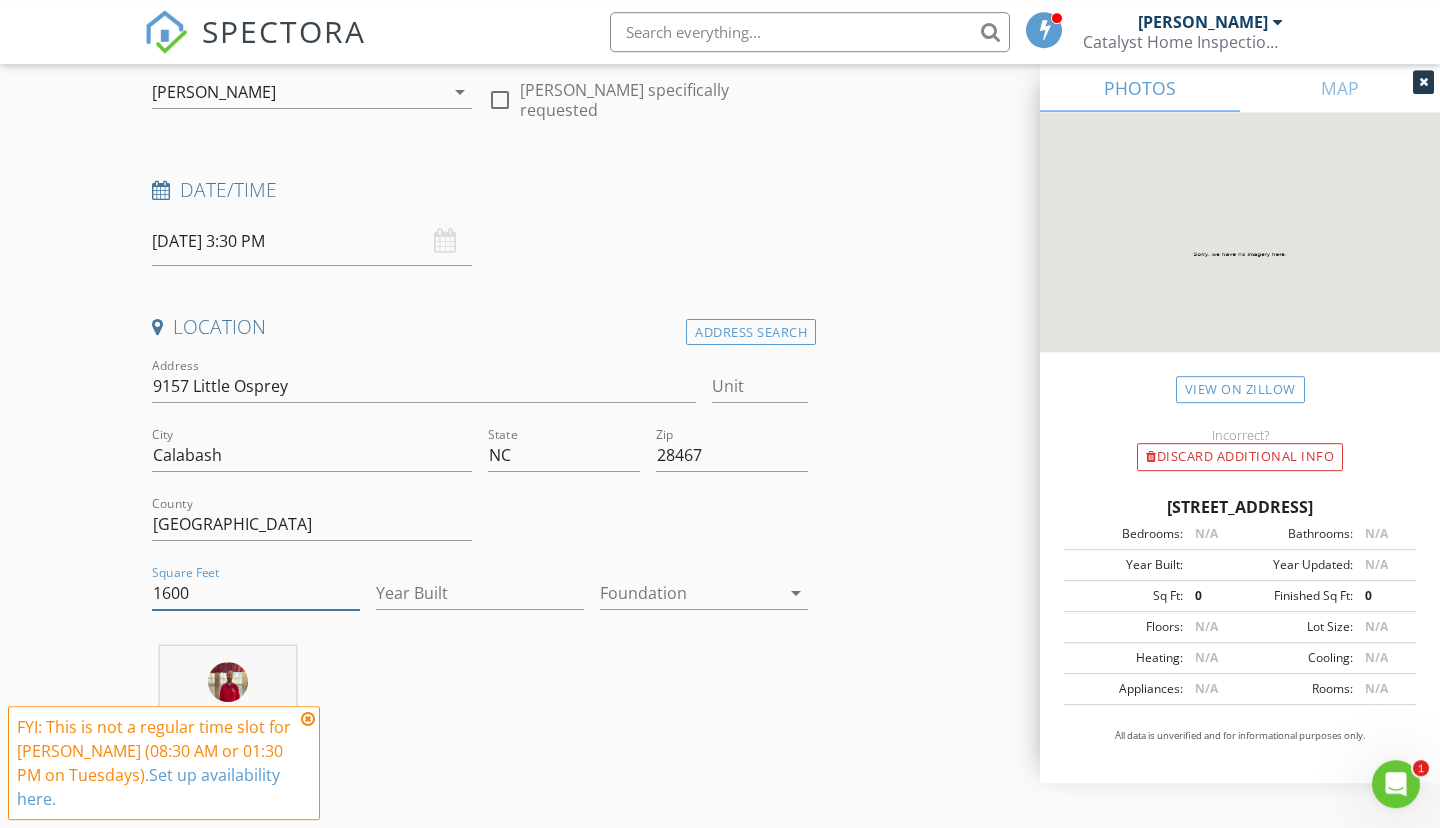type on "1600" 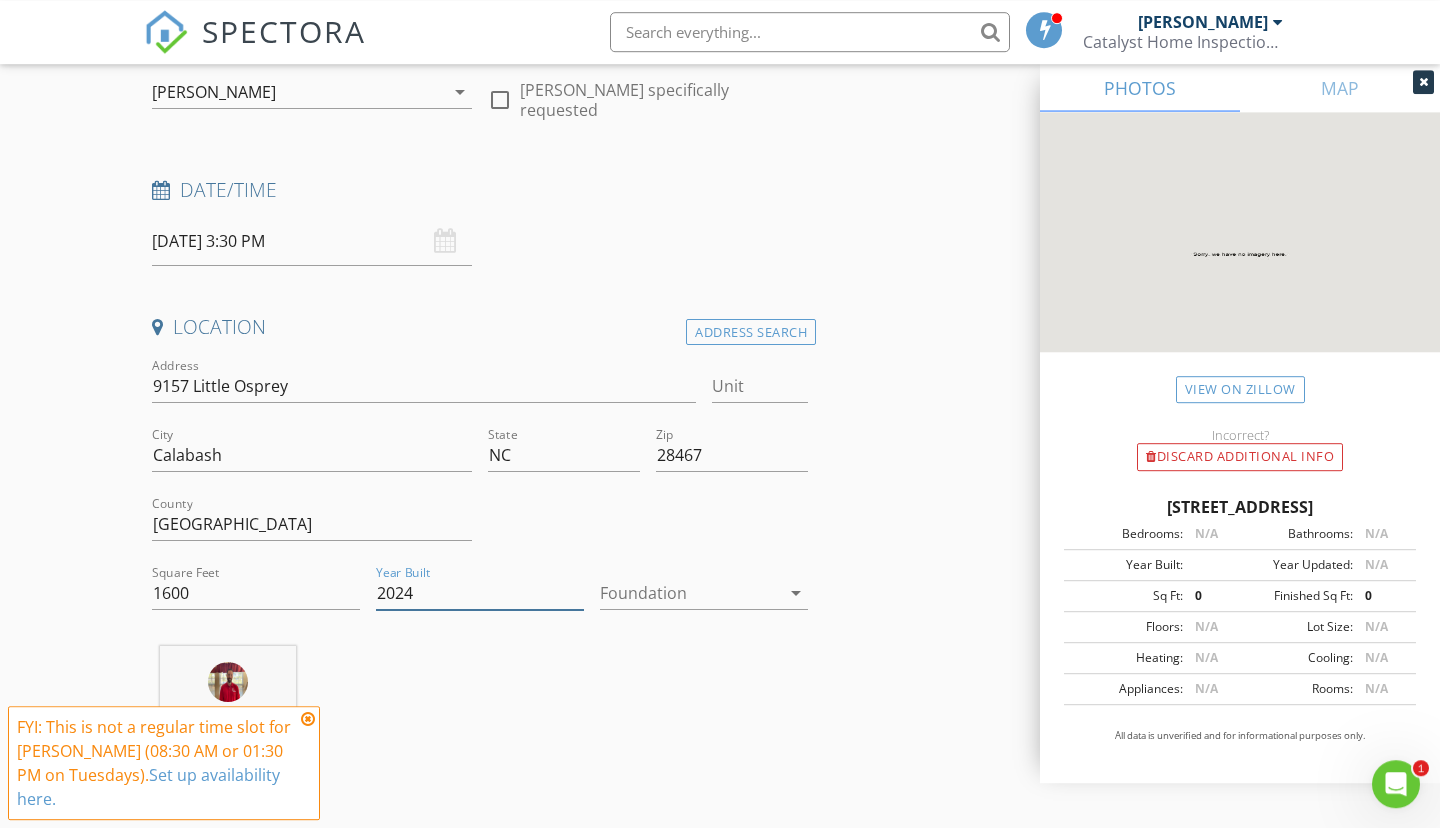 type on "2024" 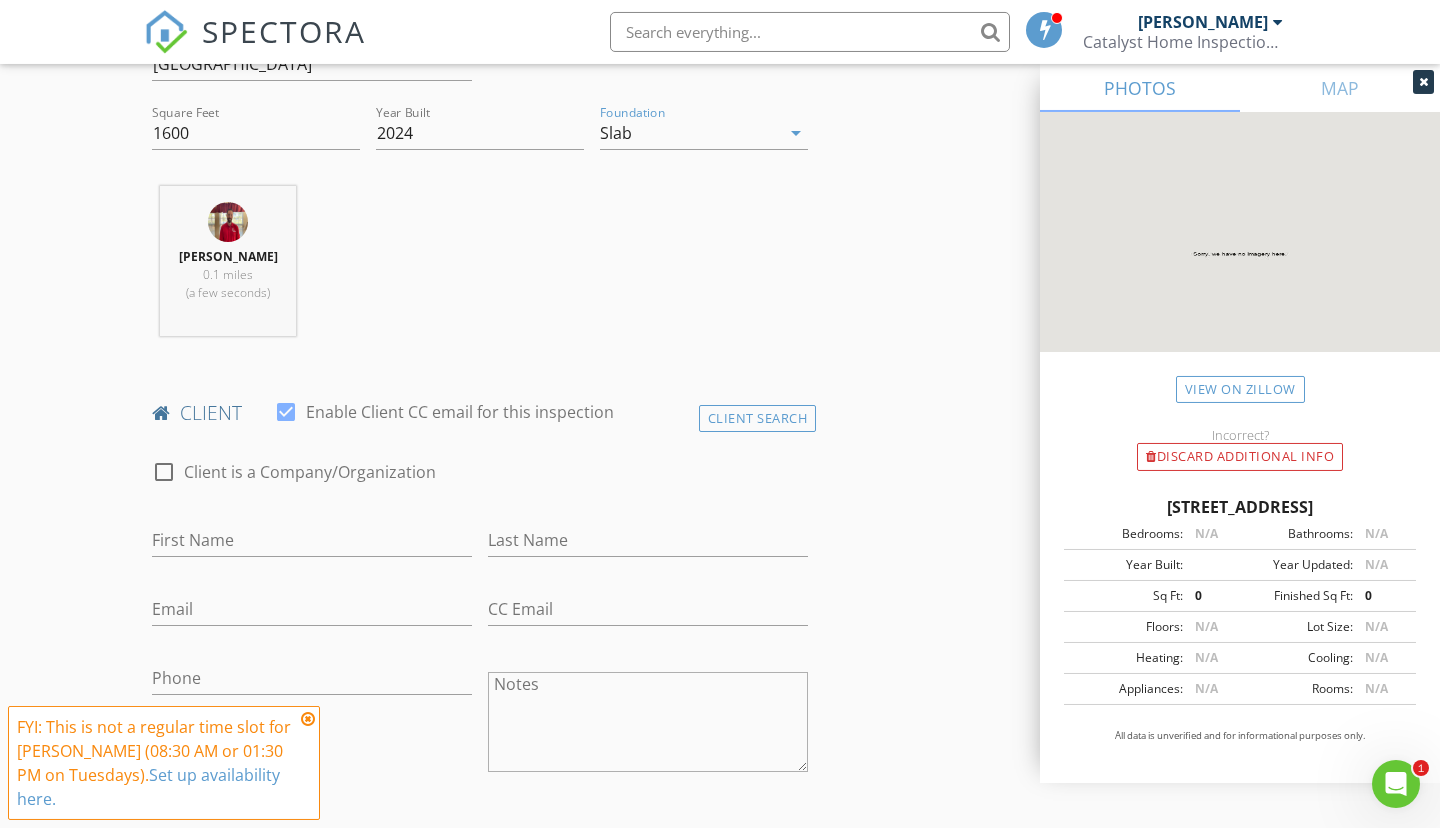 scroll, scrollTop: 674, scrollLeft: 0, axis: vertical 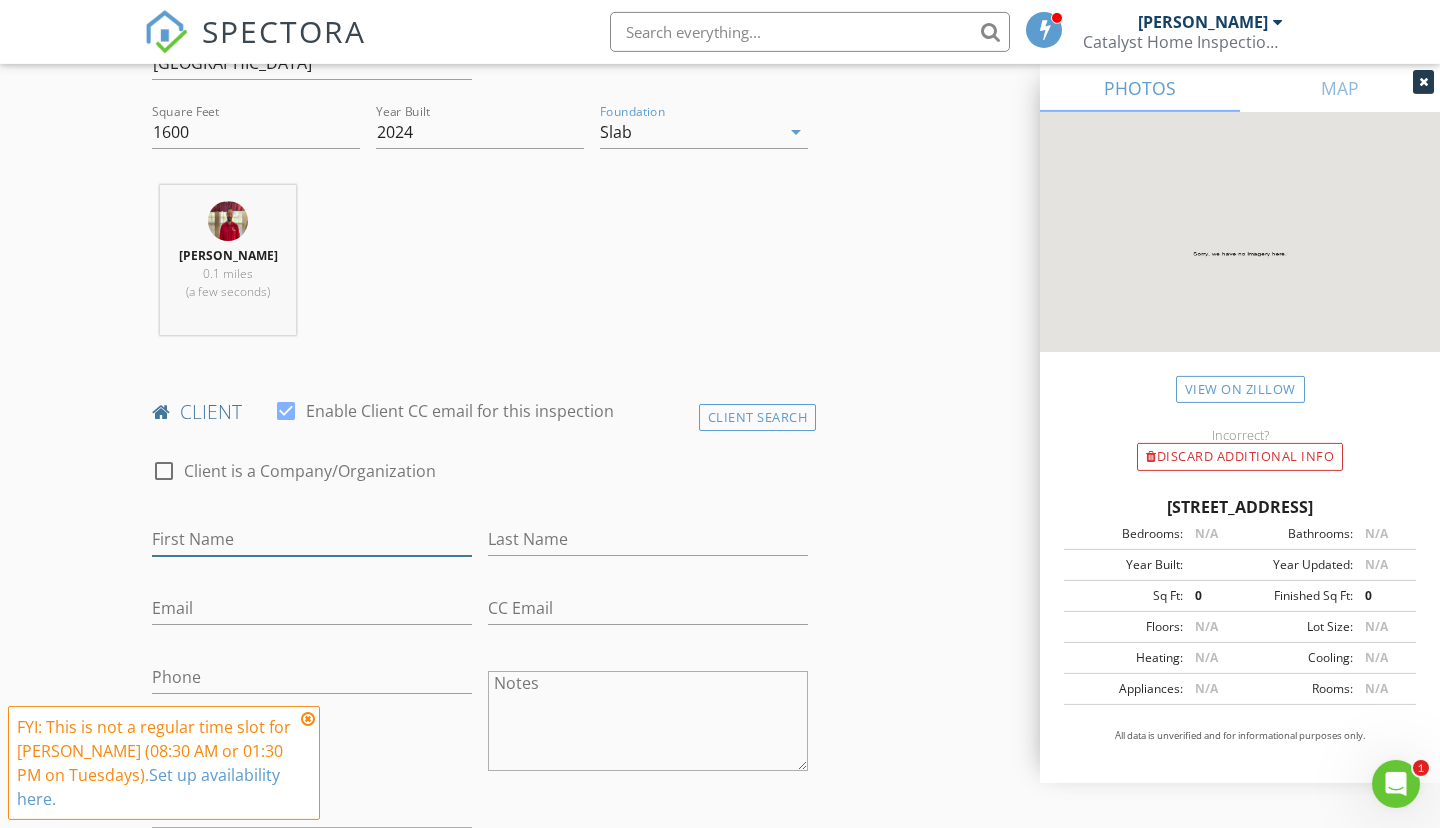 click on "First Name" at bounding box center [312, 539] 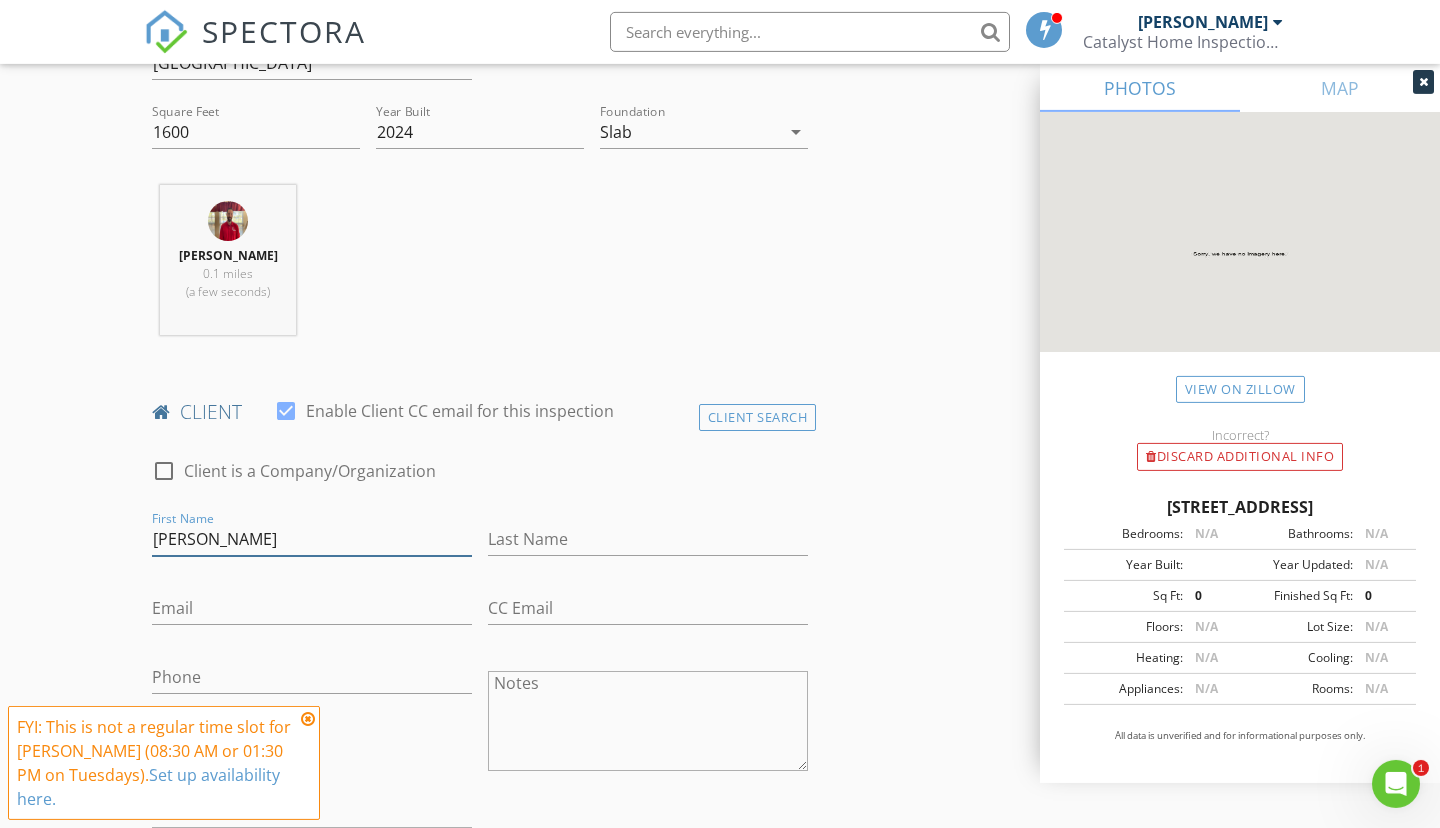 click on "Tom" at bounding box center [312, 539] 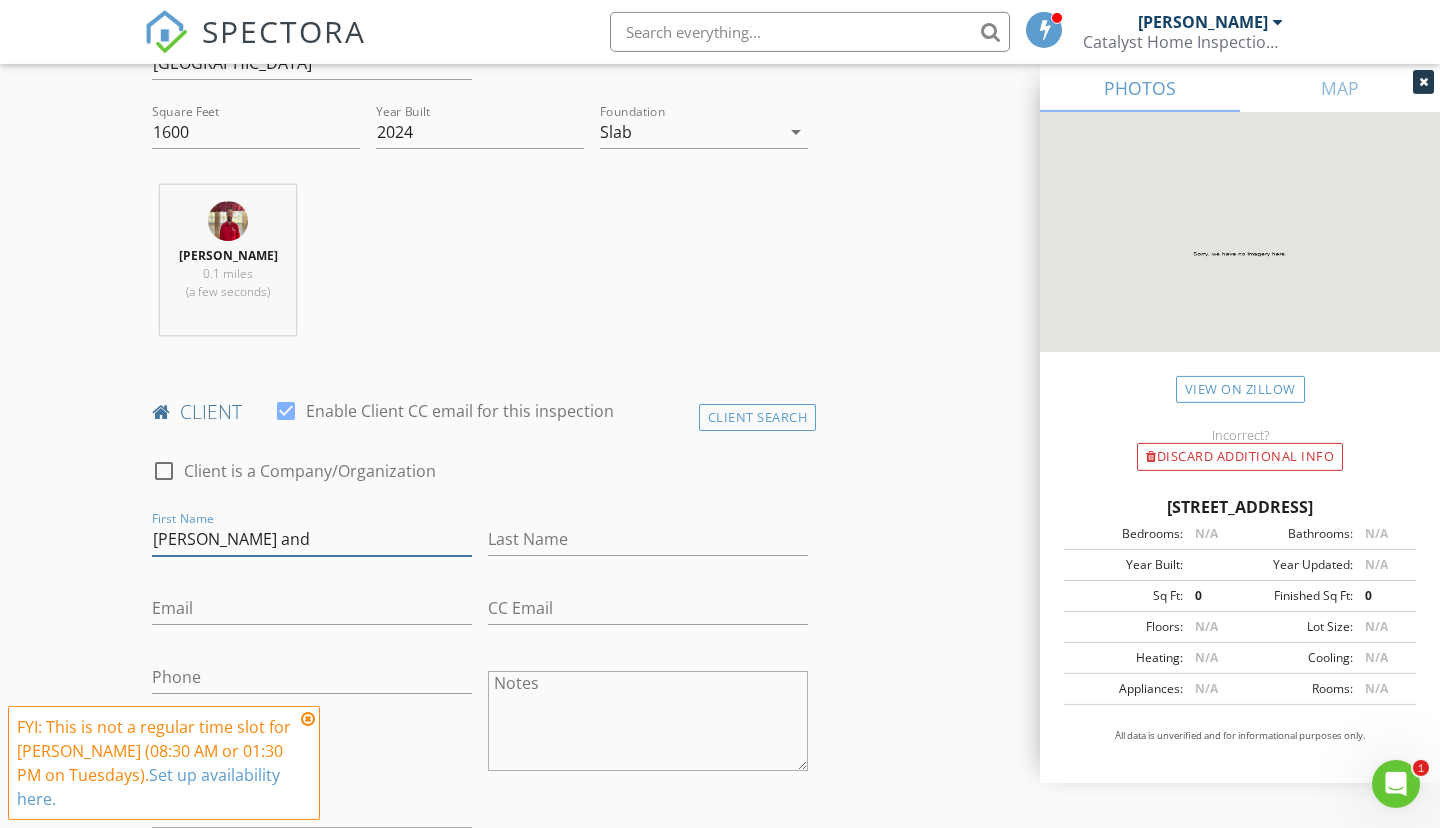 click on "Tom and" at bounding box center [312, 539] 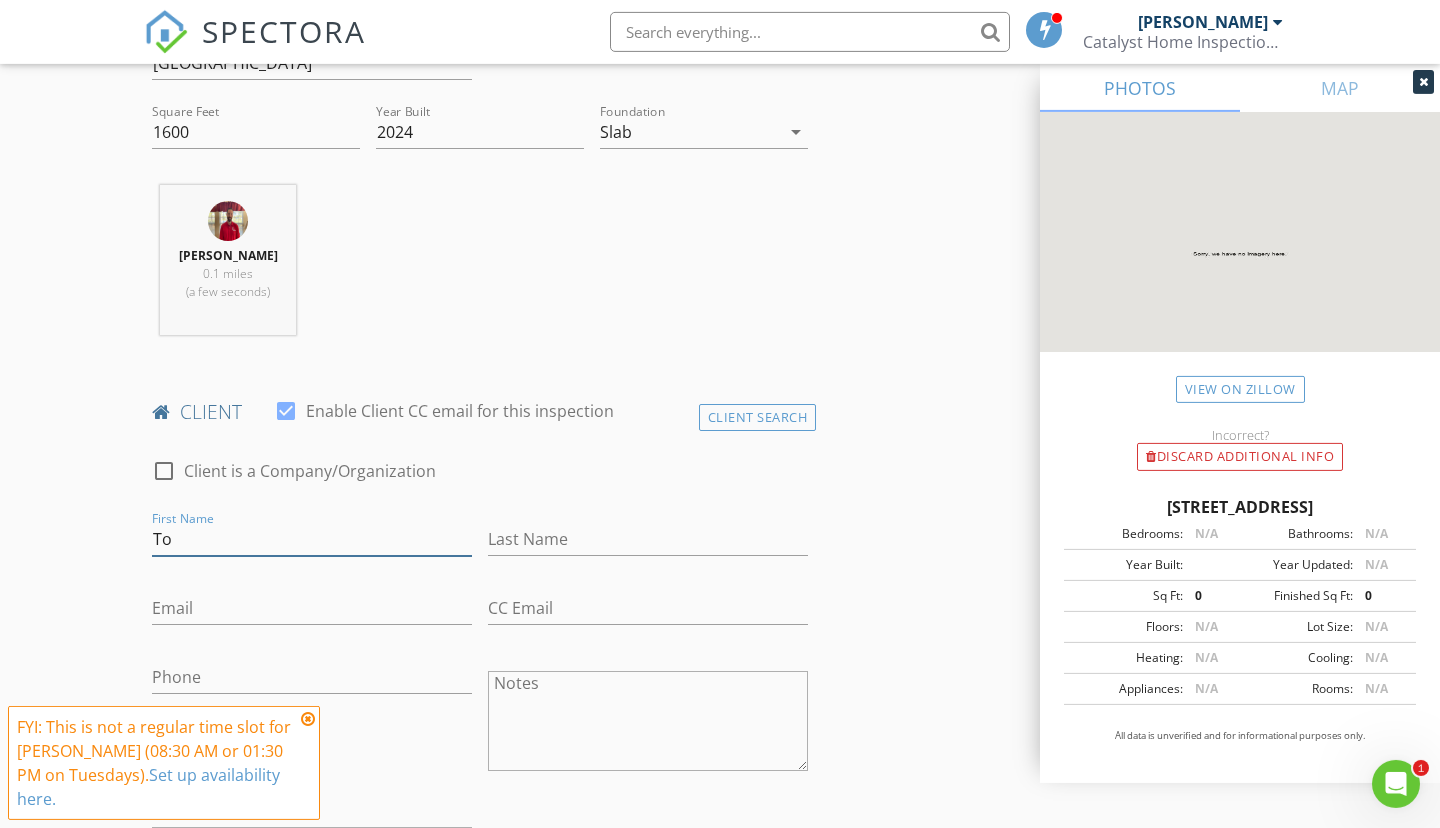 type on "T" 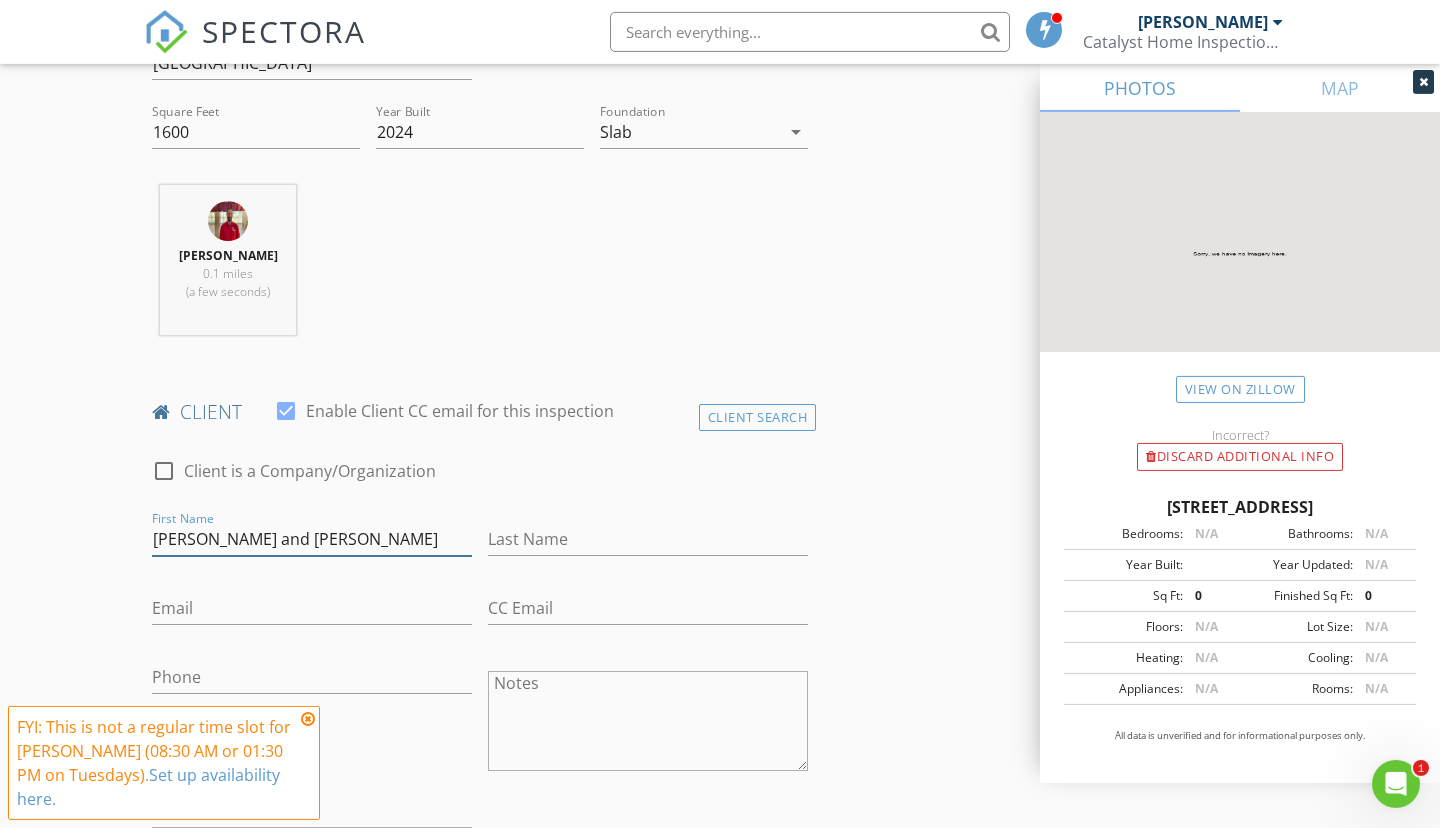 type on "Thomas and Suzanne" 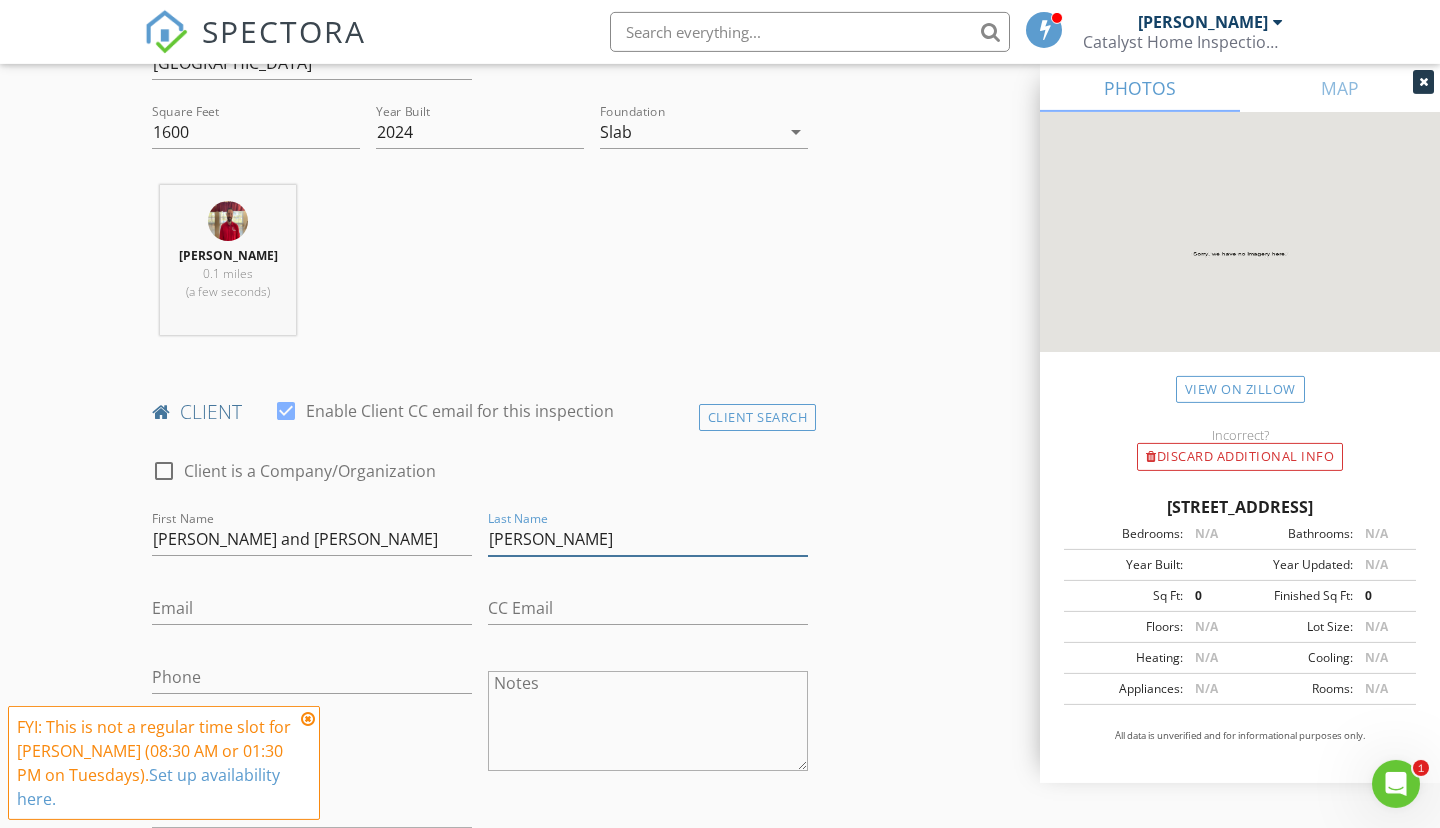 type on "DiMartino" 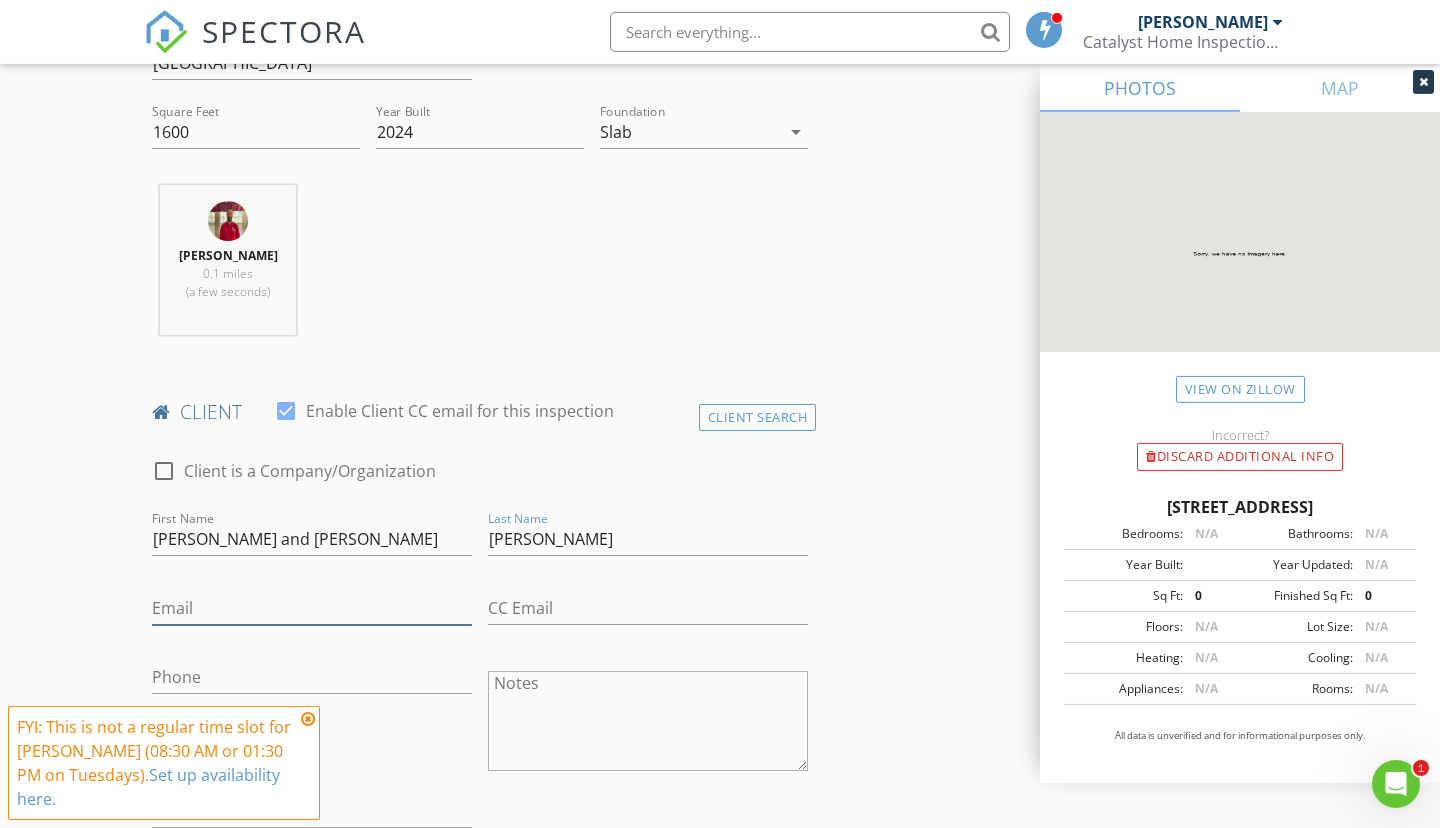 click on "Email" at bounding box center [312, 608] 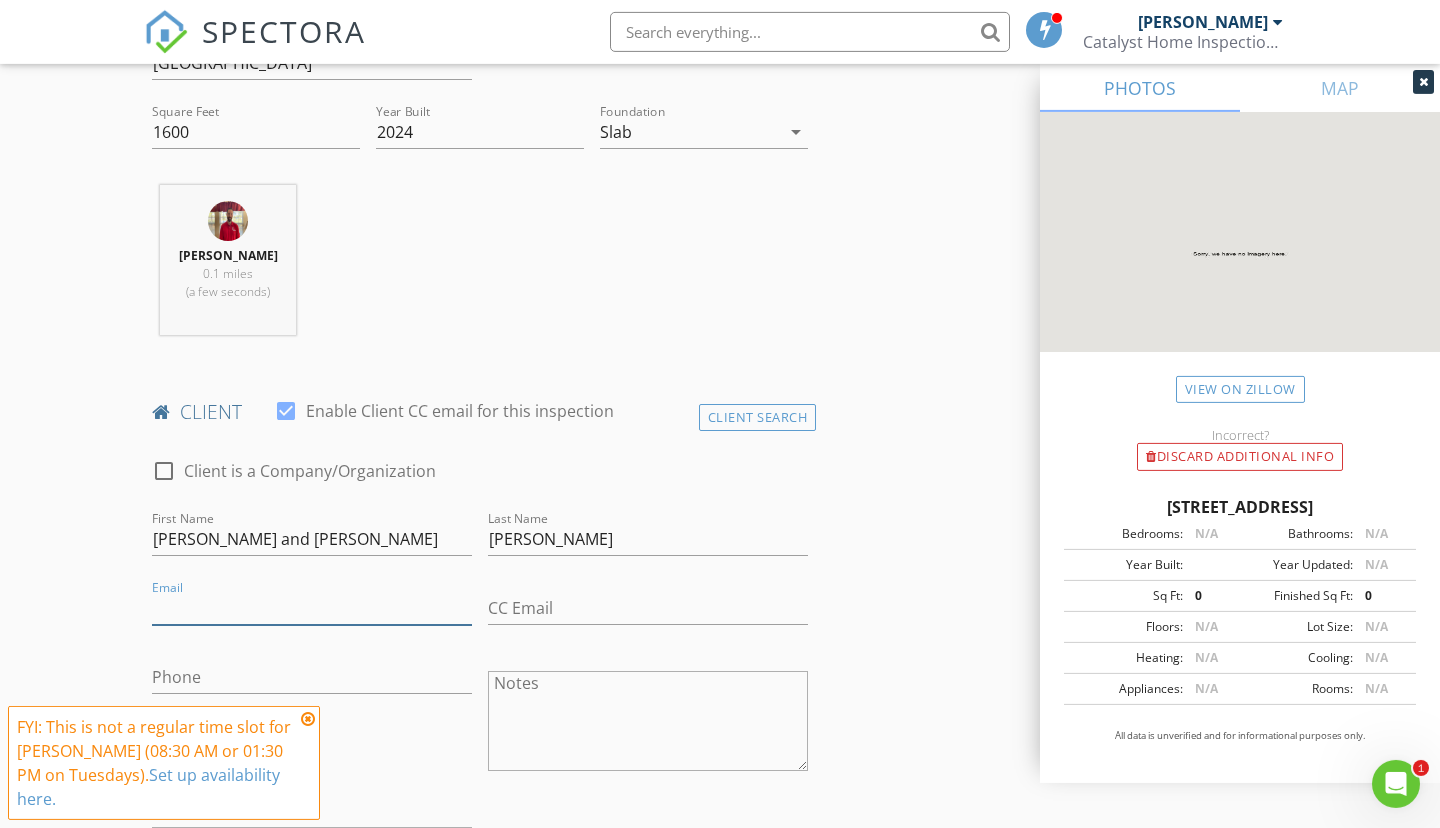 click on "Email" at bounding box center [312, 608] 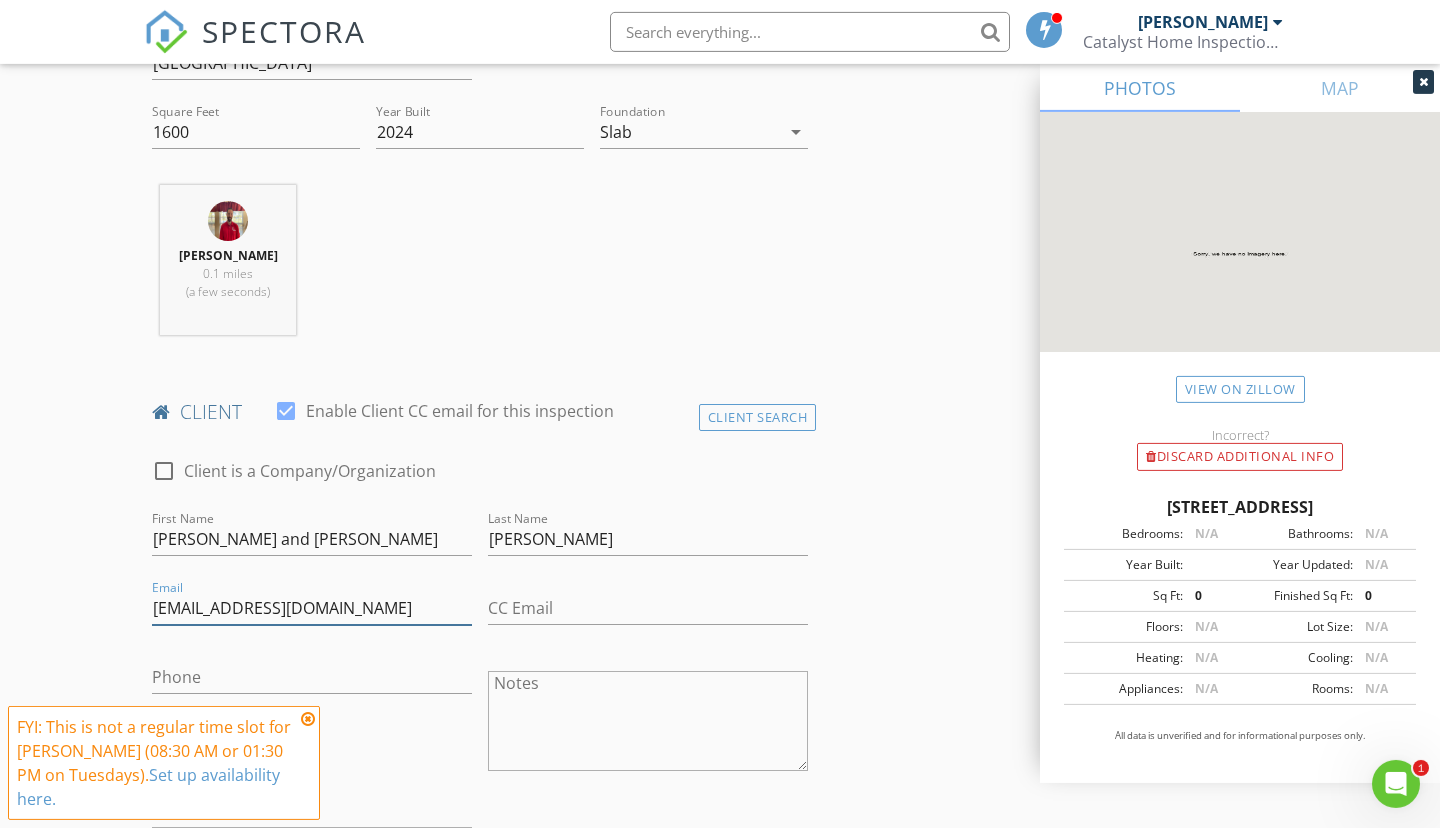 type on "[EMAIL_ADDRESS][DOMAIN_NAME]" 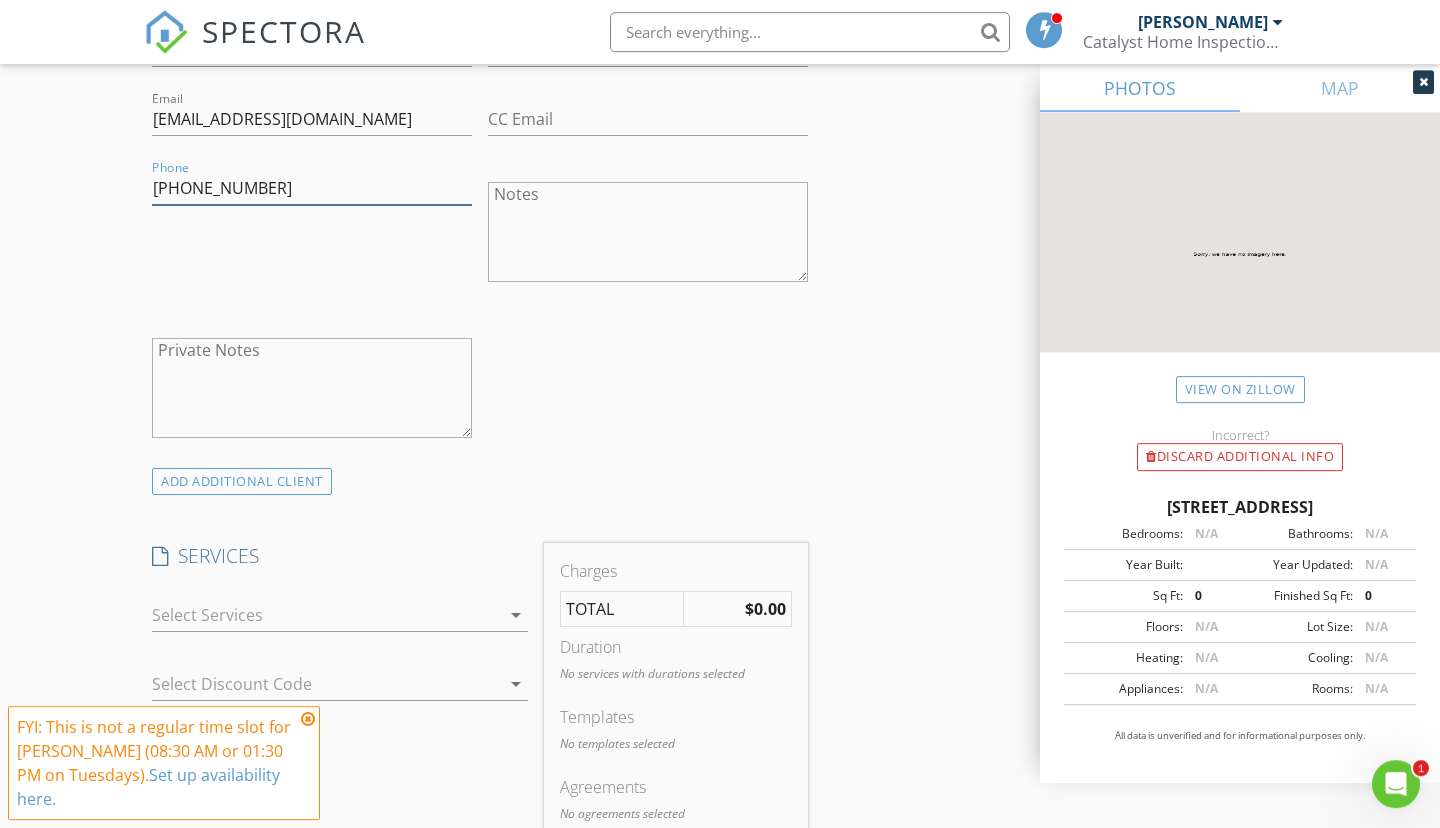 scroll, scrollTop: 1208, scrollLeft: 0, axis: vertical 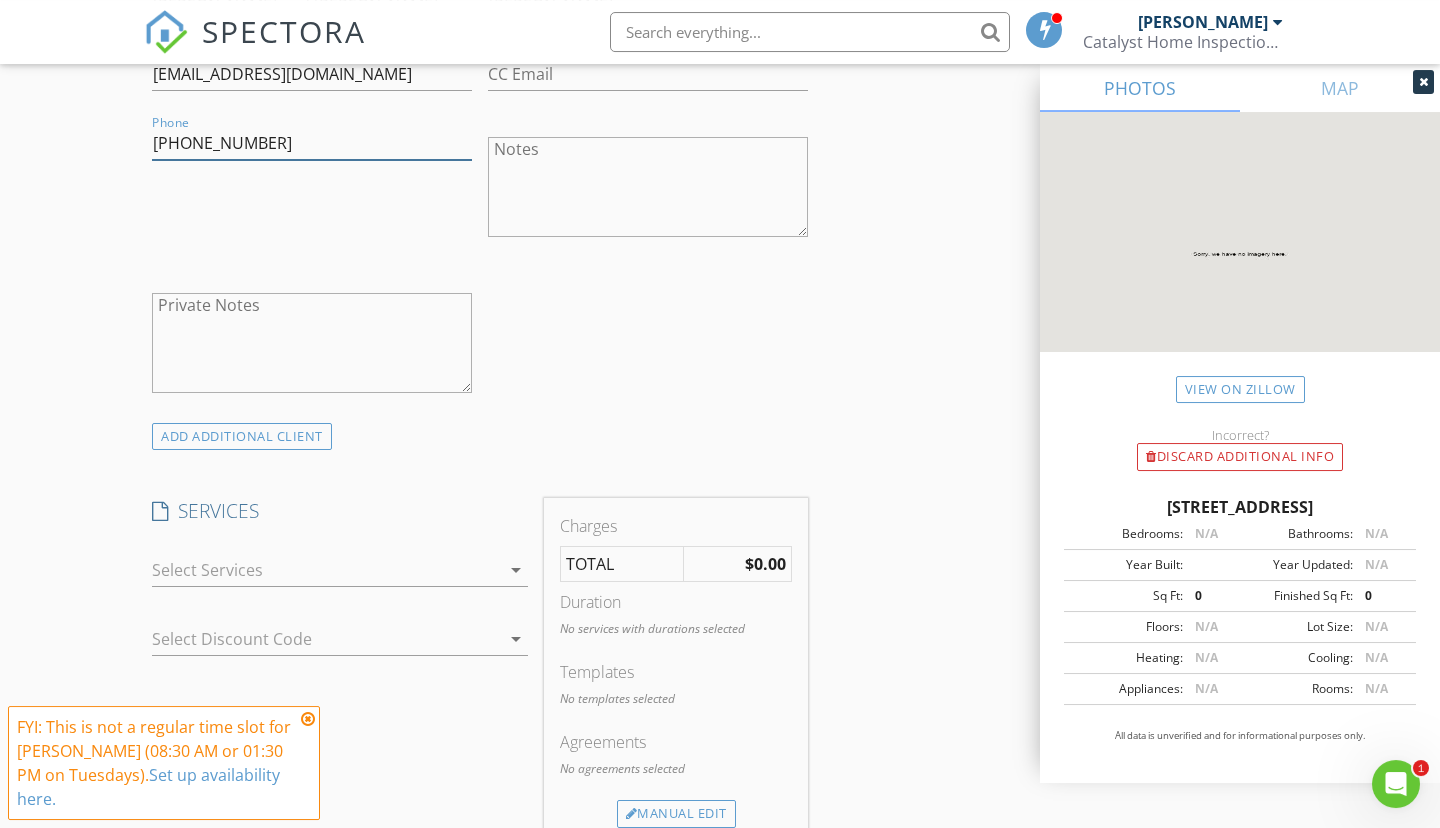 type on "978-912-4249" 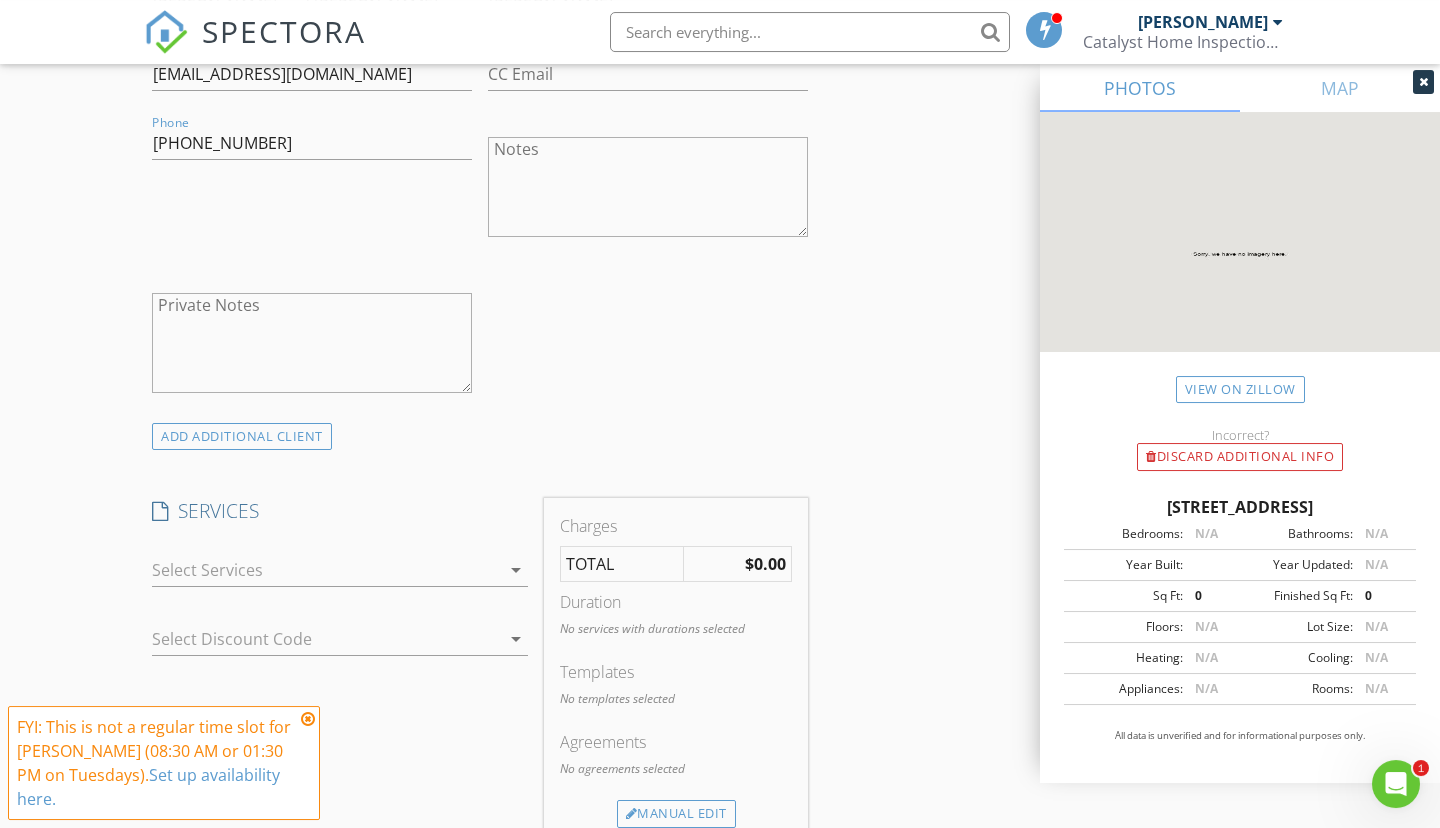 click at bounding box center [326, 570] 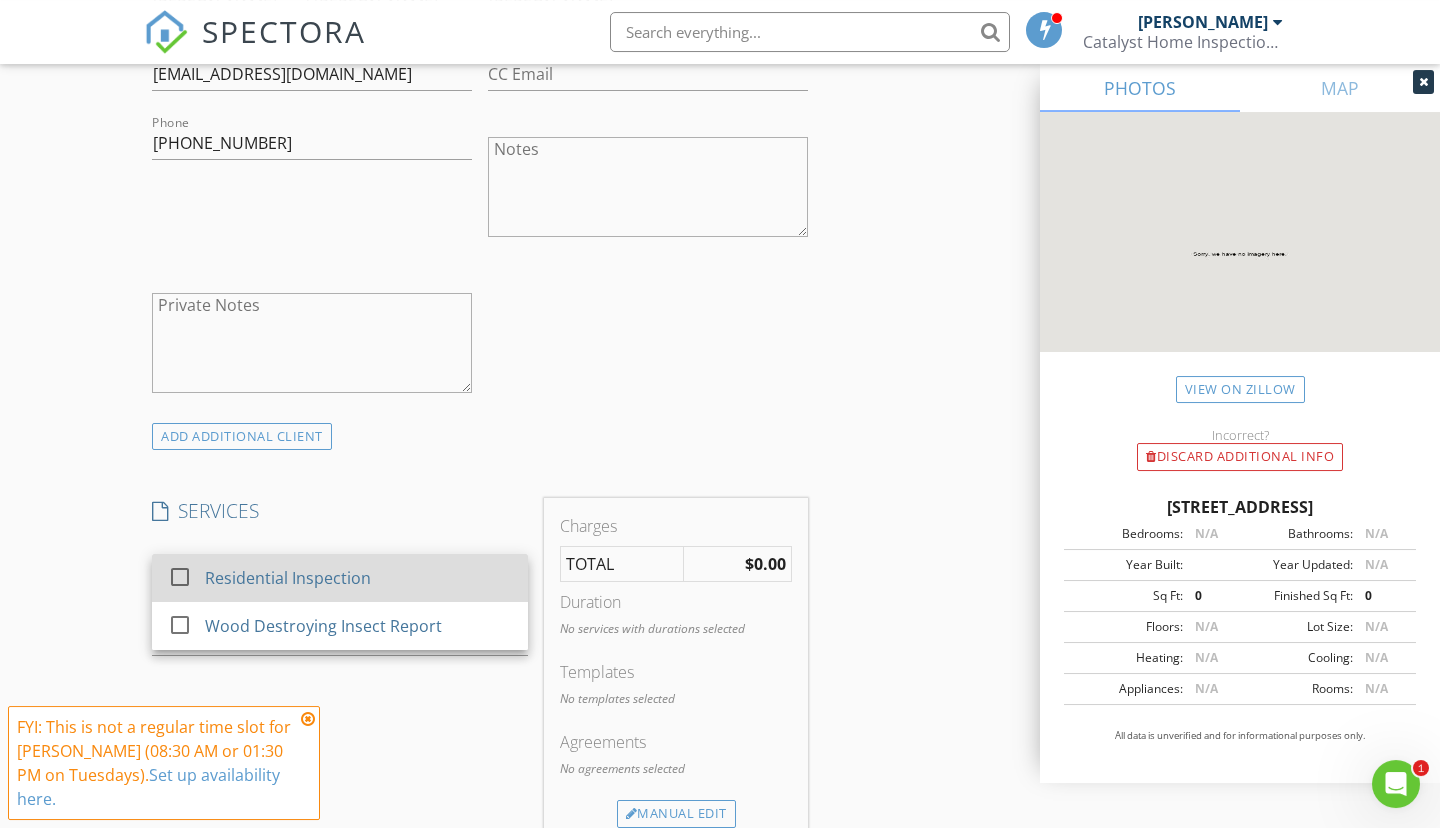 click on "Residential Inspection" at bounding box center [358, 578] 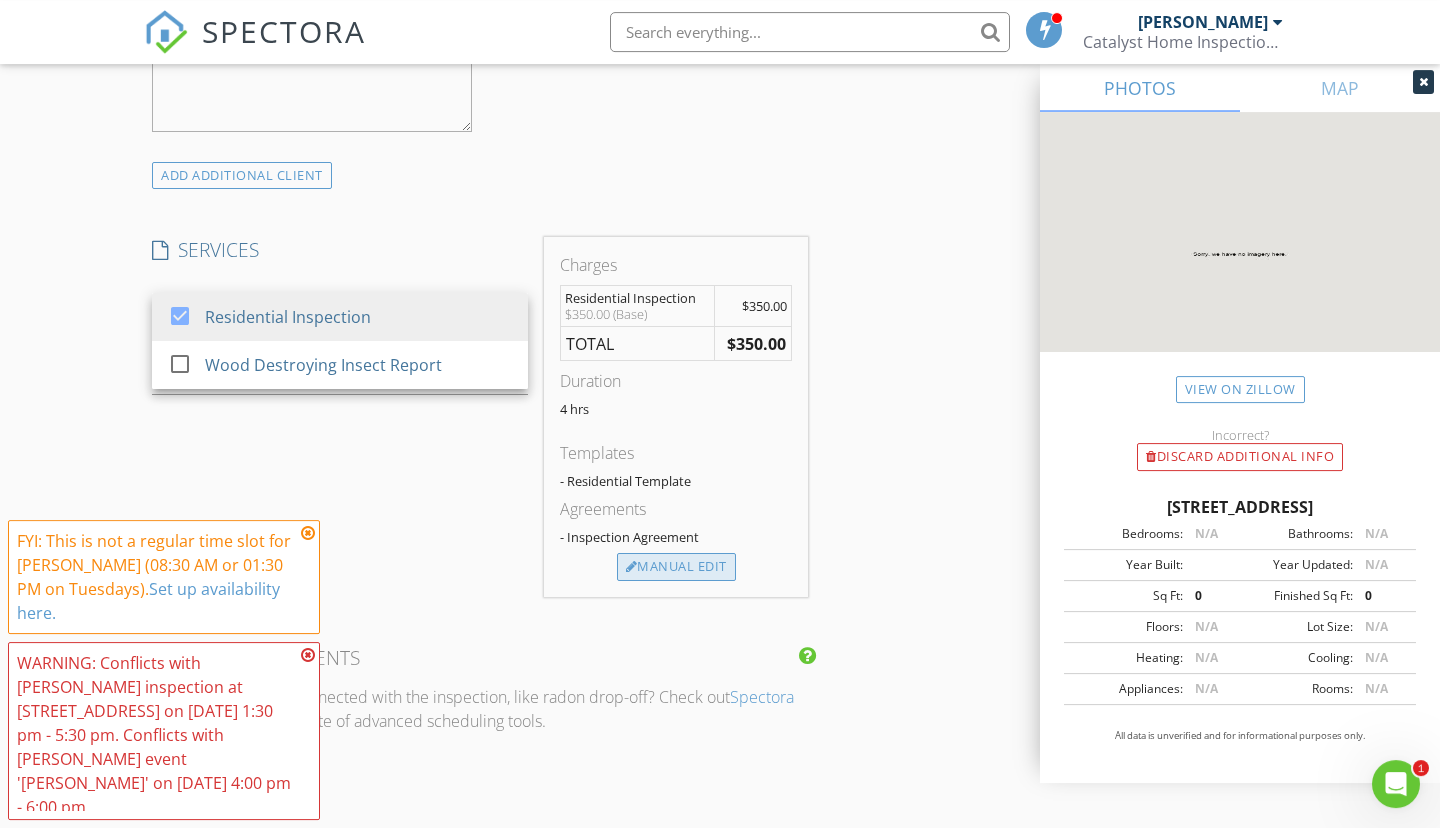 scroll, scrollTop: 1470, scrollLeft: 0, axis: vertical 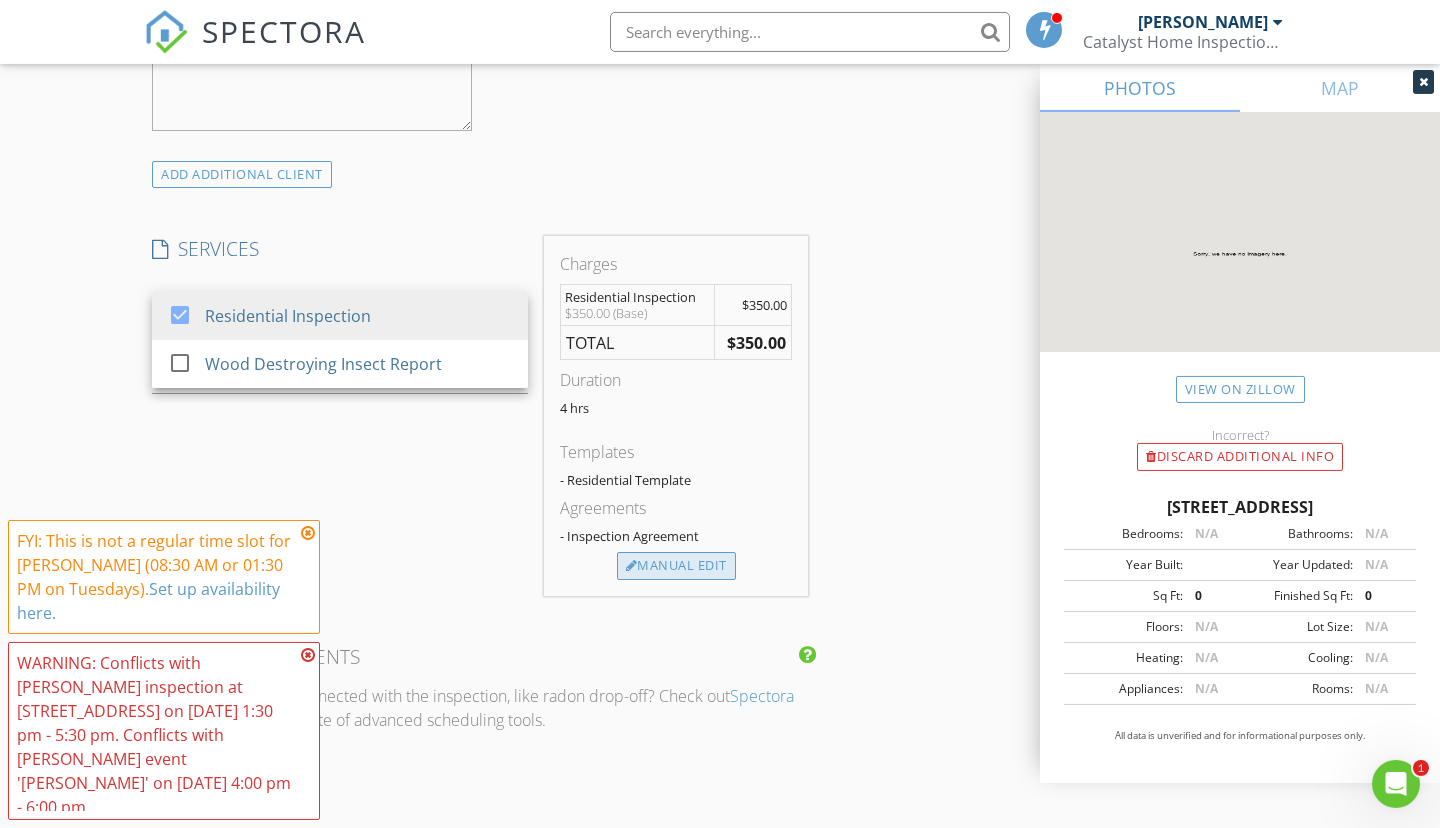 click on "Manual Edit" at bounding box center [676, 566] 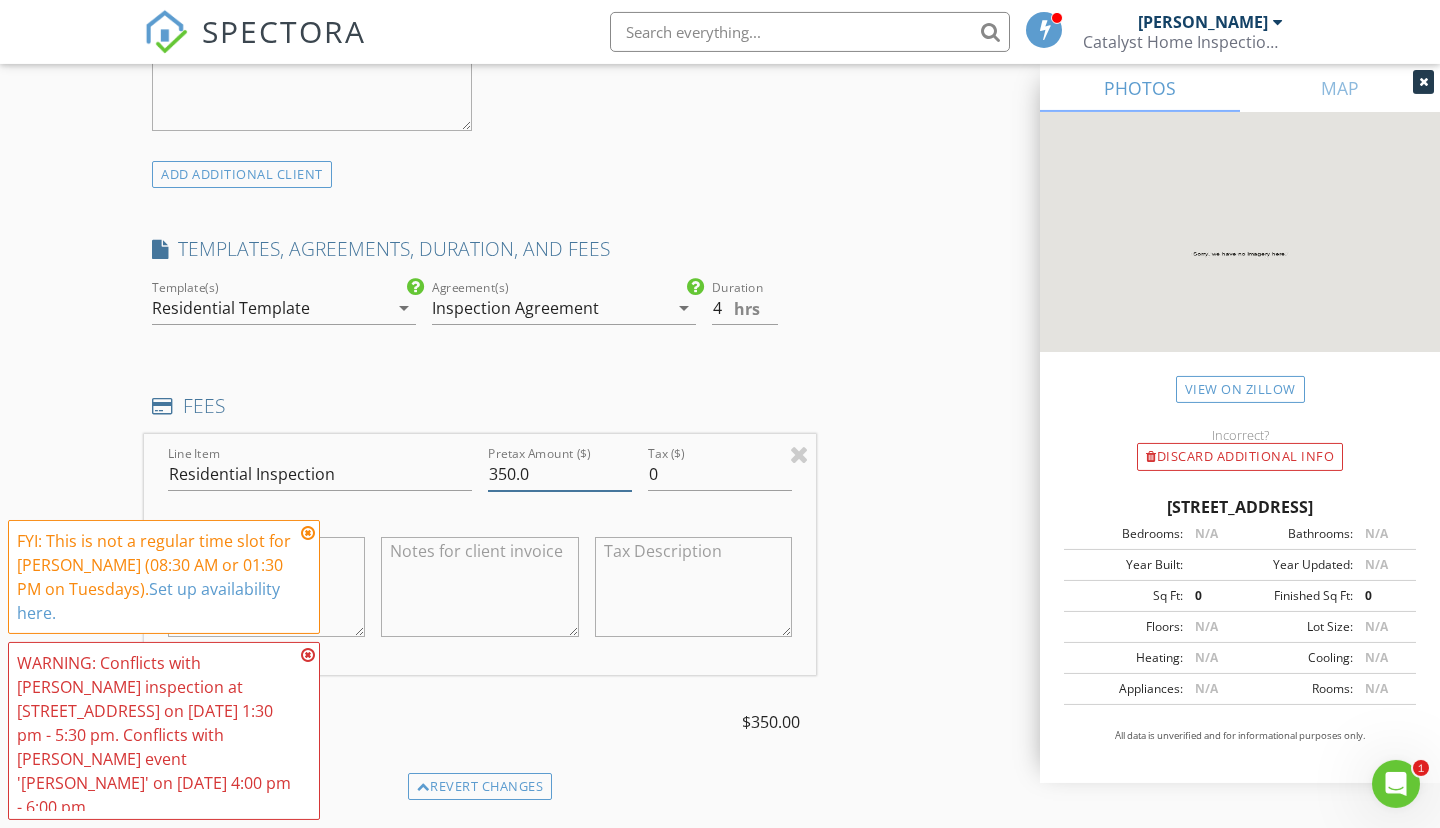 click on "350.0" at bounding box center [560, 474] 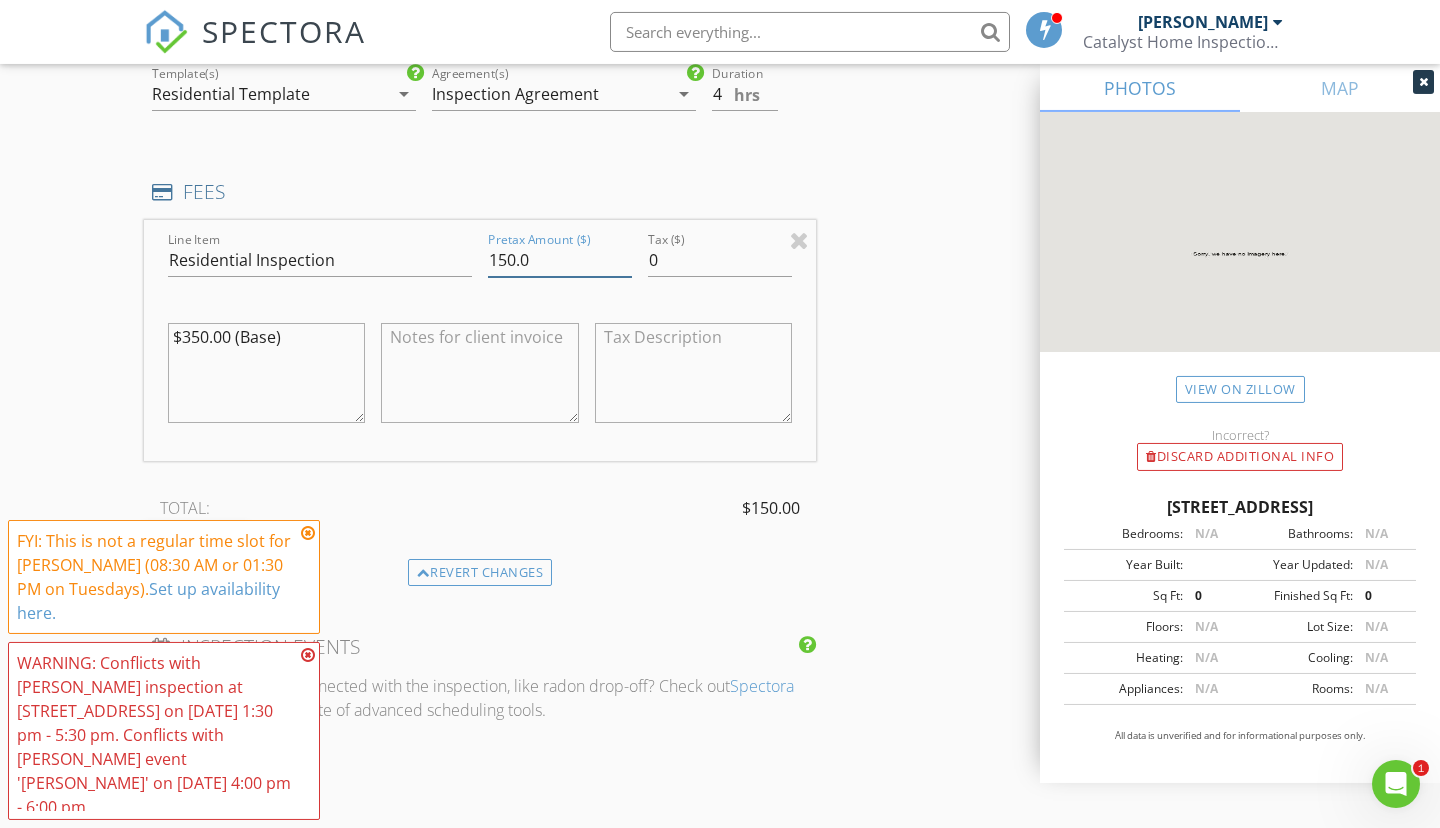 scroll, scrollTop: 1685, scrollLeft: 0, axis: vertical 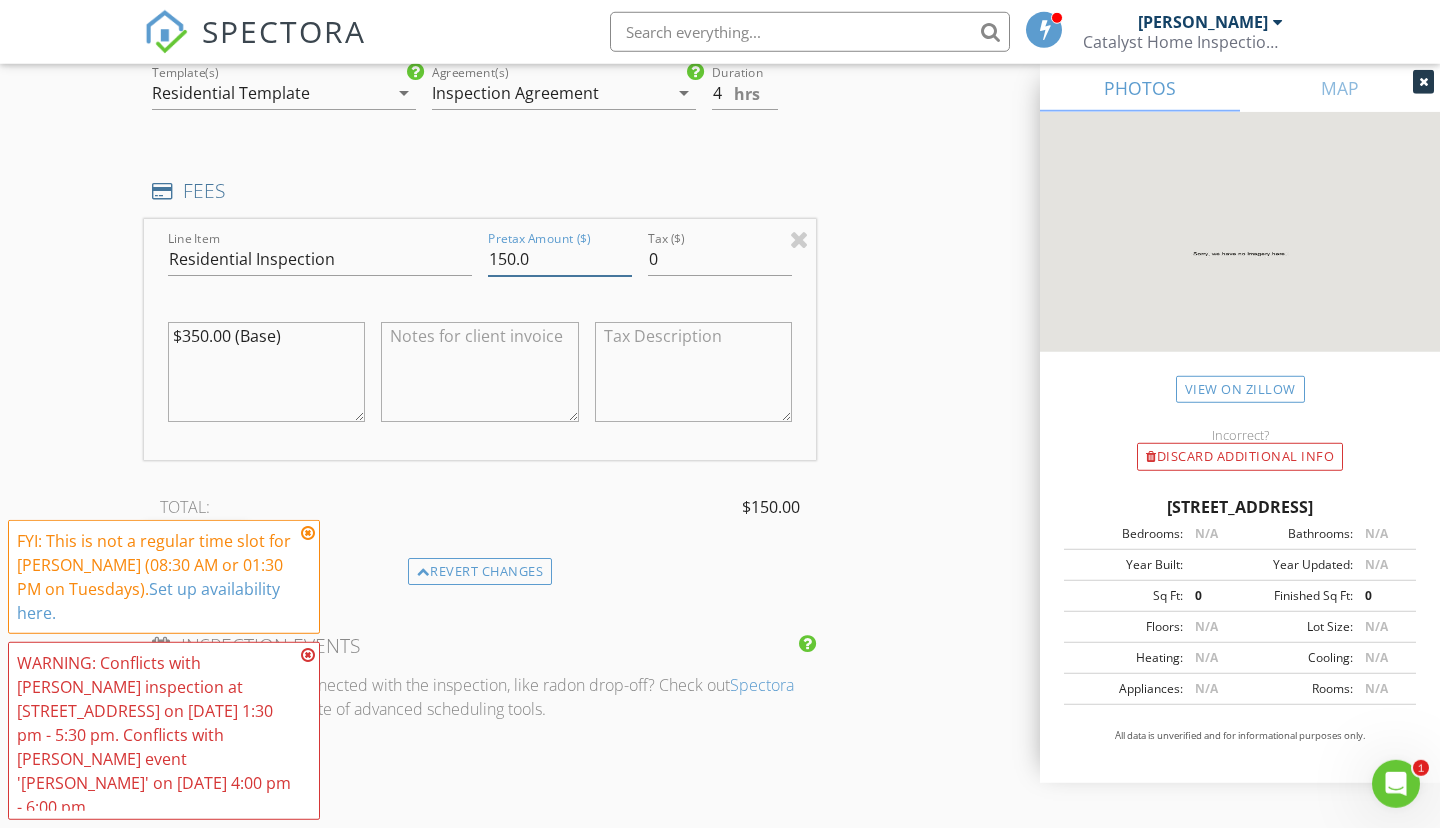 type on "150.0" 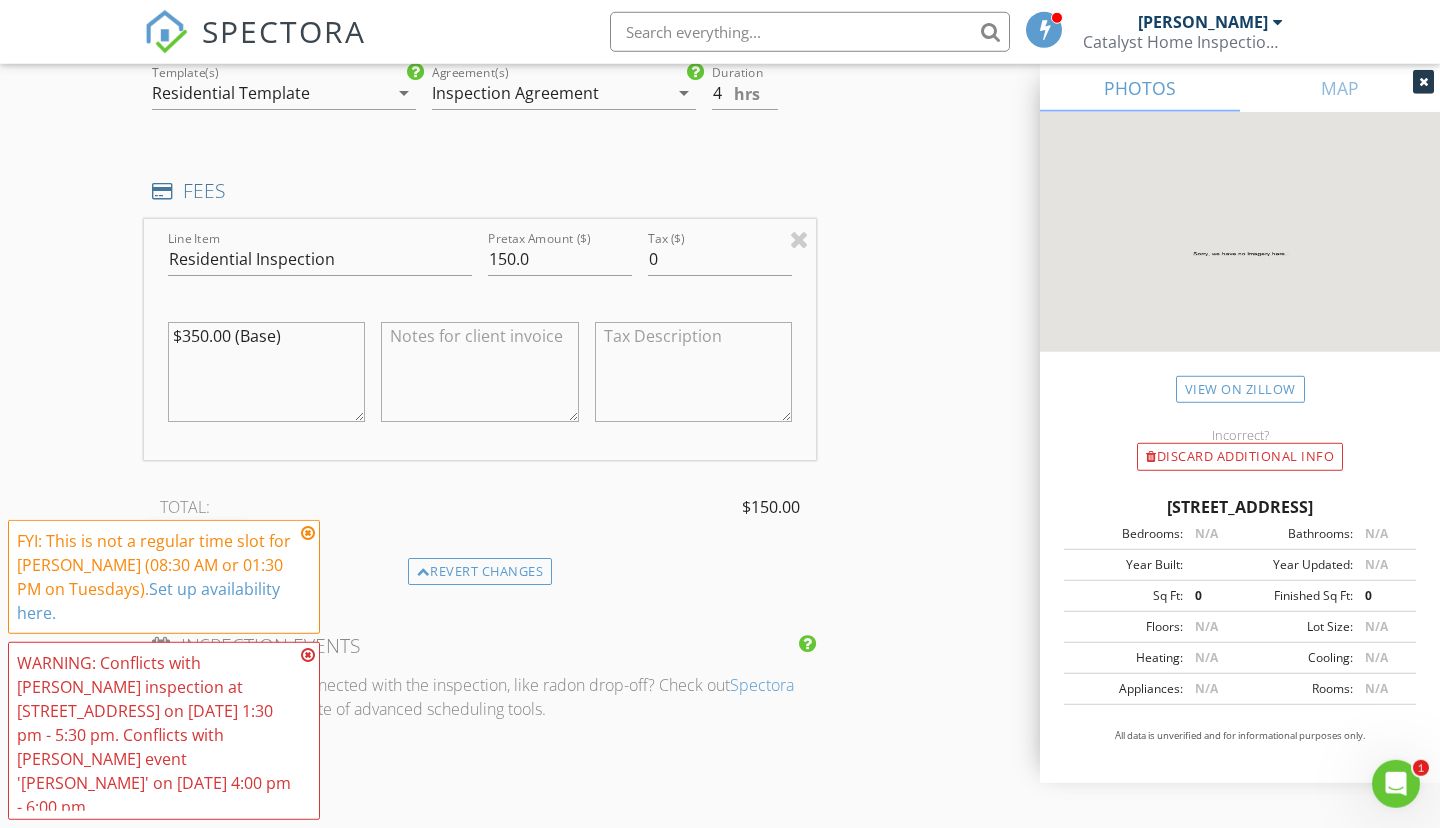 click on "$350.00 (Base)" at bounding box center (266, 372) 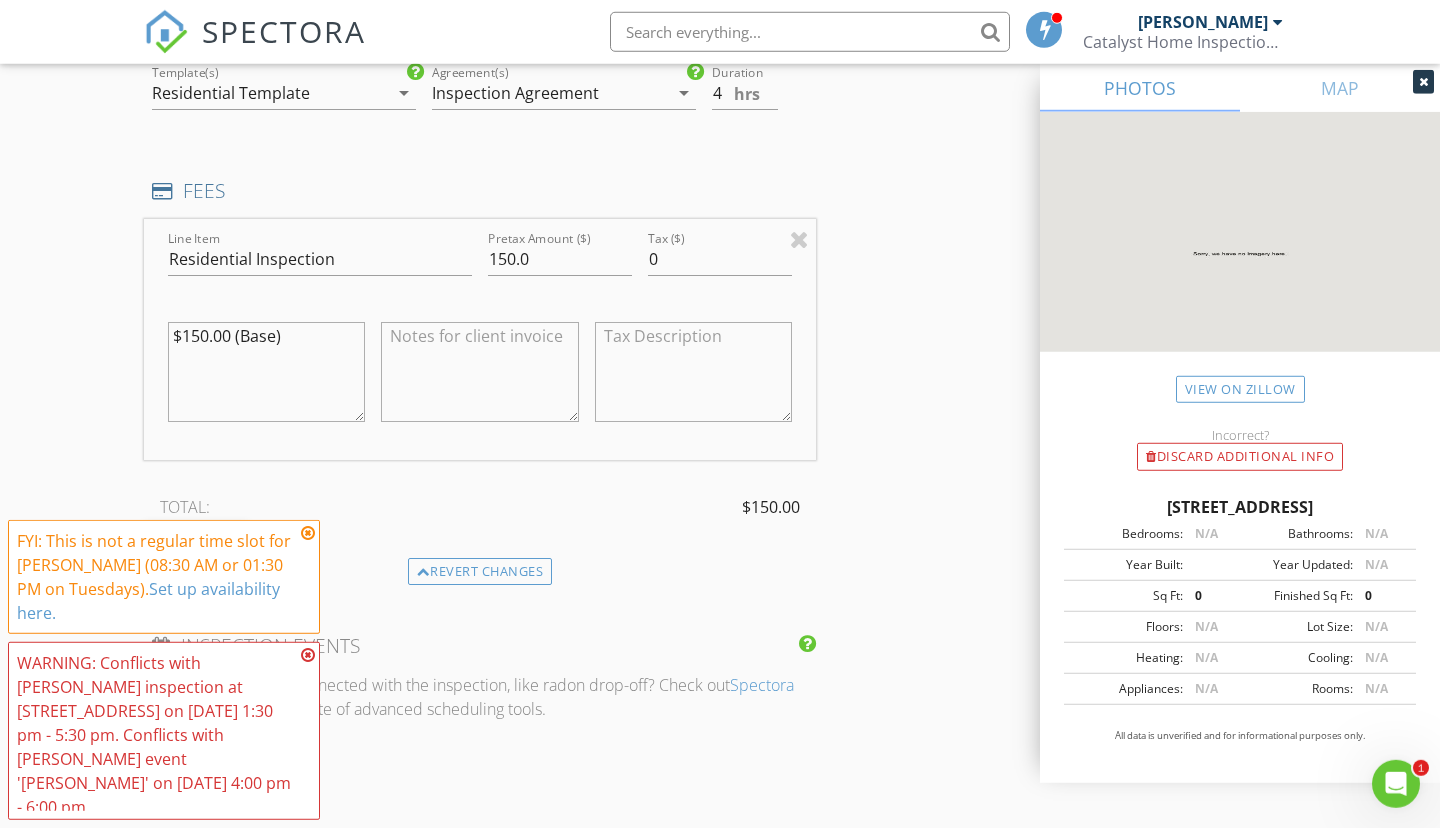 type on "$150.00 (Base)" 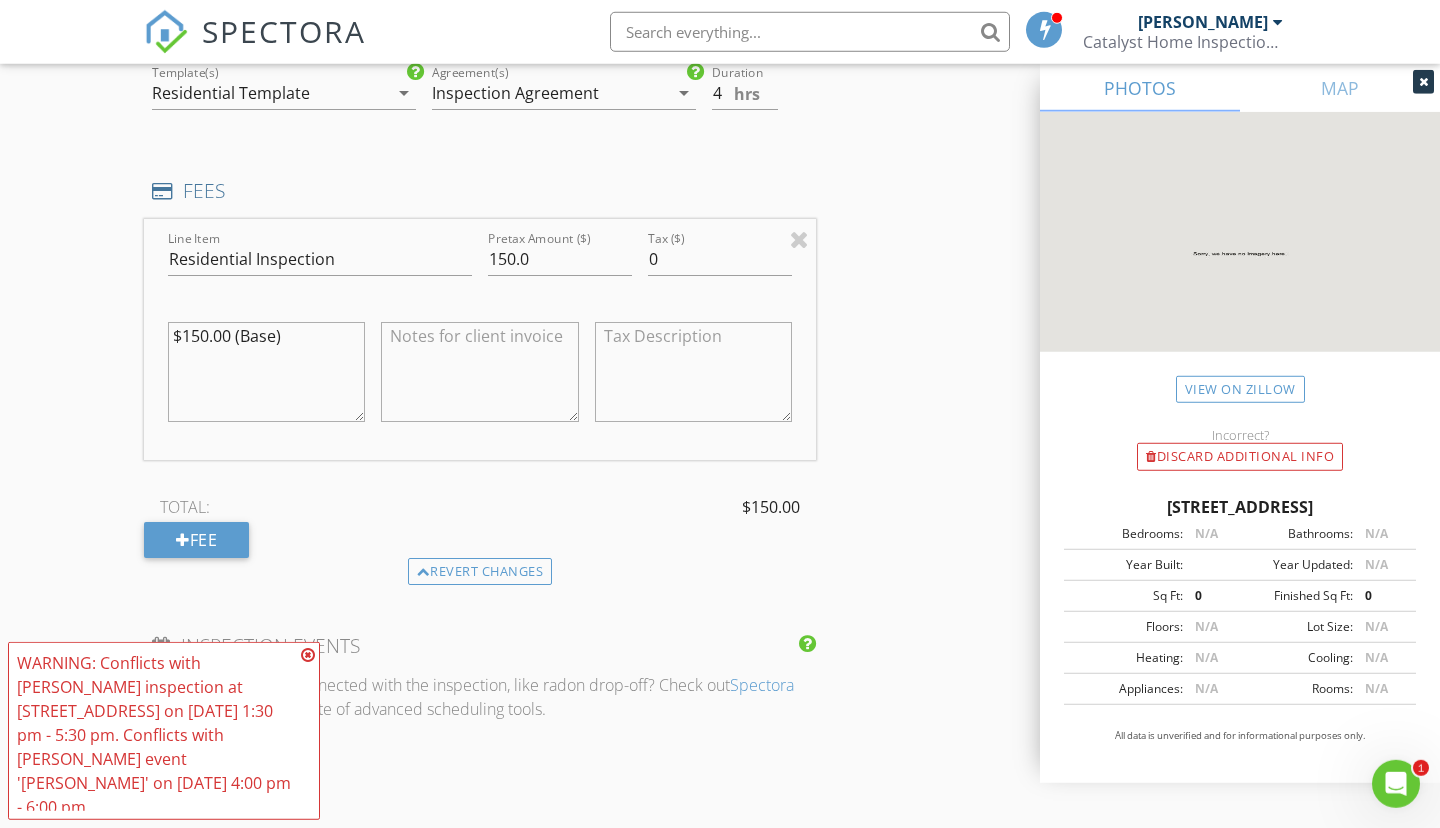 click at bounding box center (308, 655) 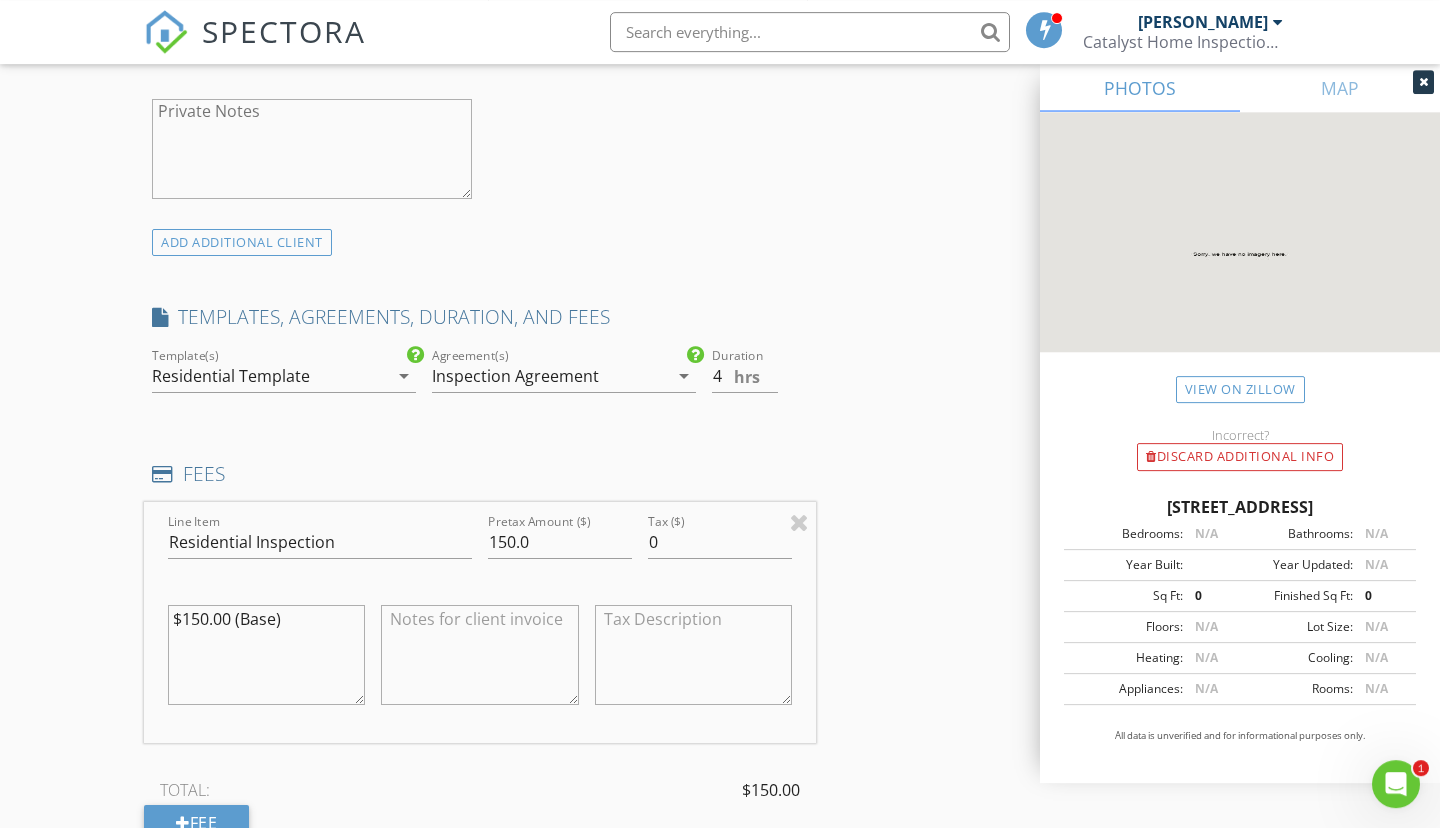 scroll, scrollTop: 1399, scrollLeft: 0, axis: vertical 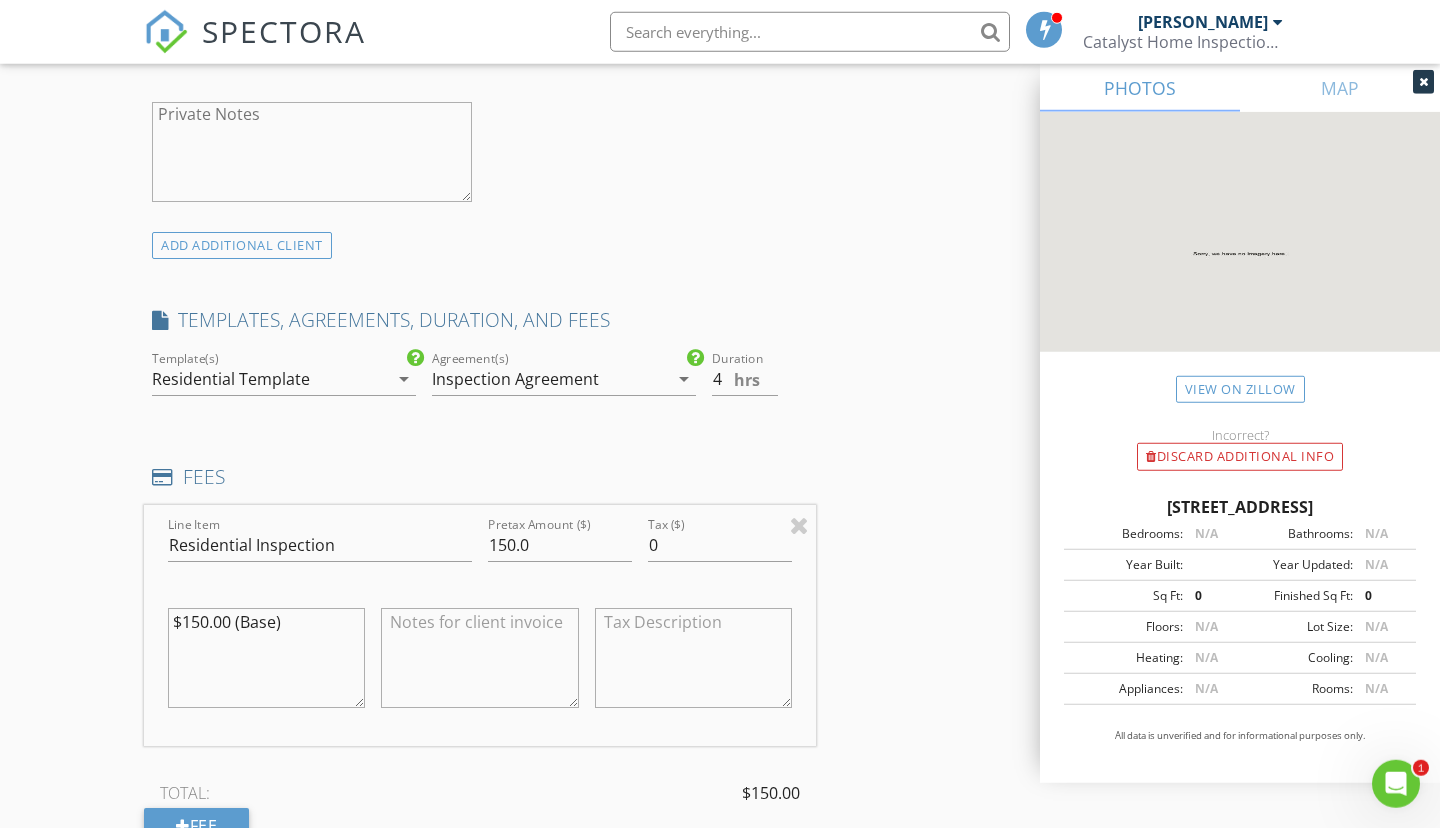 click on "arrow_drop_down" at bounding box center (684, 379) 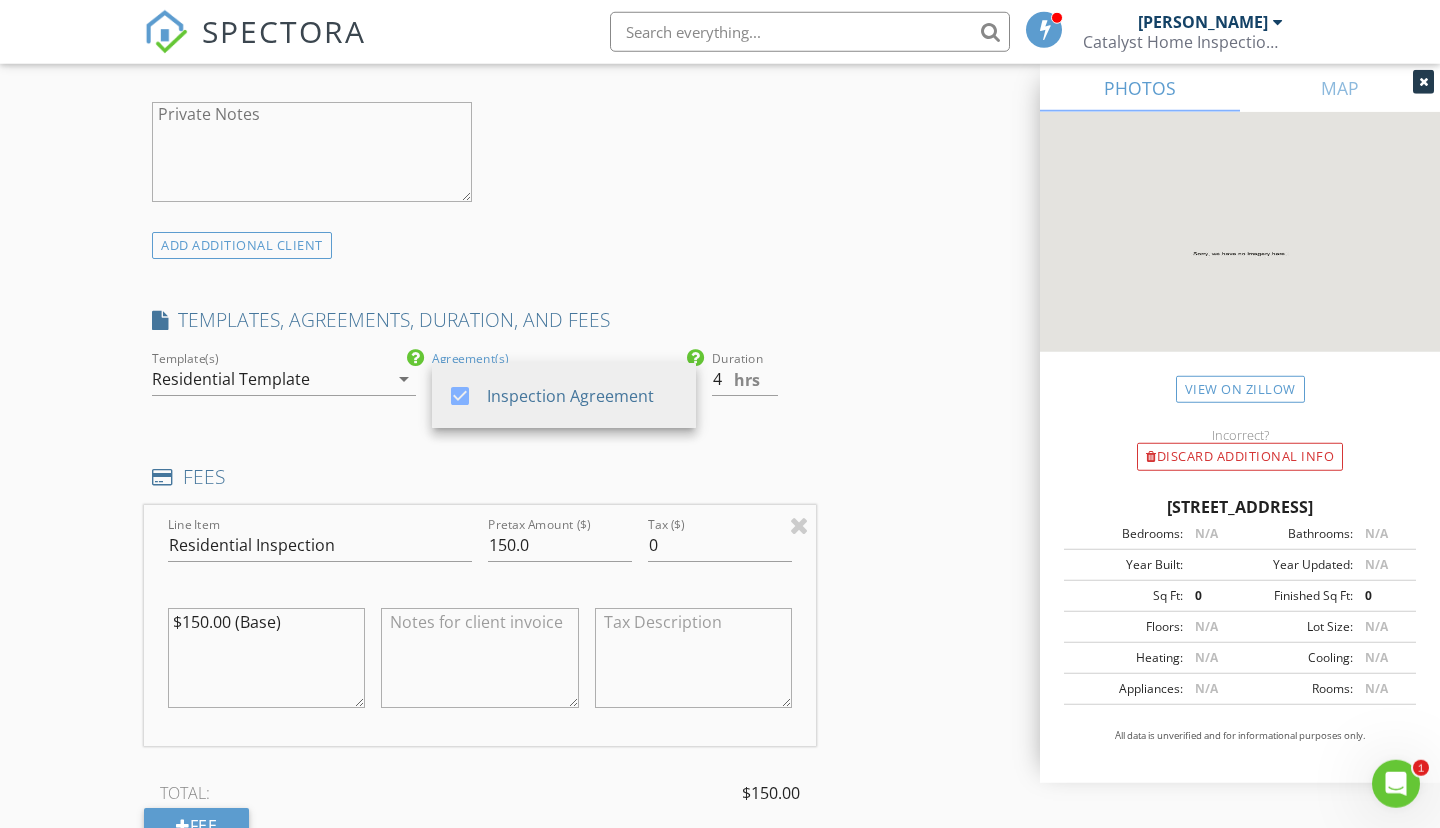 click on "INSPECTOR(S)
check_box   Tyler French   PRIMARY   Tyler French arrow_drop_down   check_box_outline_blank Tyler French specifically requested
Date/Time
07/08/2025 3:30 PM
Location
Address Search       Address 9157 Little Osprey   Unit   City Calabash   State NC   Zip 28467   County Brunswick     Square Feet 1600   Year Built 2024   Foundation Slab arrow_drop_down     Tyler French     0.1 miles     (a few seconds)
client
check_box Enable Client CC email for this inspection   Client Search     check_box_outline_blank Client is a Company/Organization     First Name Thomas and Suzanne   Last Name DiMartino   Email tomd400@gmail.com   CC Email   Phone 978-912-4249           Notes   Private Notes
ADD ADDITIONAL client
SERVICES
check_box   Residential Inspection   check_box_outline_blank" at bounding box center [480, 523] 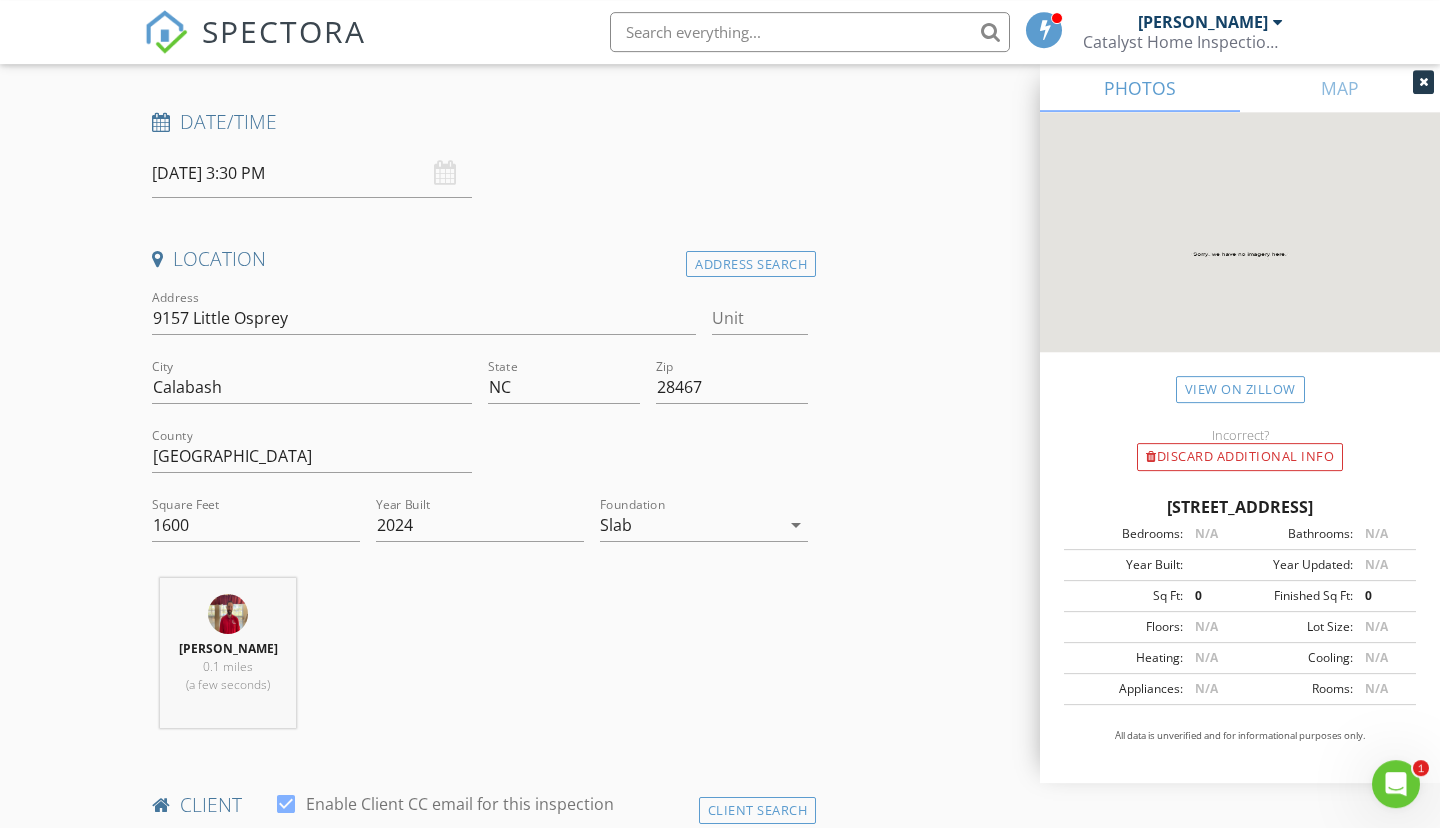 scroll, scrollTop: 0, scrollLeft: 0, axis: both 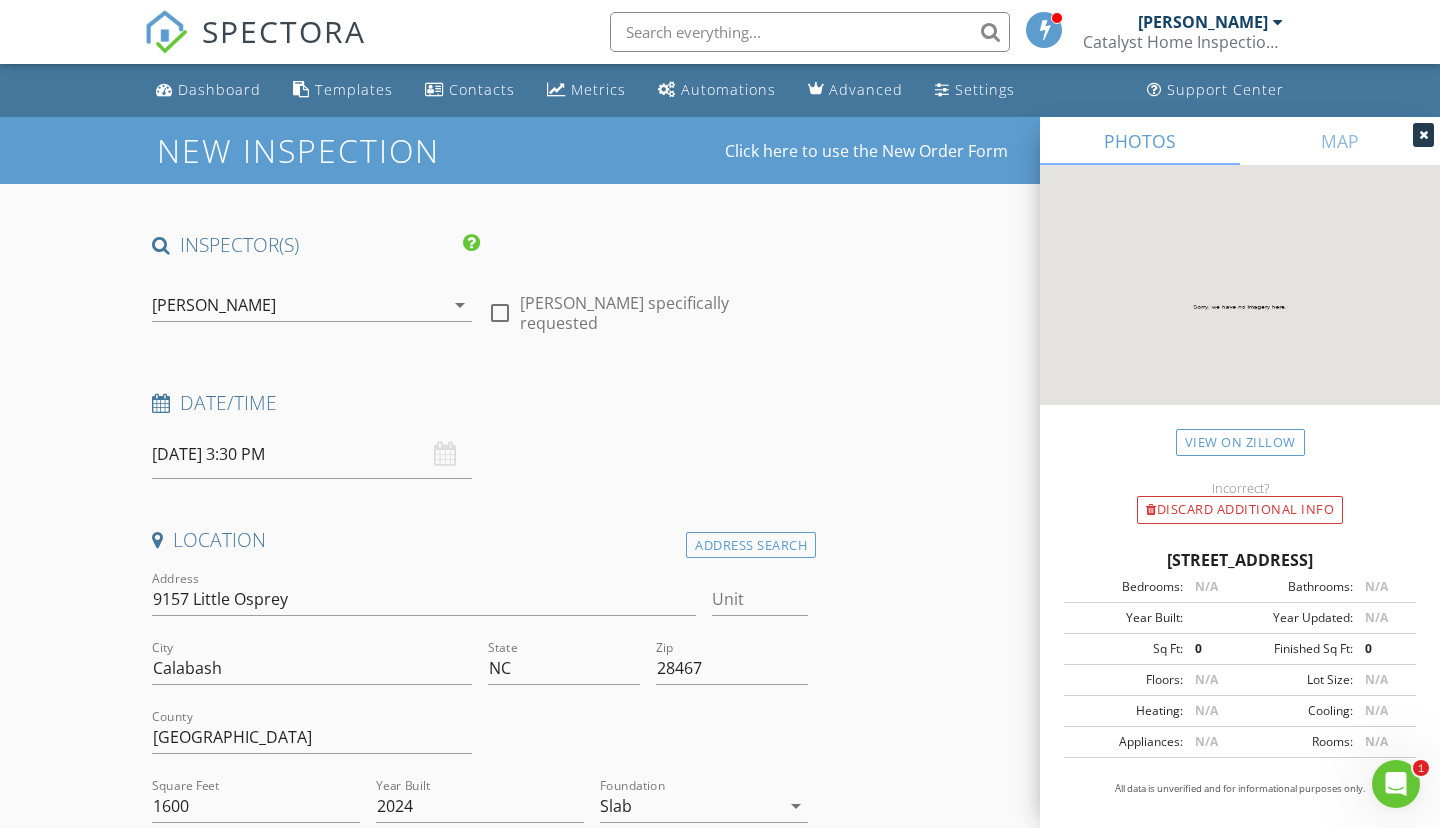 click at bounding box center (1423, 135) 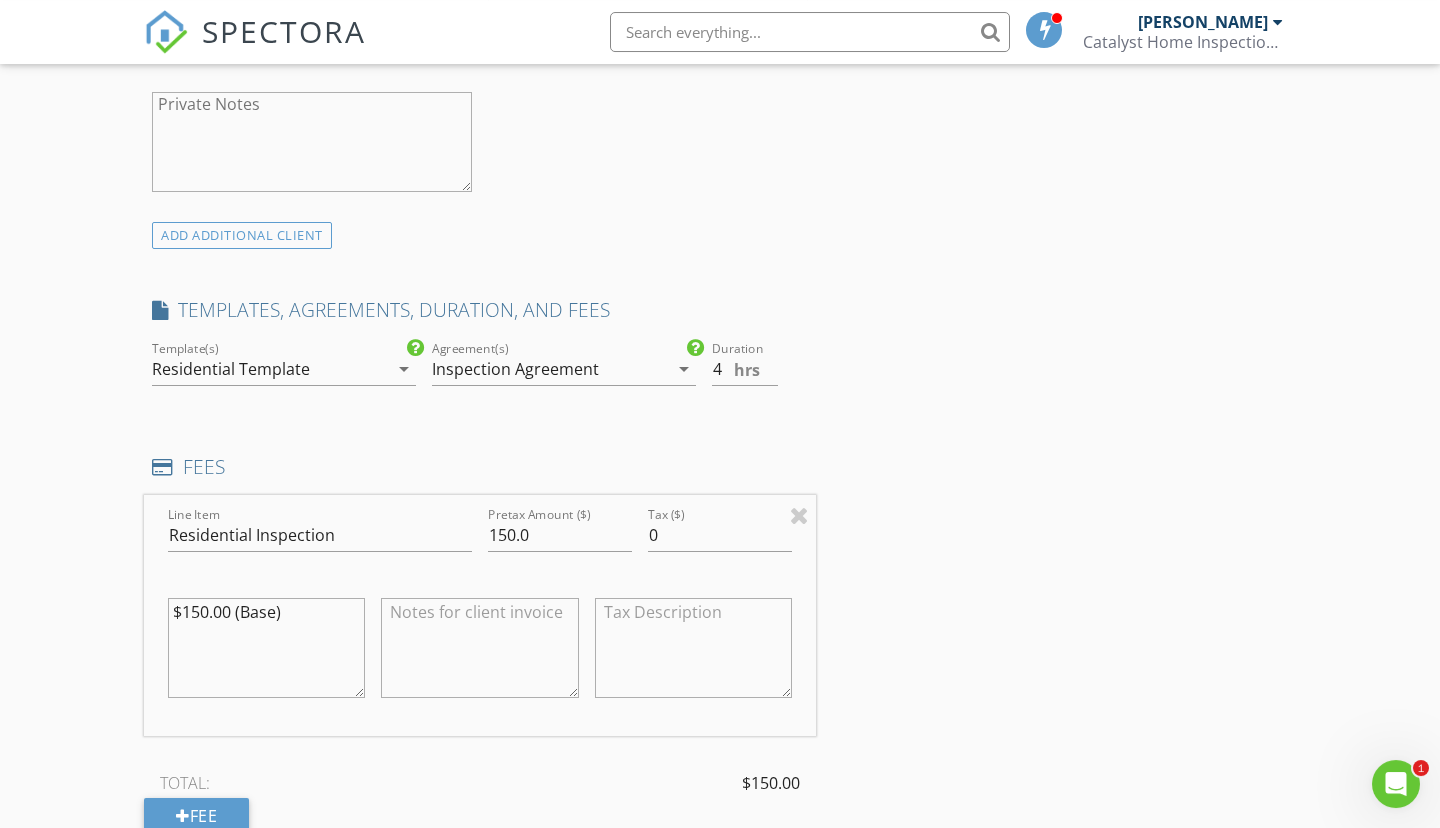 scroll, scrollTop: 1412, scrollLeft: 0, axis: vertical 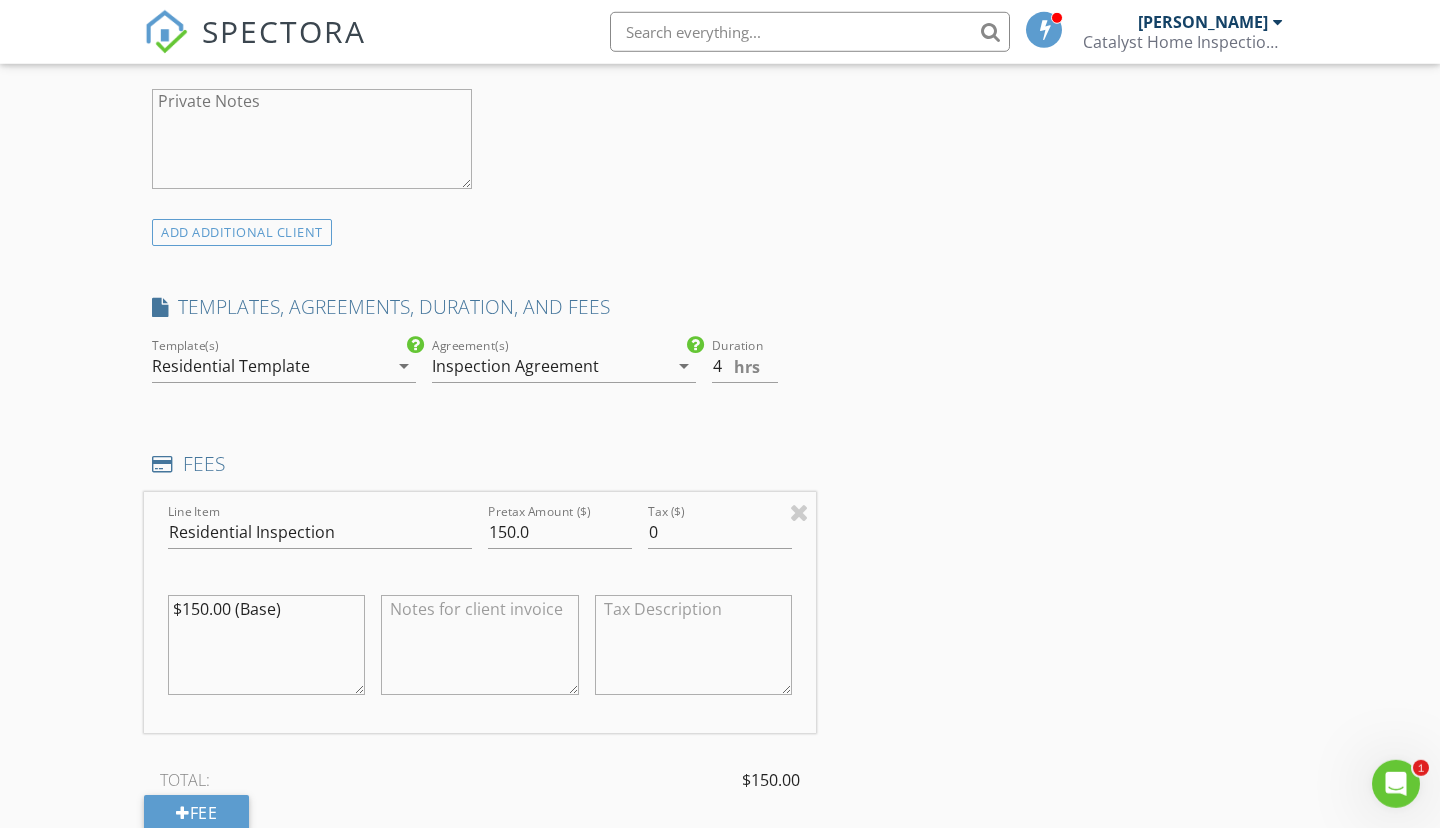 click on "arrow_drop_down" at bounding box center [684, 366] 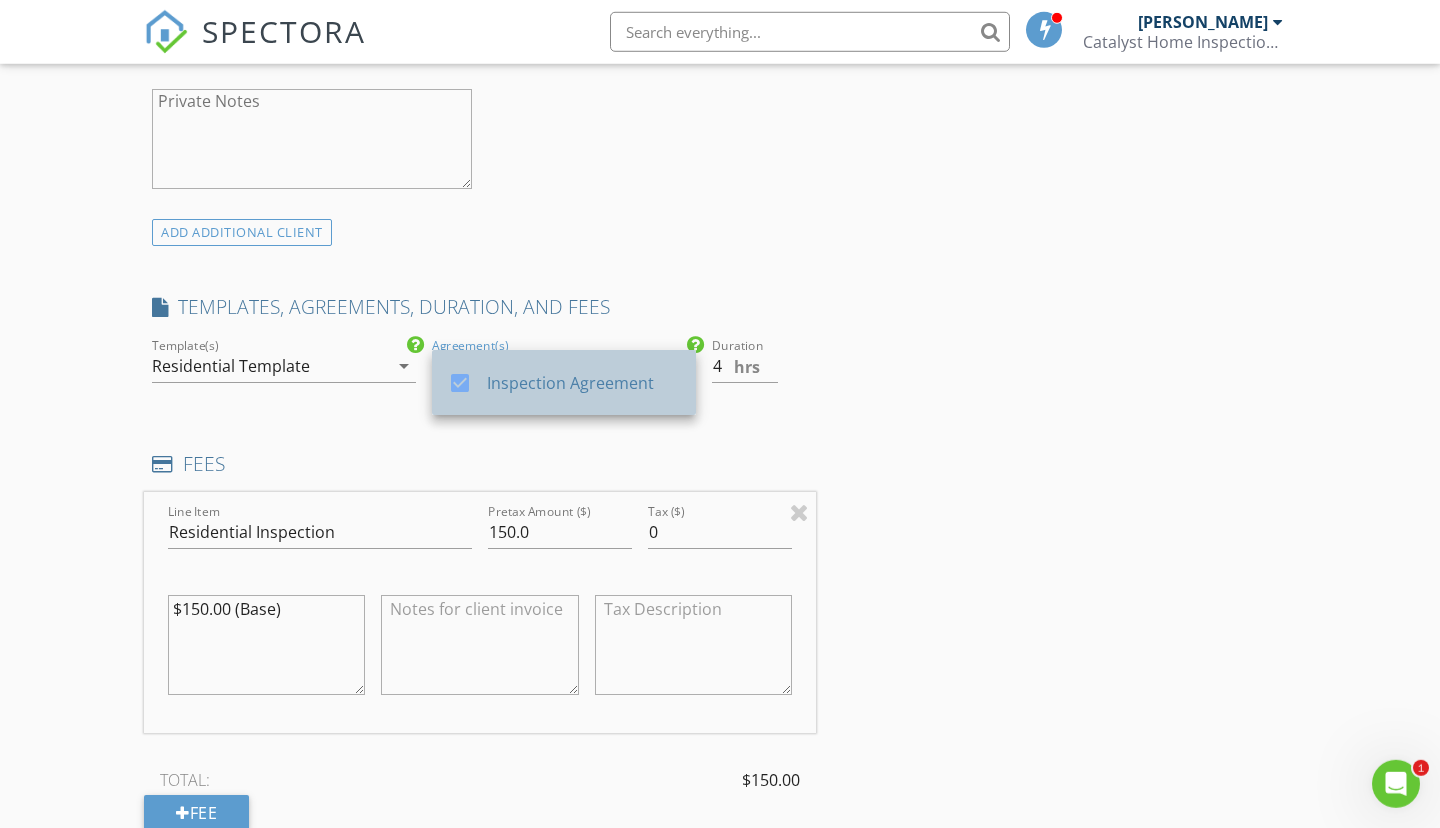 click on "Inspection Agreement" at bounding box center (583, 383) 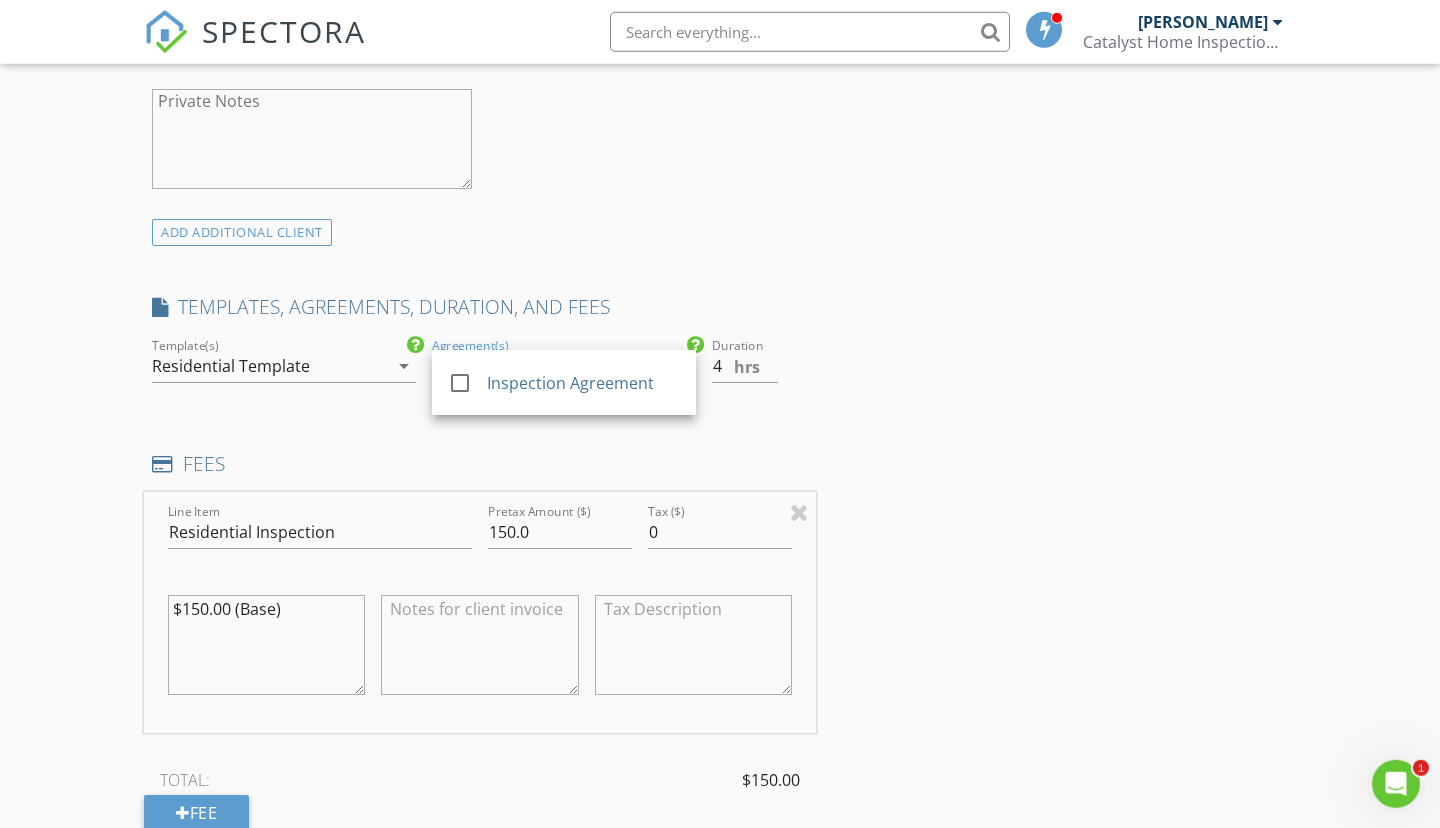 click on "TEMPLATES, AGREEMENTS, DURATION, AND FEES" at bounding box center (480, 307) 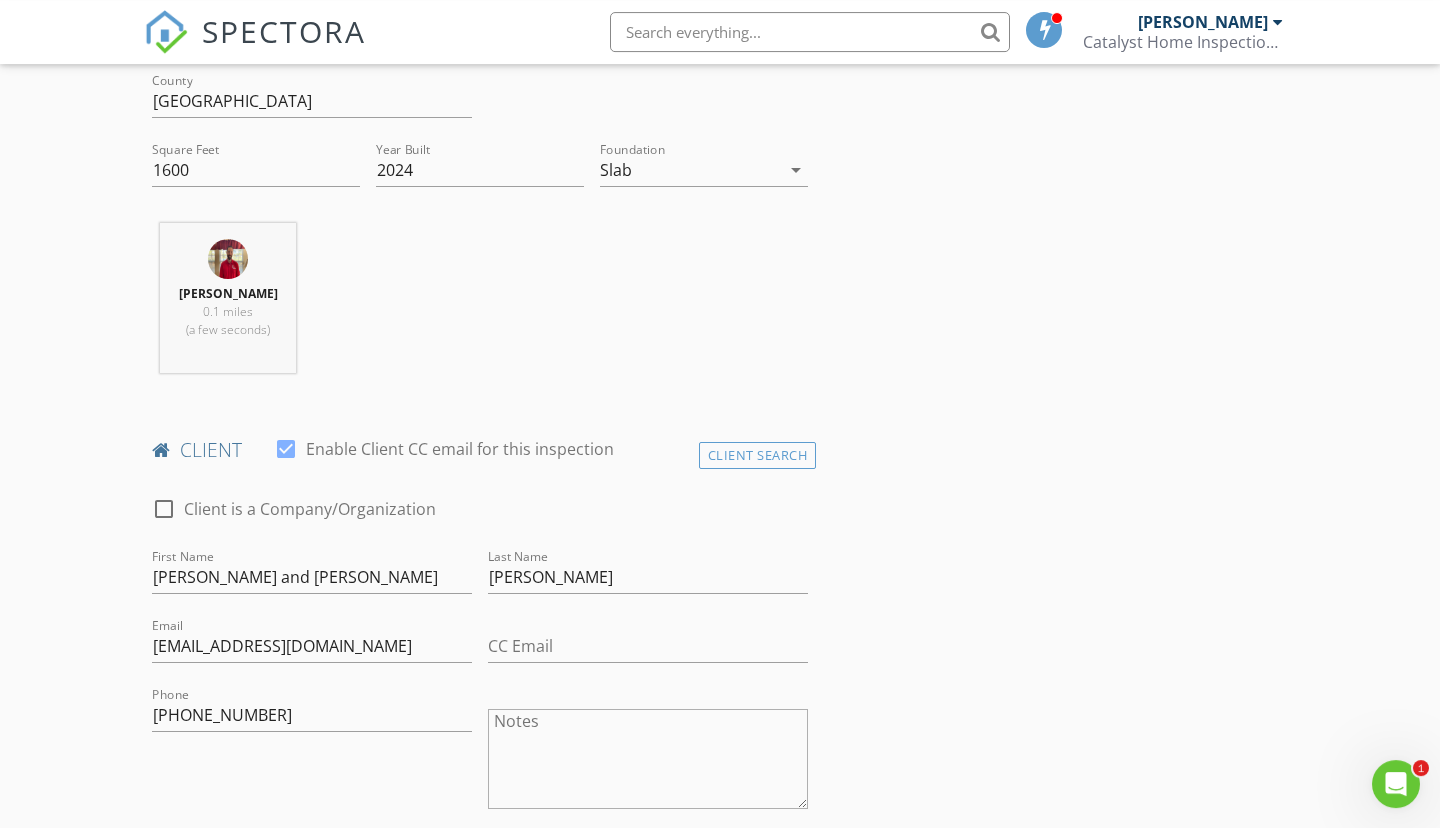 scroll, scrollTop: 0, scrollLeft: 0, axis: both 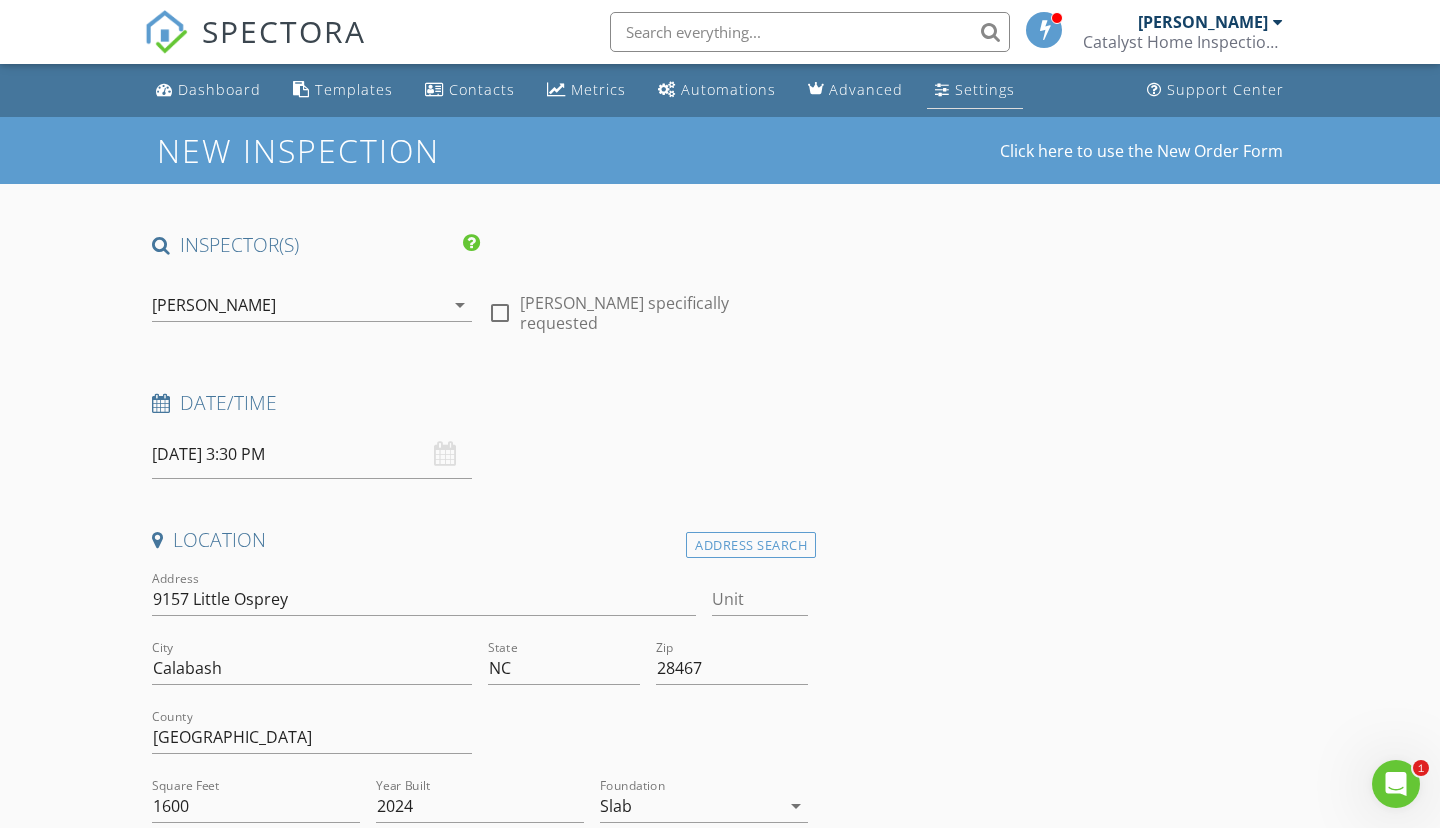 click on "Settings" at bounding box center [985, 89] 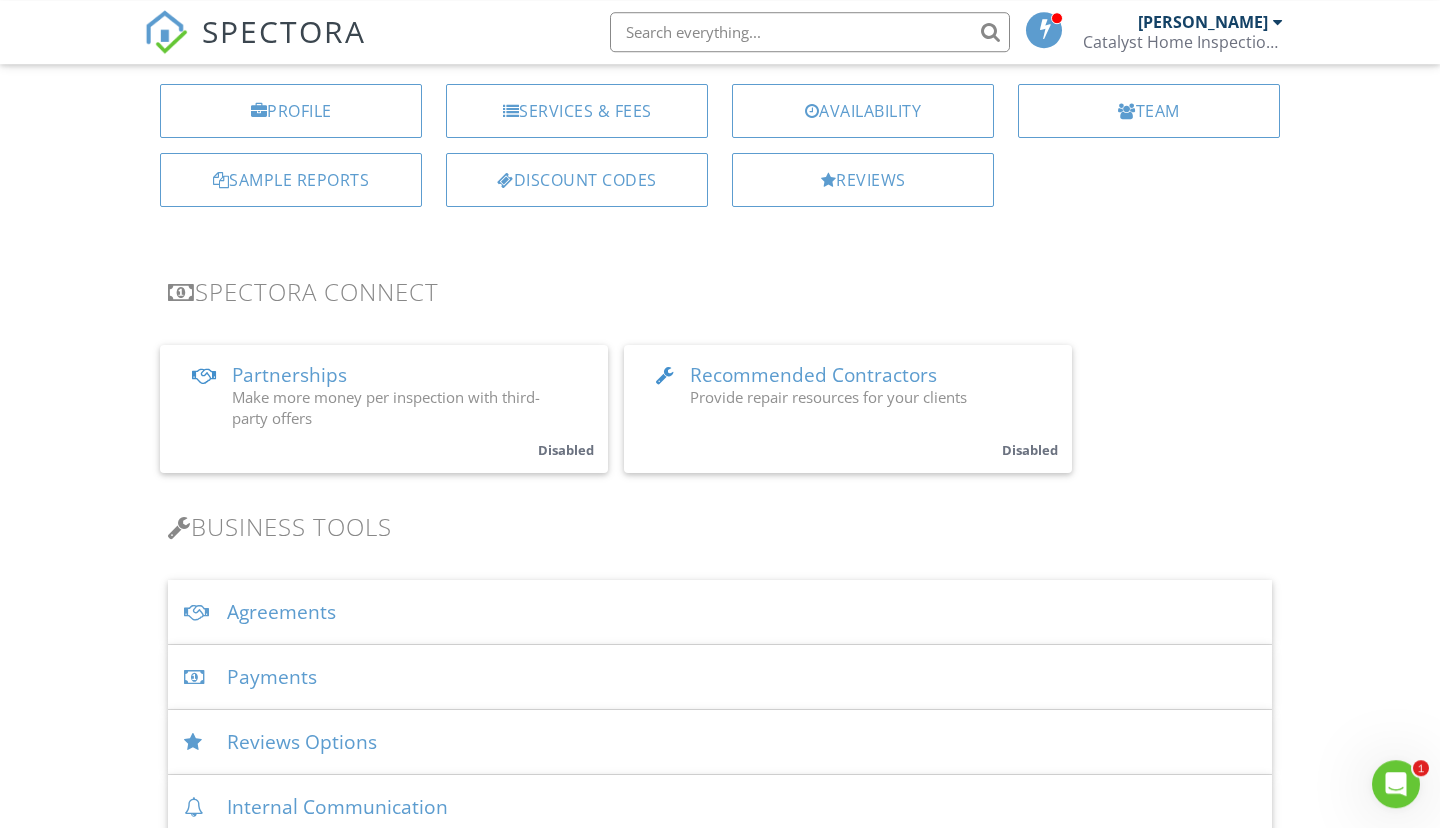 scroll, scrollTop: 225, scrollLeft: 0, axis: vertical 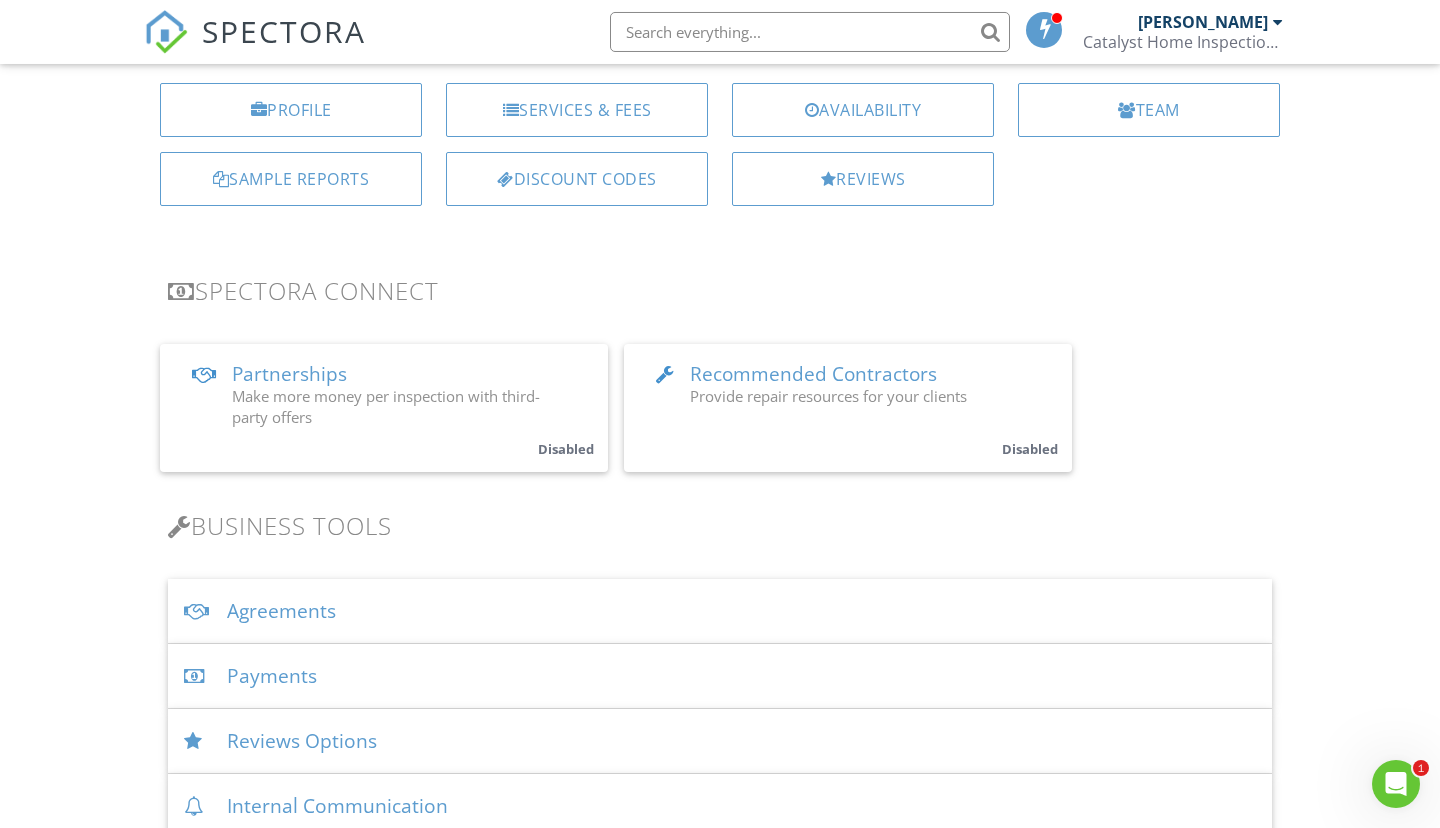 click on "Agreements" at bounding box center (720, 611) 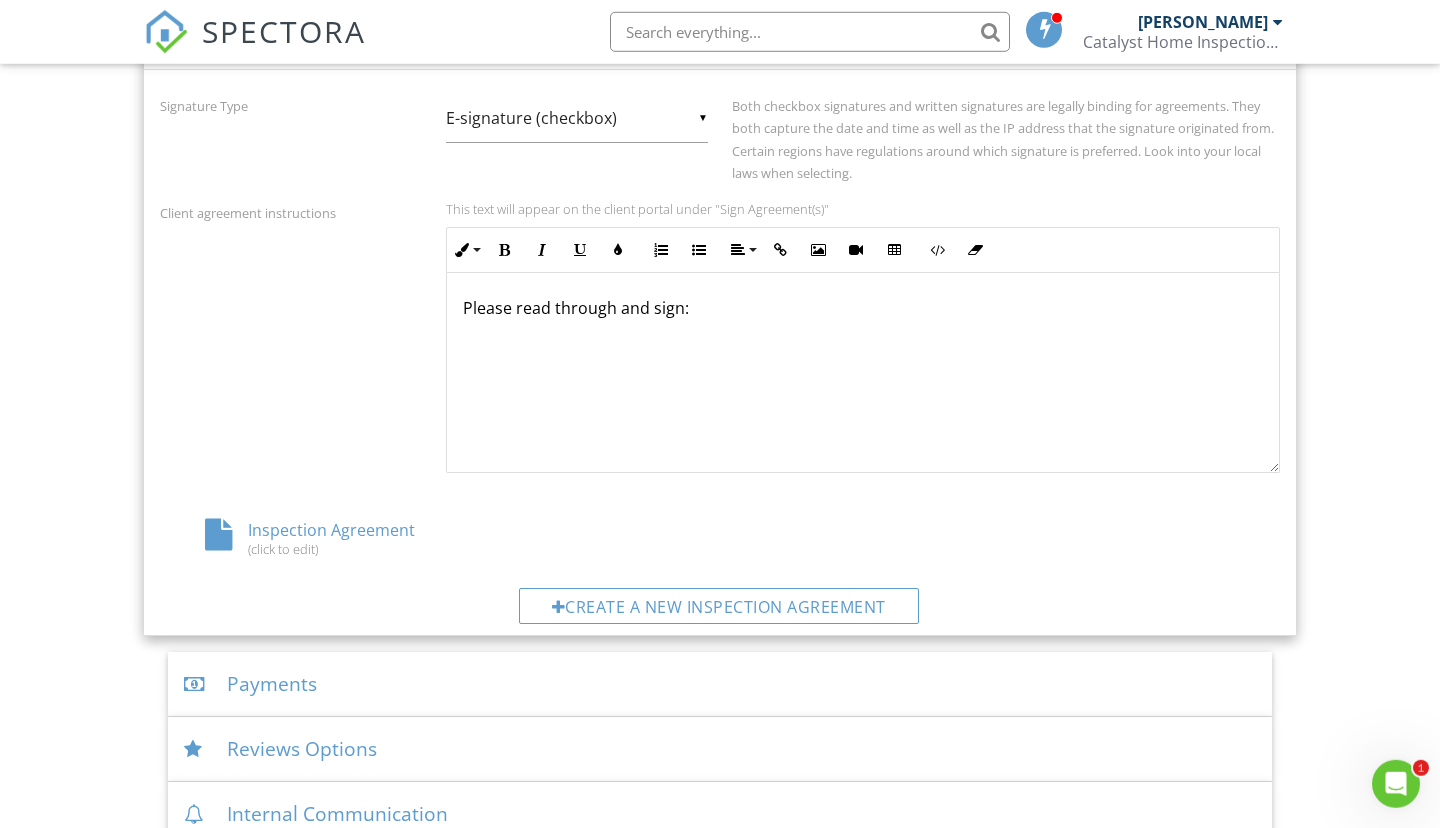 scroll, scrollTop: 800, scrollLeft: 0, axis: vertical 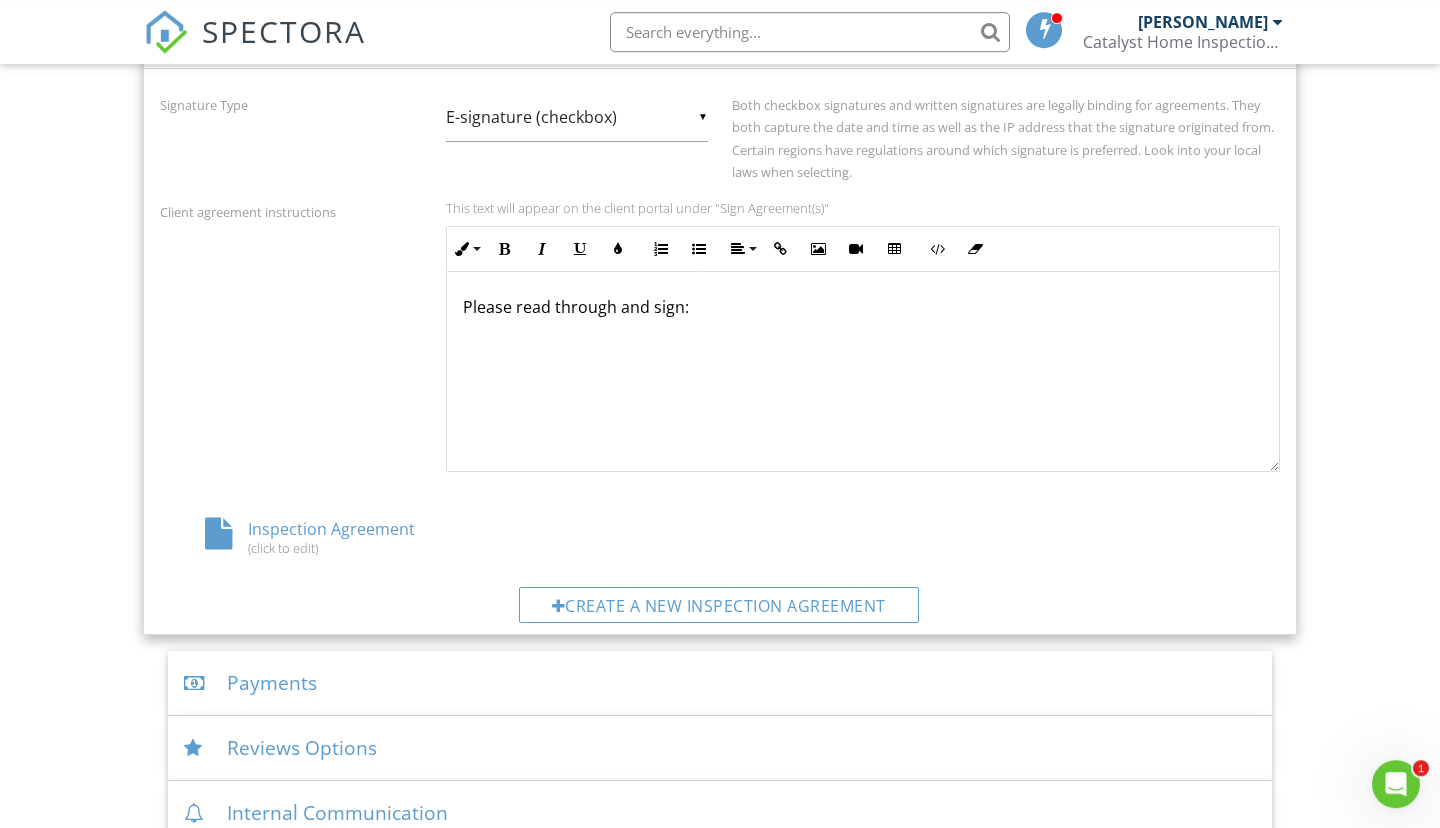 click on "Inspection Agreement
(click to edit)" at bounding box center [346, 537] 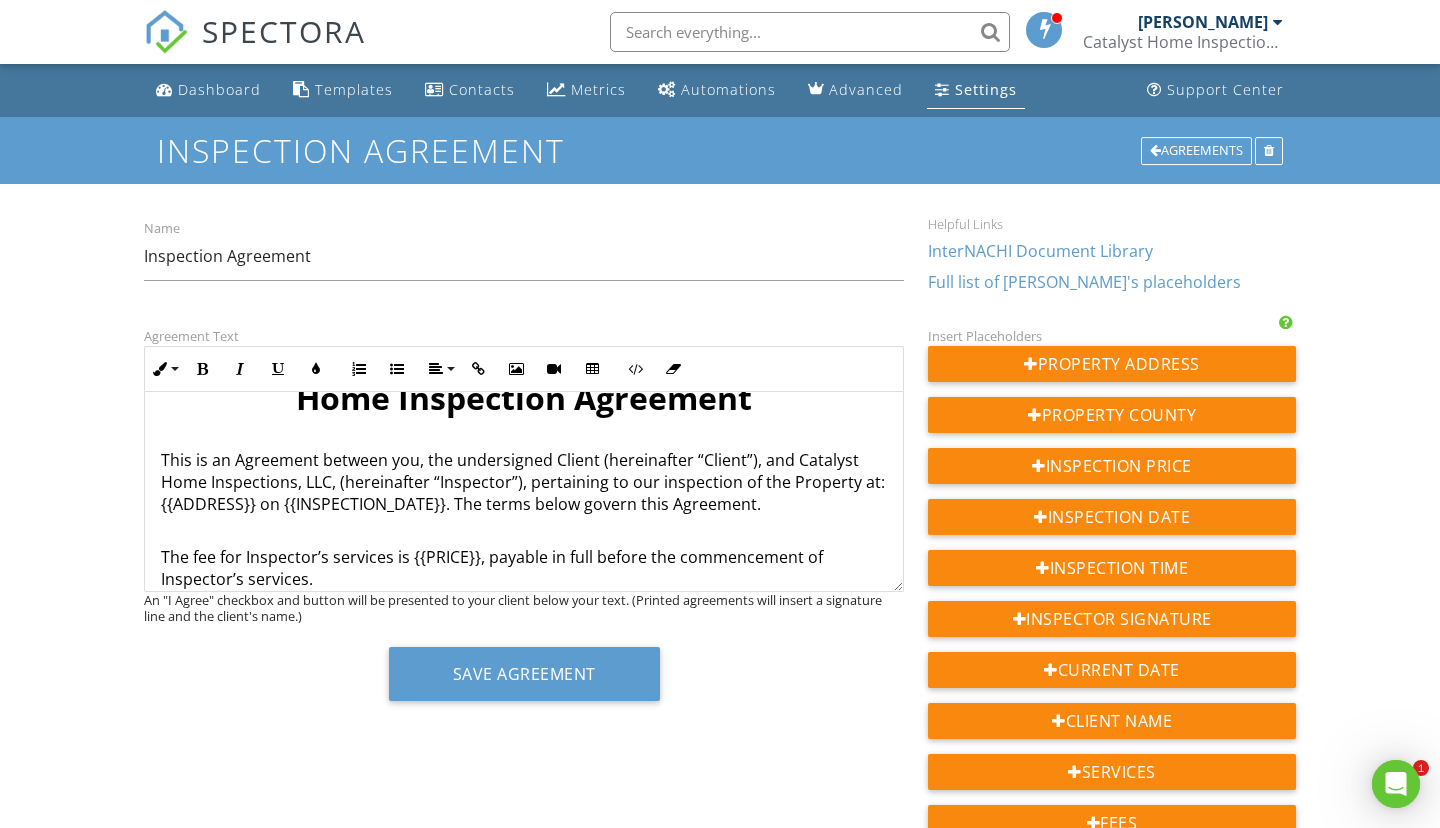 scroll, scrollTop: 0, scrollLeft: 0, axis: both 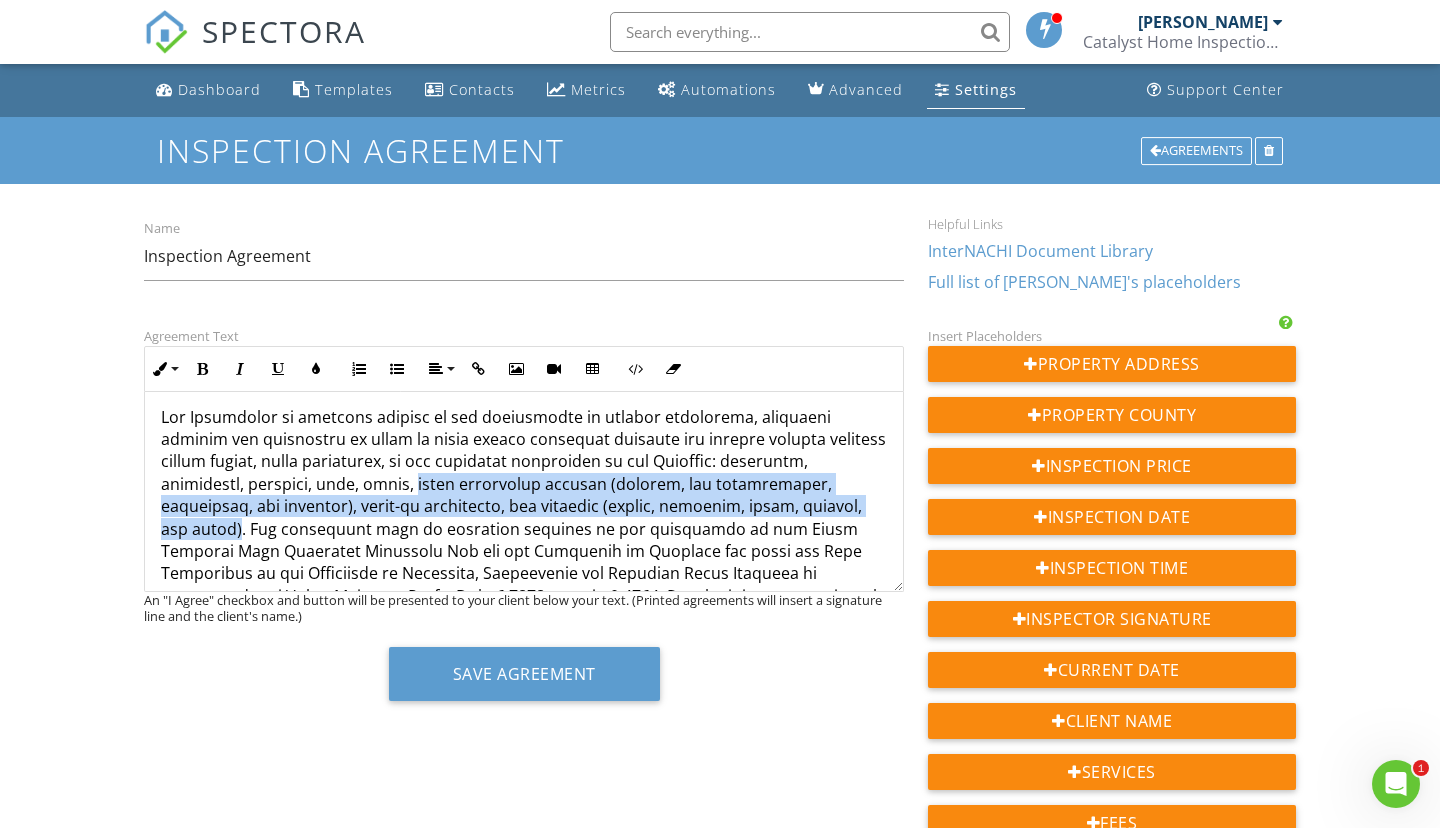 drag, startPoint x: 799, startPoint y: 512, endPoint x: 309, endPoint y: 486, distance: 490.6893 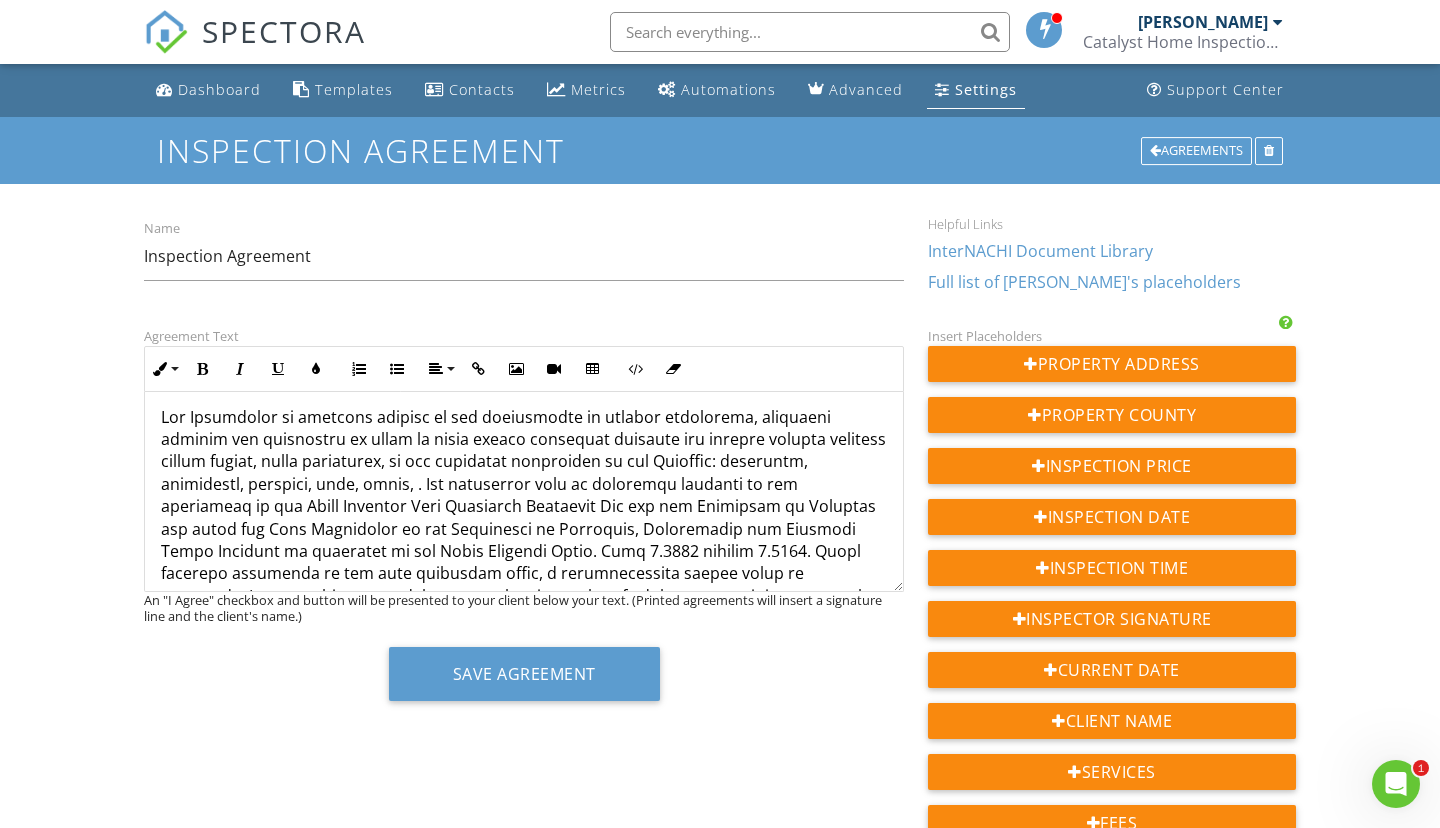 click at bounding box center (524, 551) 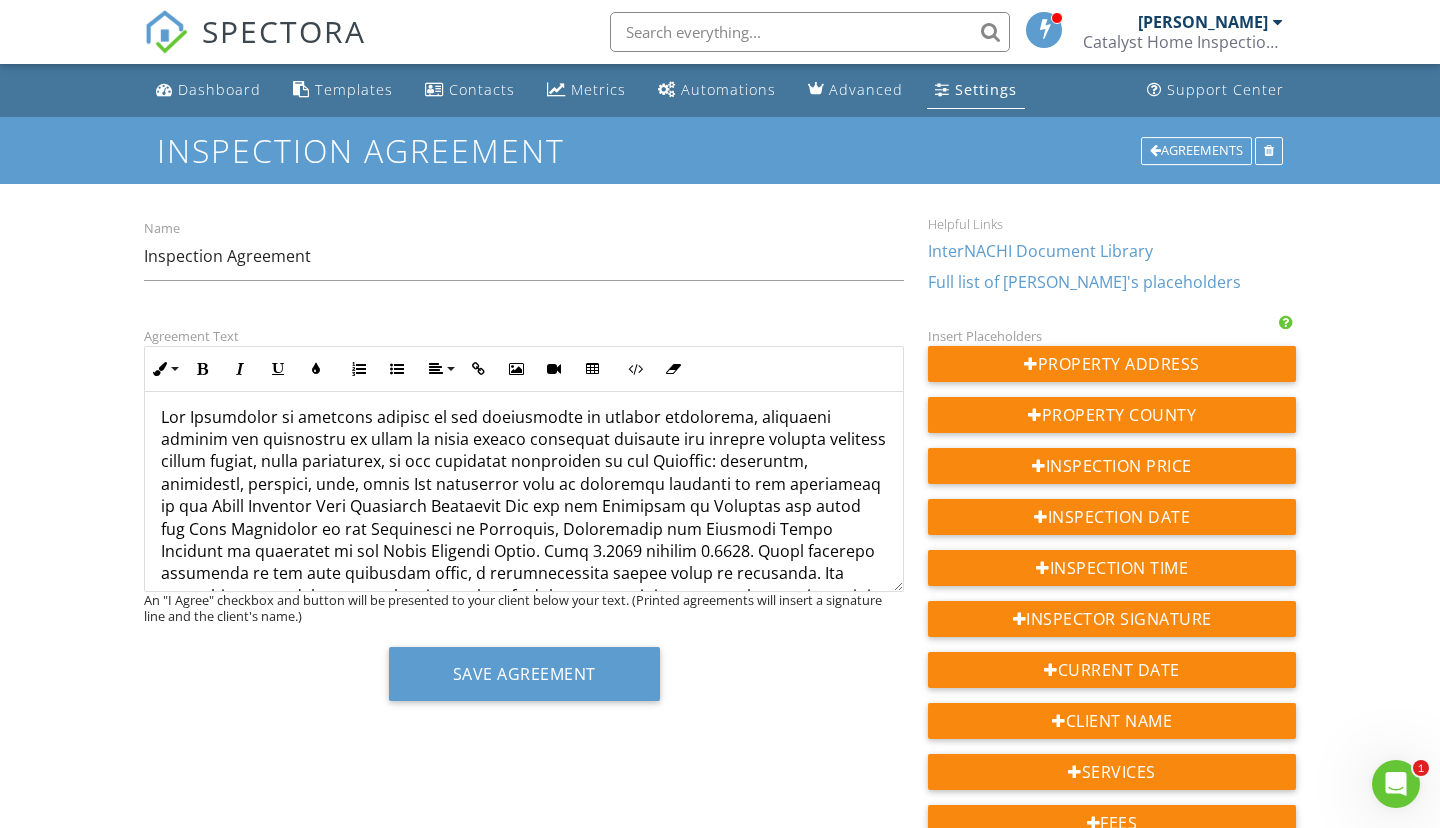 type 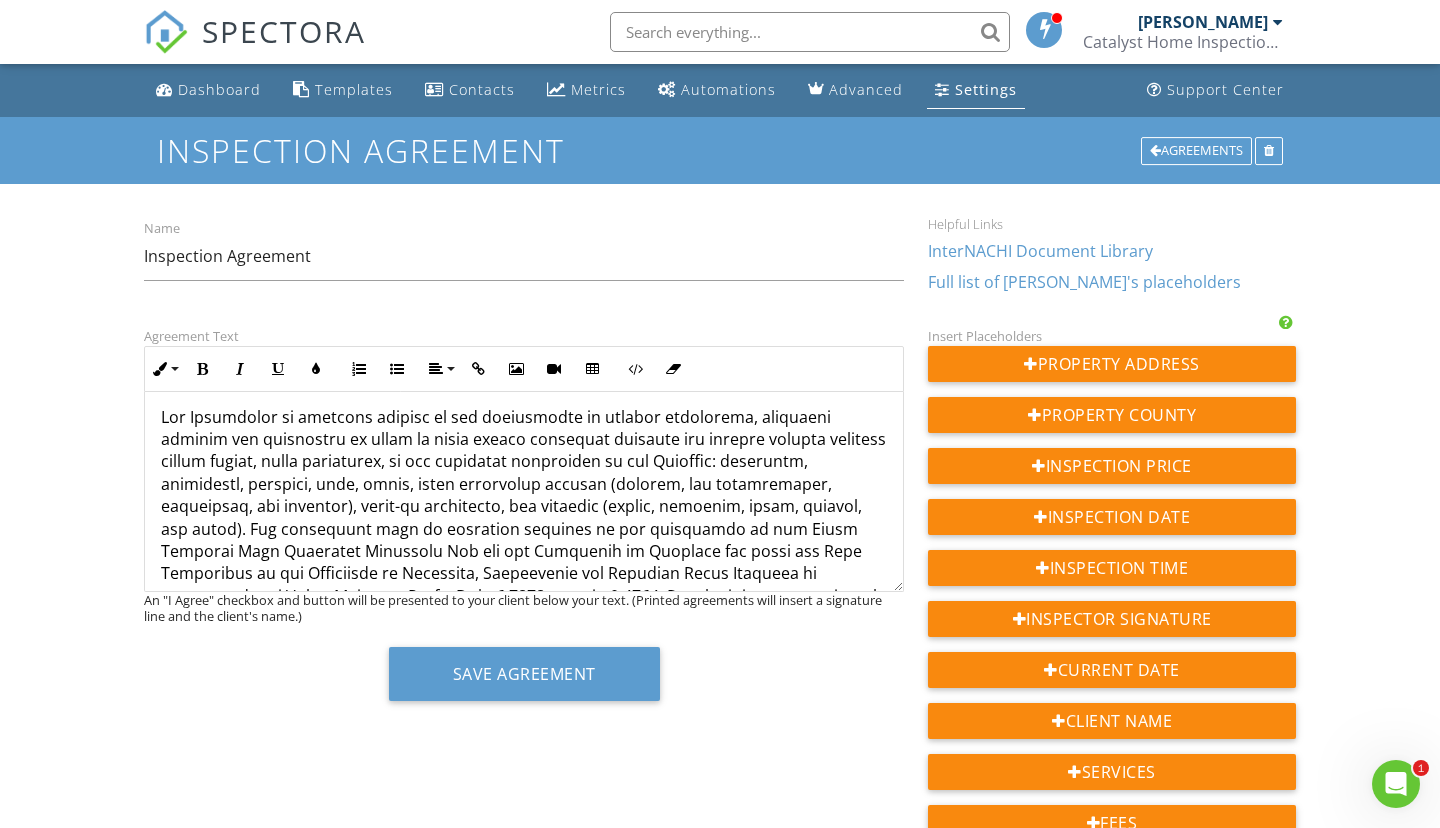 click at bounding box center [524, 574] 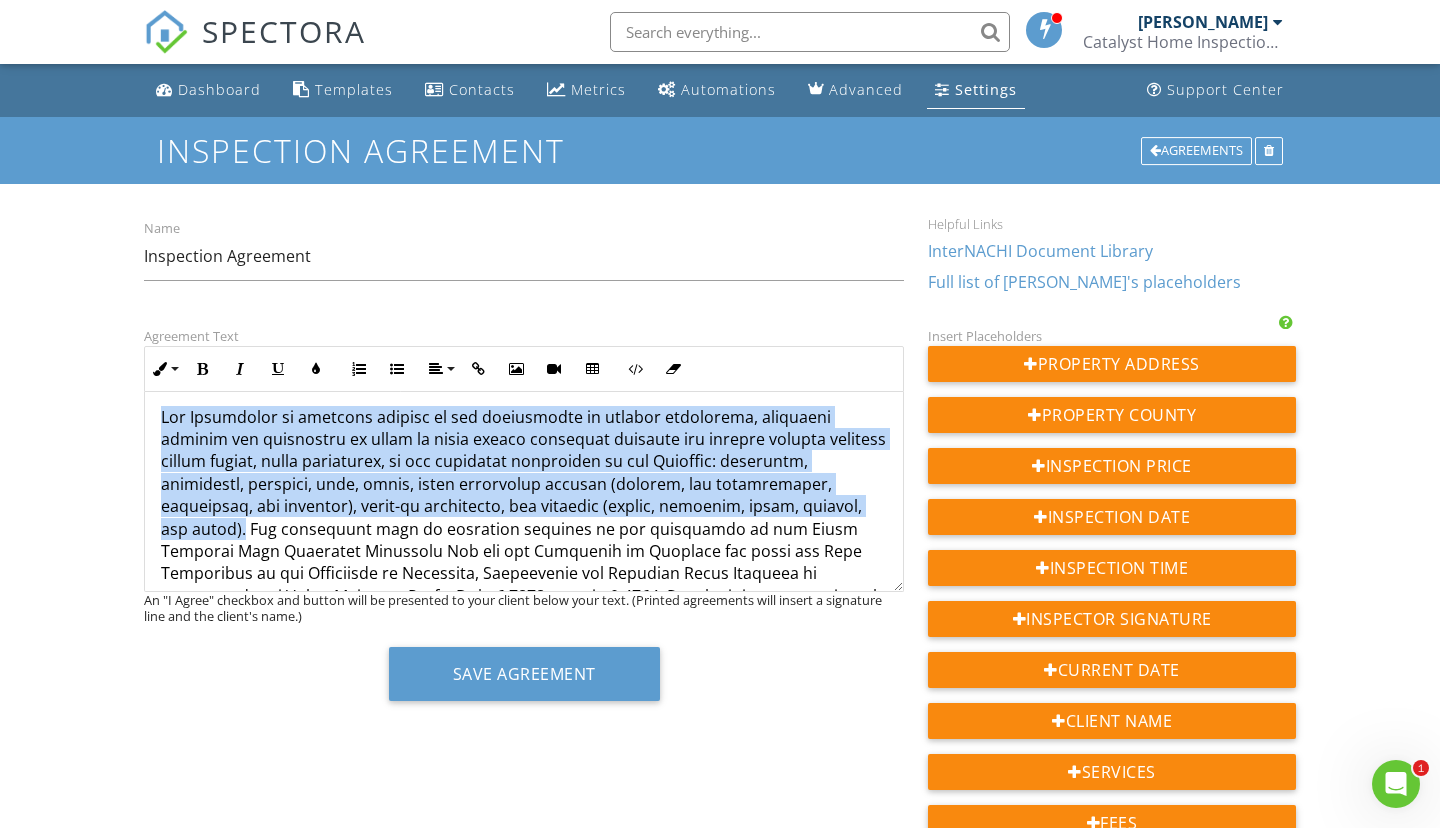 drag, startPoint x: 162, startPoint y: 420, endPoint x: 806, endPoint y: 507, distance: 649.85 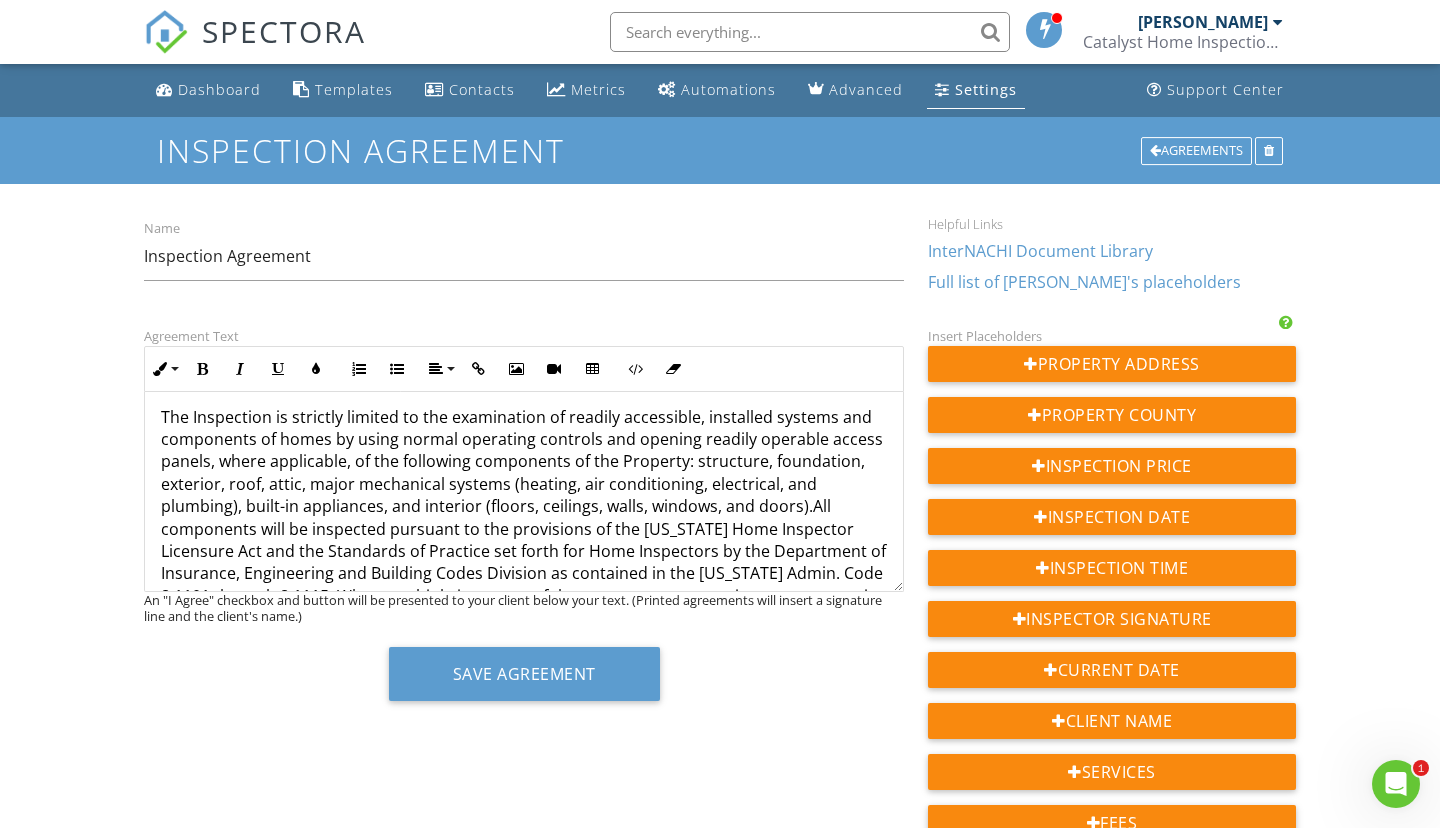 scroll, scrollTop: 397, scrollLeft: 0, axis: vertical 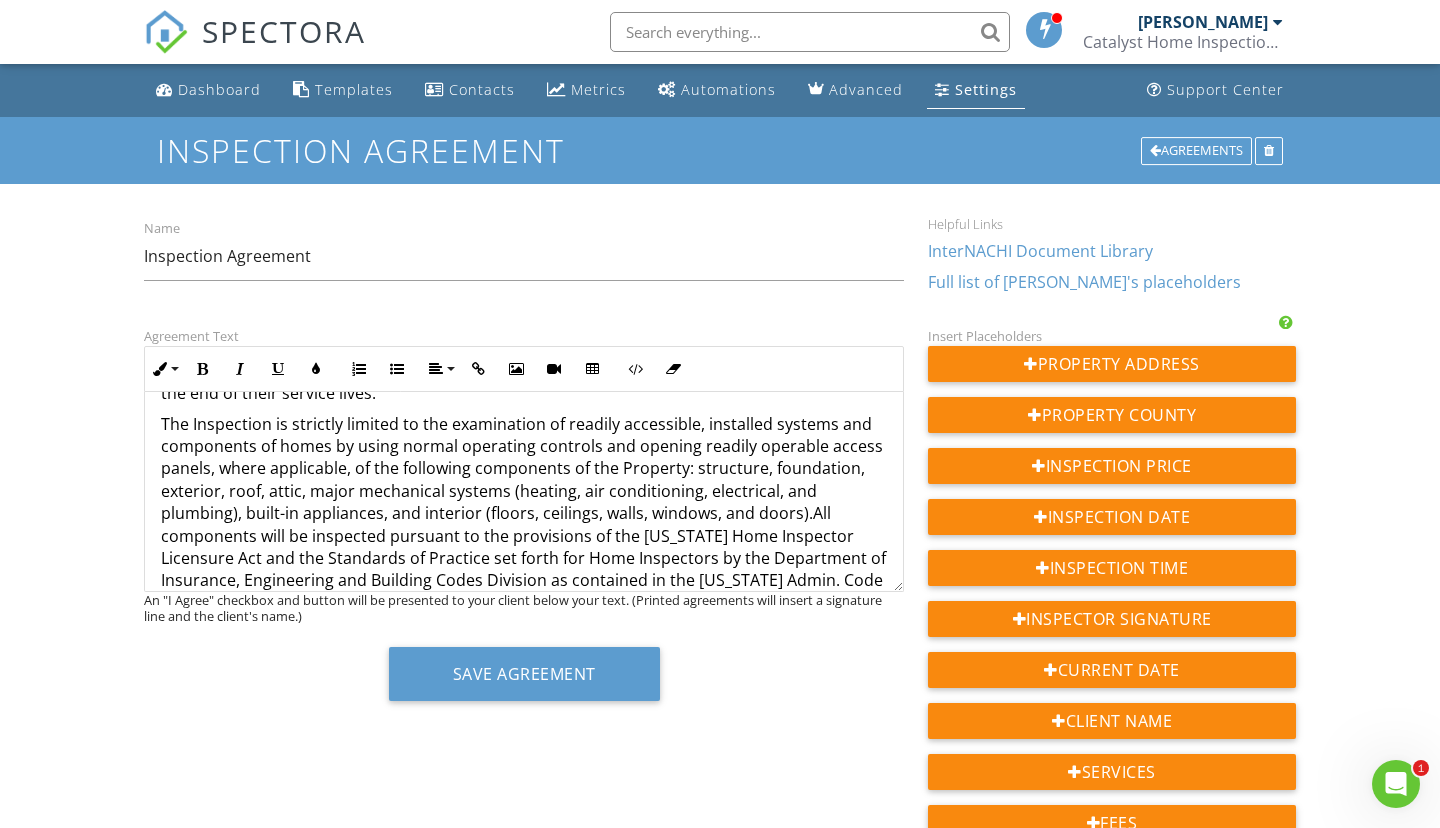 click on "​ The Inspection is strictly limited to the examination of readily accessible, installed systems and components of homes by using normal operating controls and opening readily operable access panels, where applicable, of the following components of the Property: structure, foundation, exterior, roof, attic, major mechanical systems (heating, air conditioning, electrical, and plumbing), built-in appliances, and interior (floors, ceilings, walls, windows, and doors). ​" at bounding box center [524, 569] 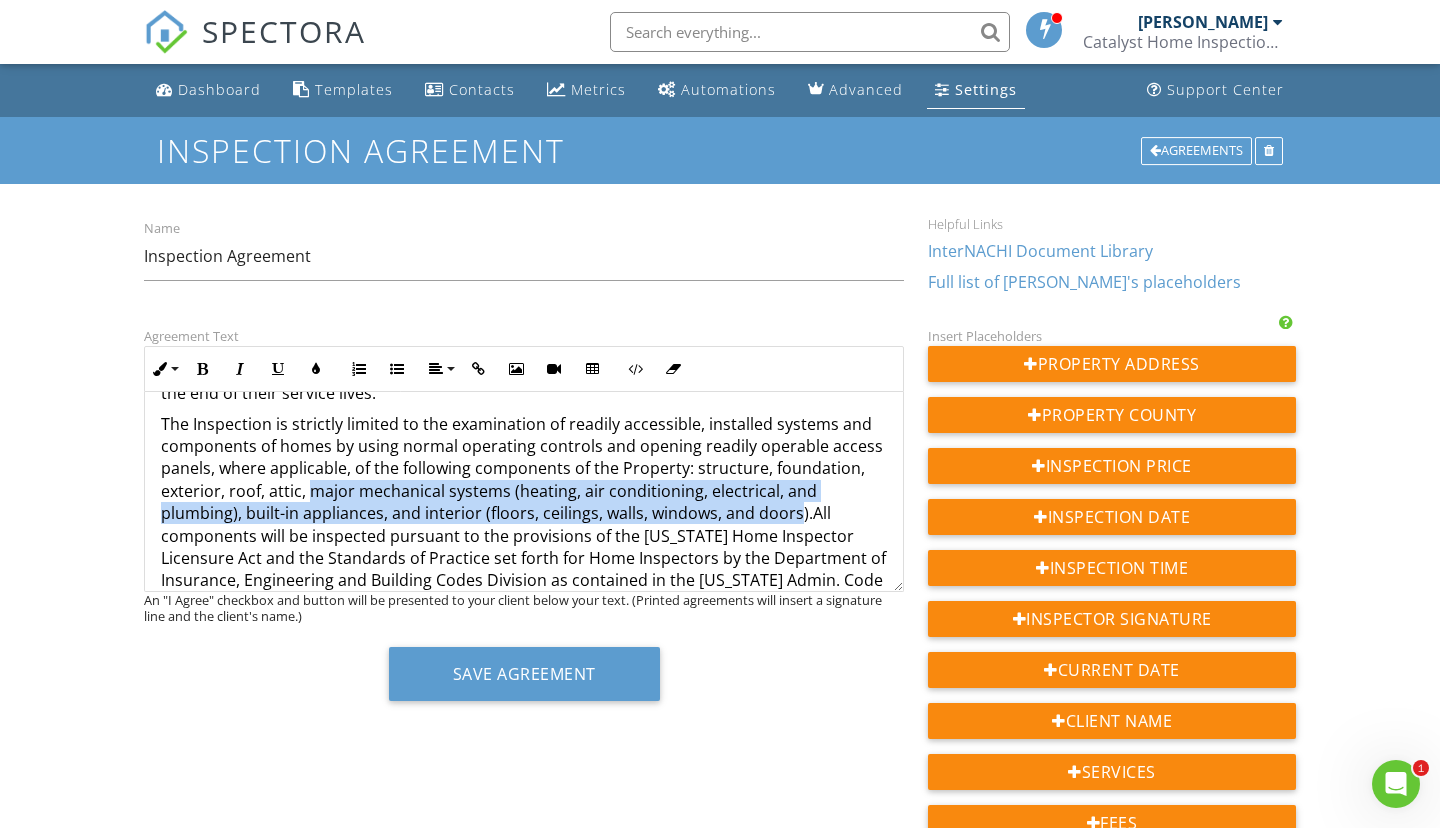 drag, startPoint x: 307, startPoint y: 493, endPoint x: 795, endPoint y: 515, distance: 488.49564 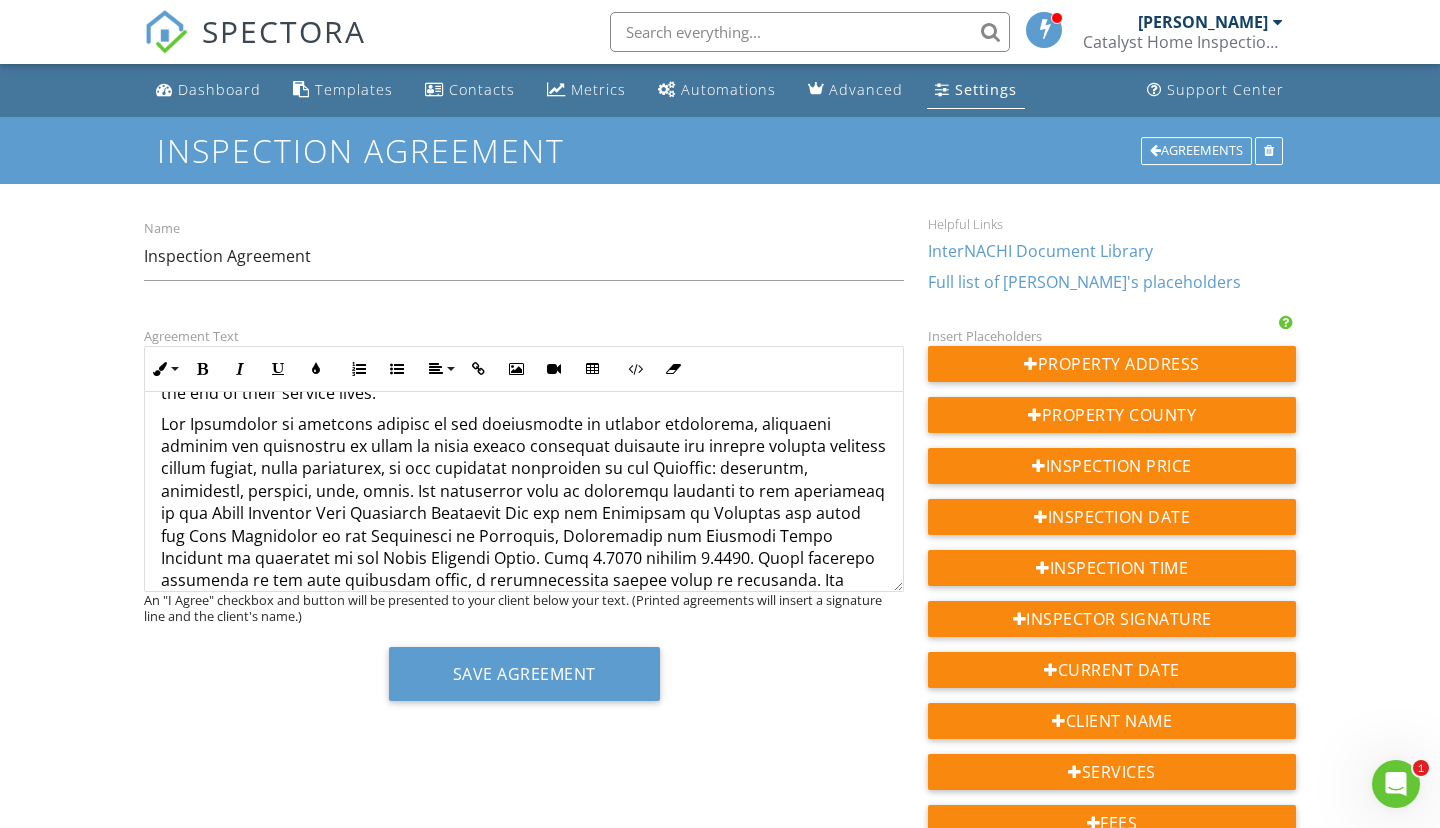 click at bounding box center (524, 558) 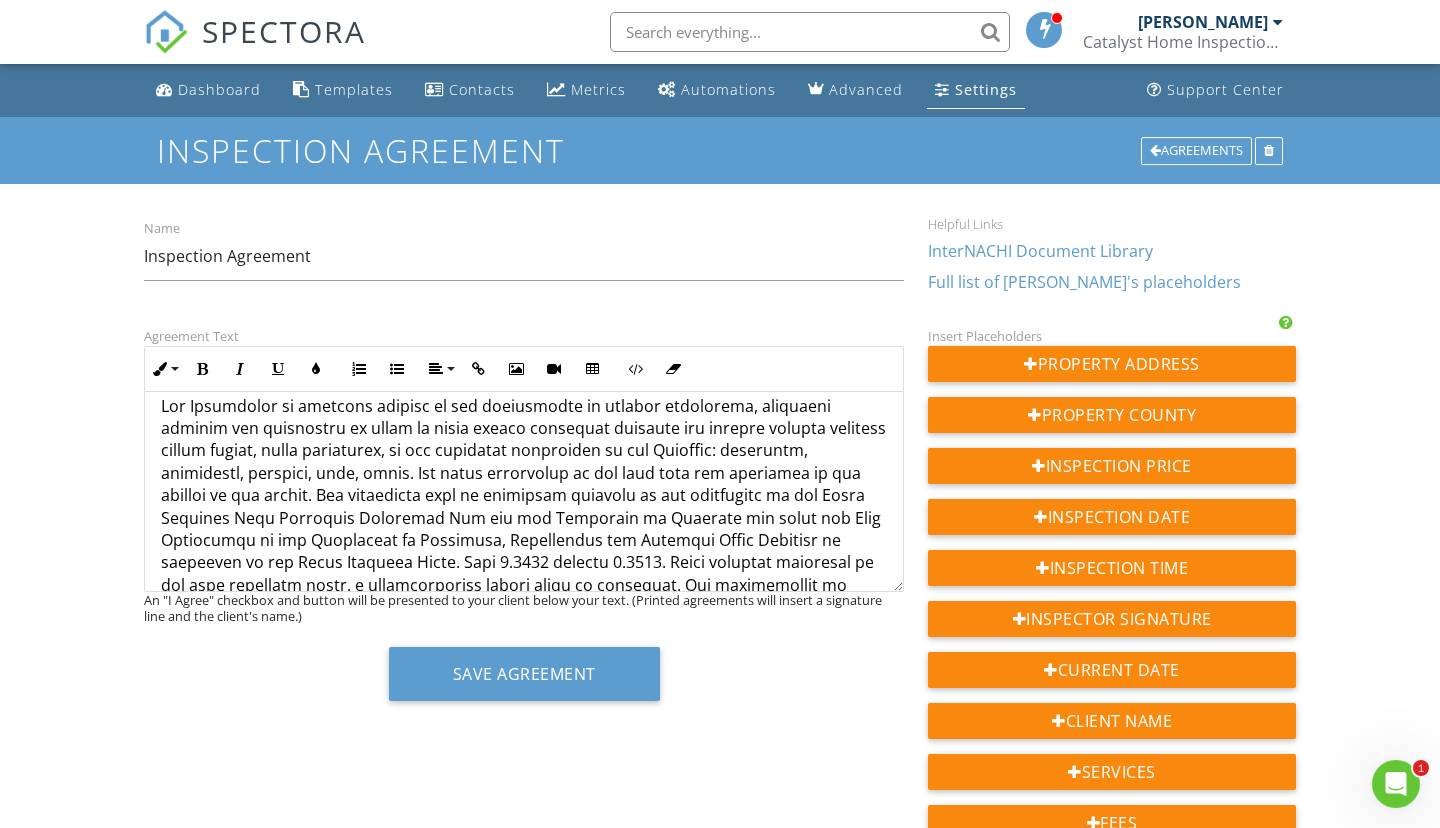 scroll, scrollTop: 416, scrollLeft: 0, axis: vertical 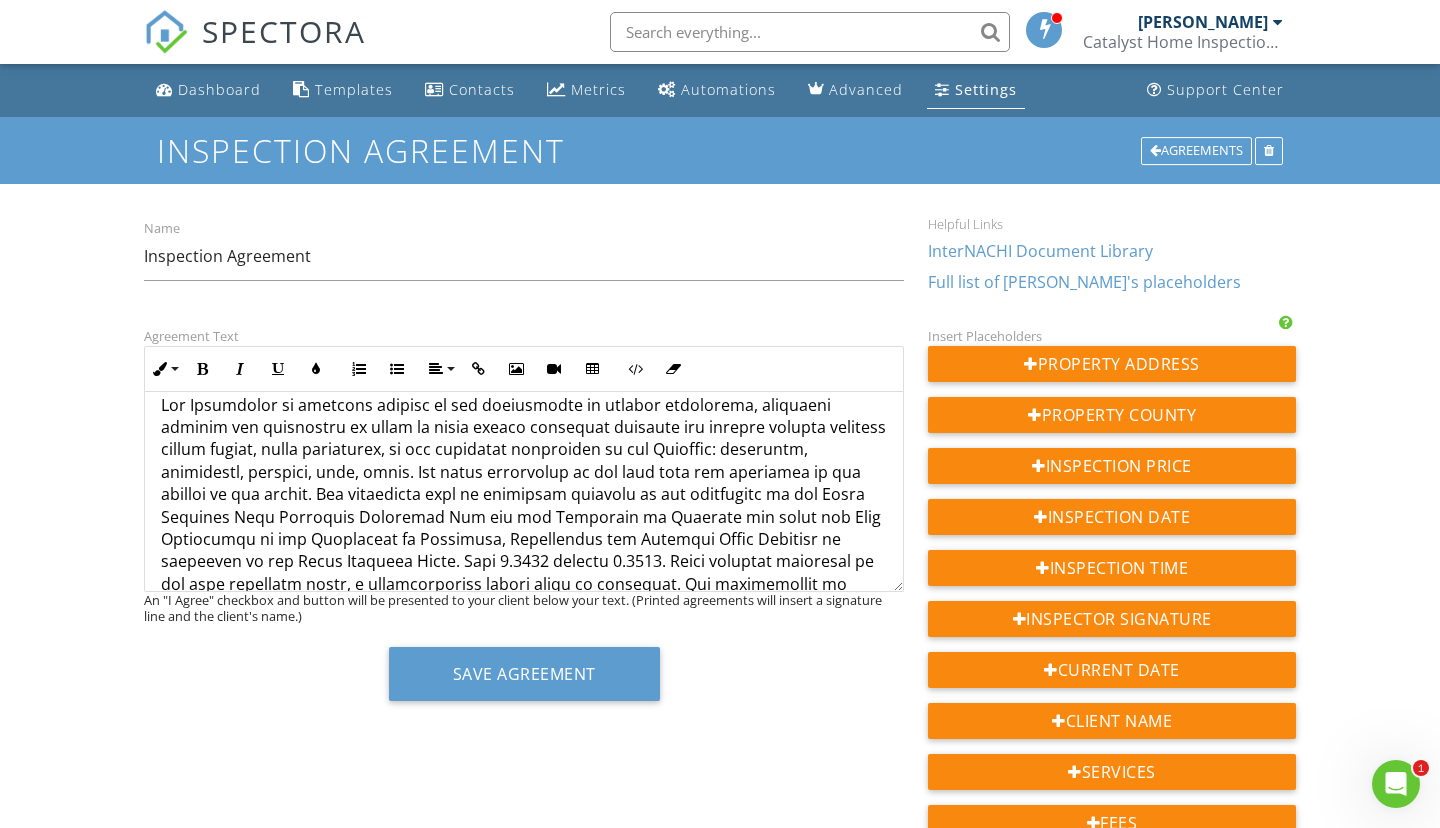 click at bounding box center [524, 550] 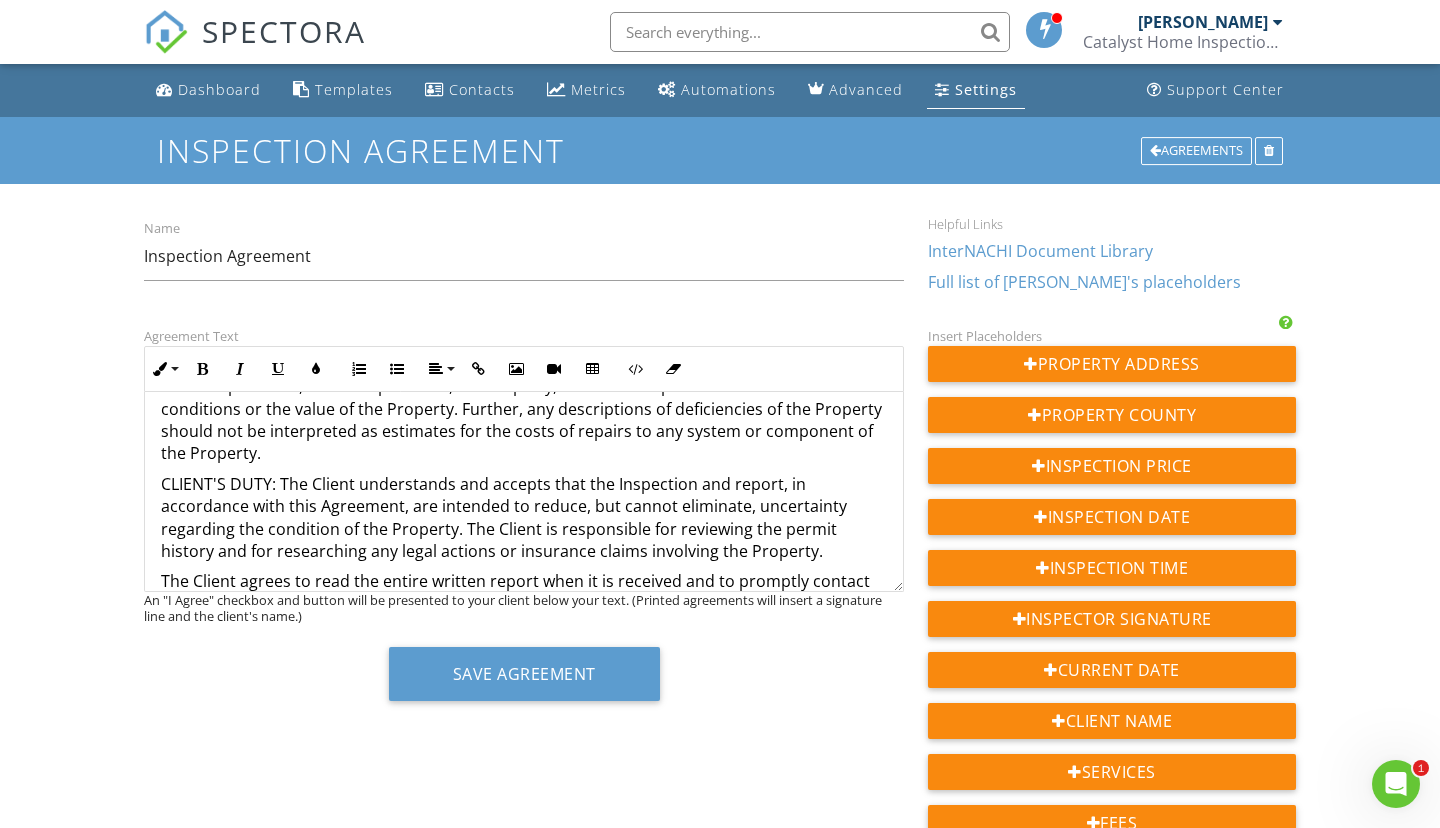 scroll, scrollTop: 944, scrollLeft: 0, axis: vertical 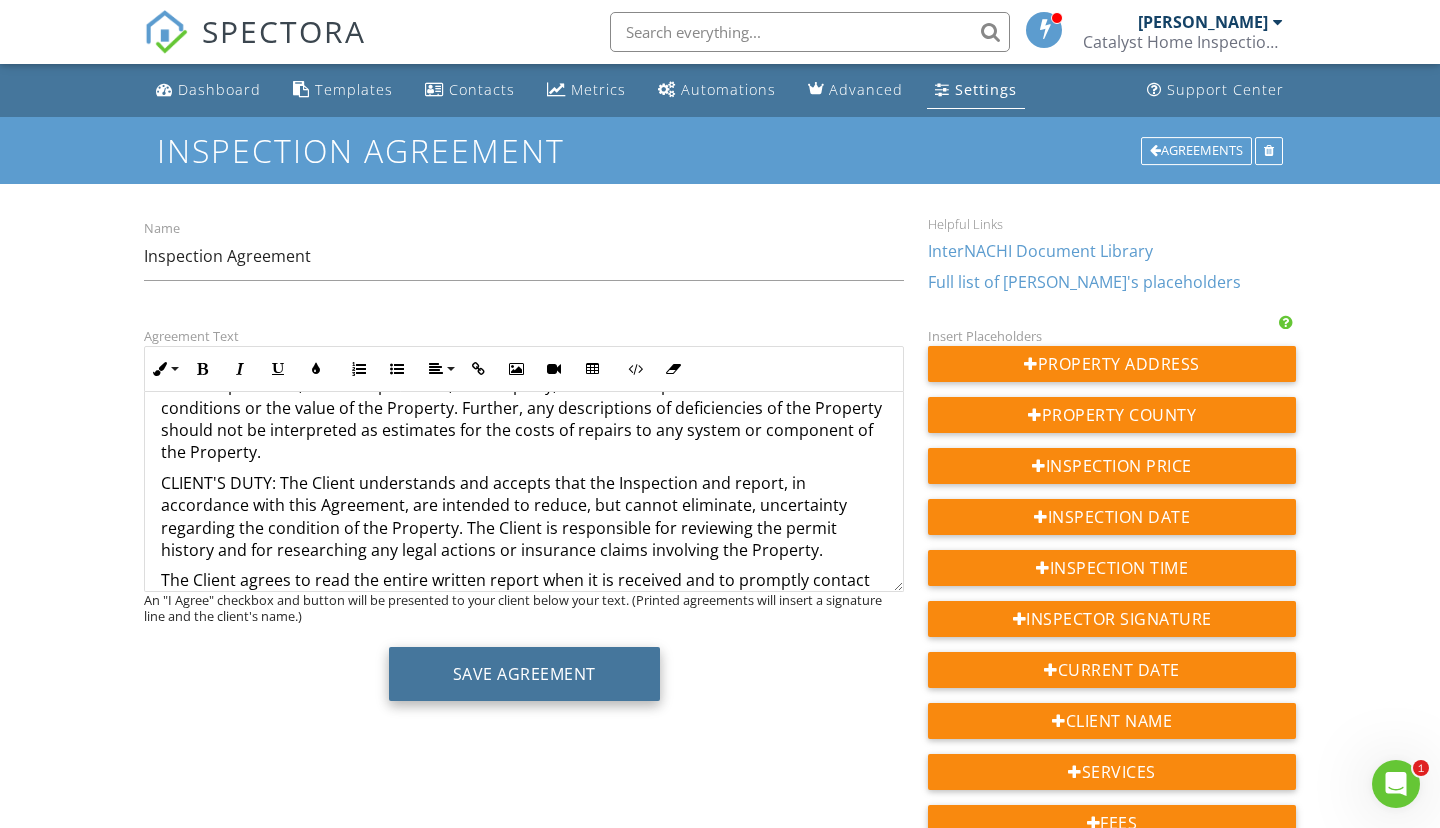 click on "Save Agreement" at bounding box center (524, 674) 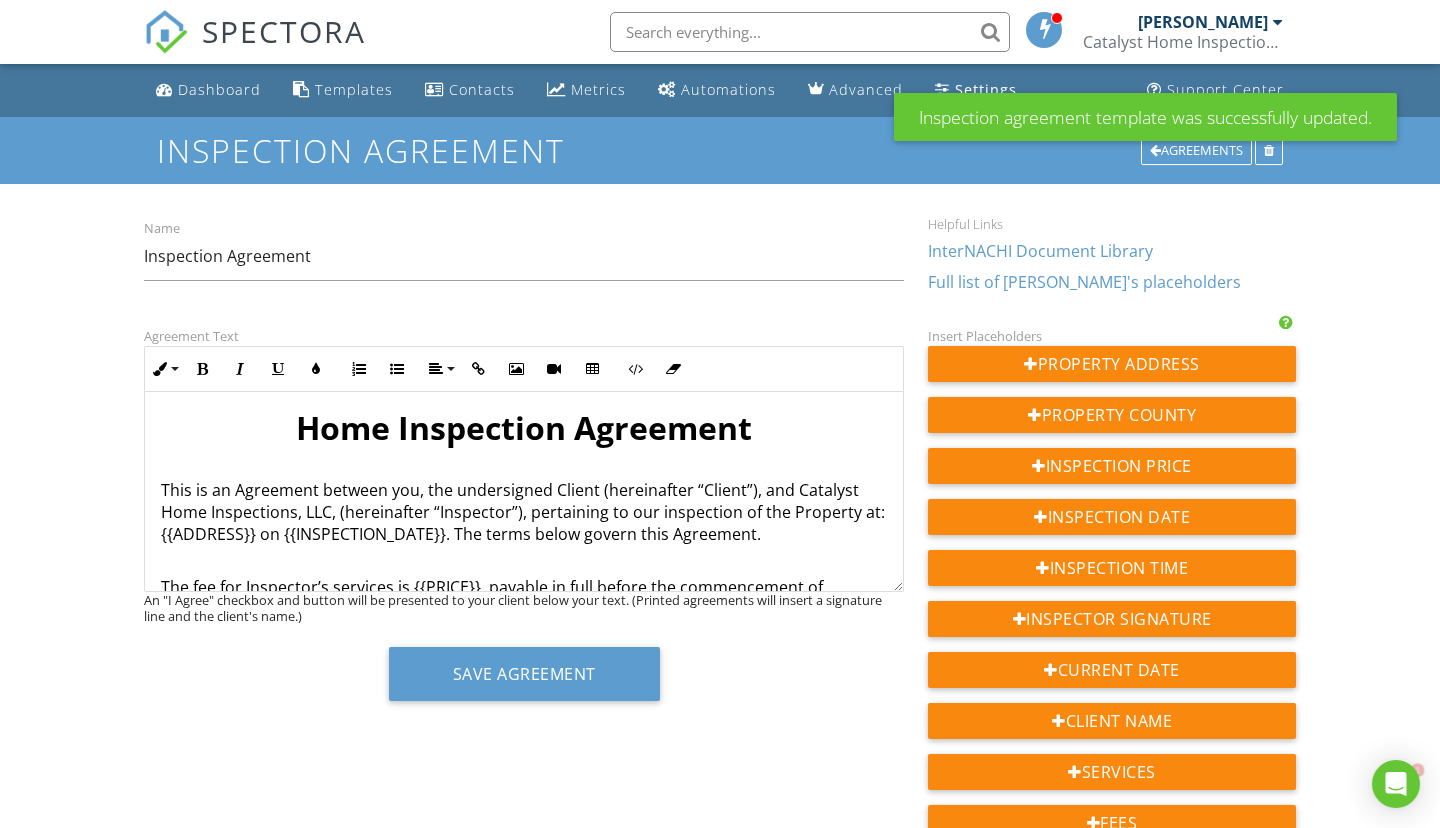 scroll, scrollTop: 0, scrollLeft: 0, axis: both 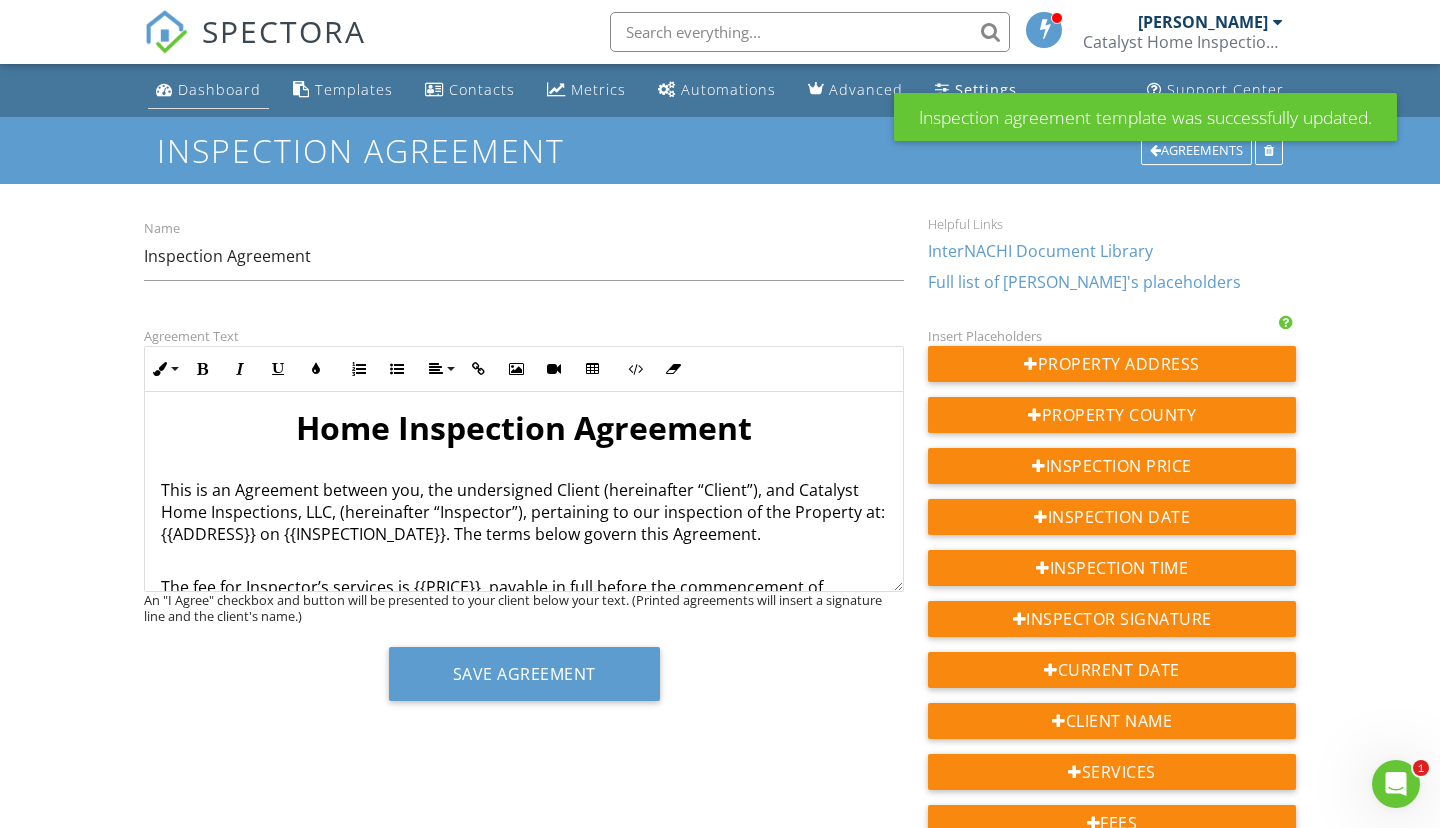 click on "Dashboard" at bounding box center [208, 90] 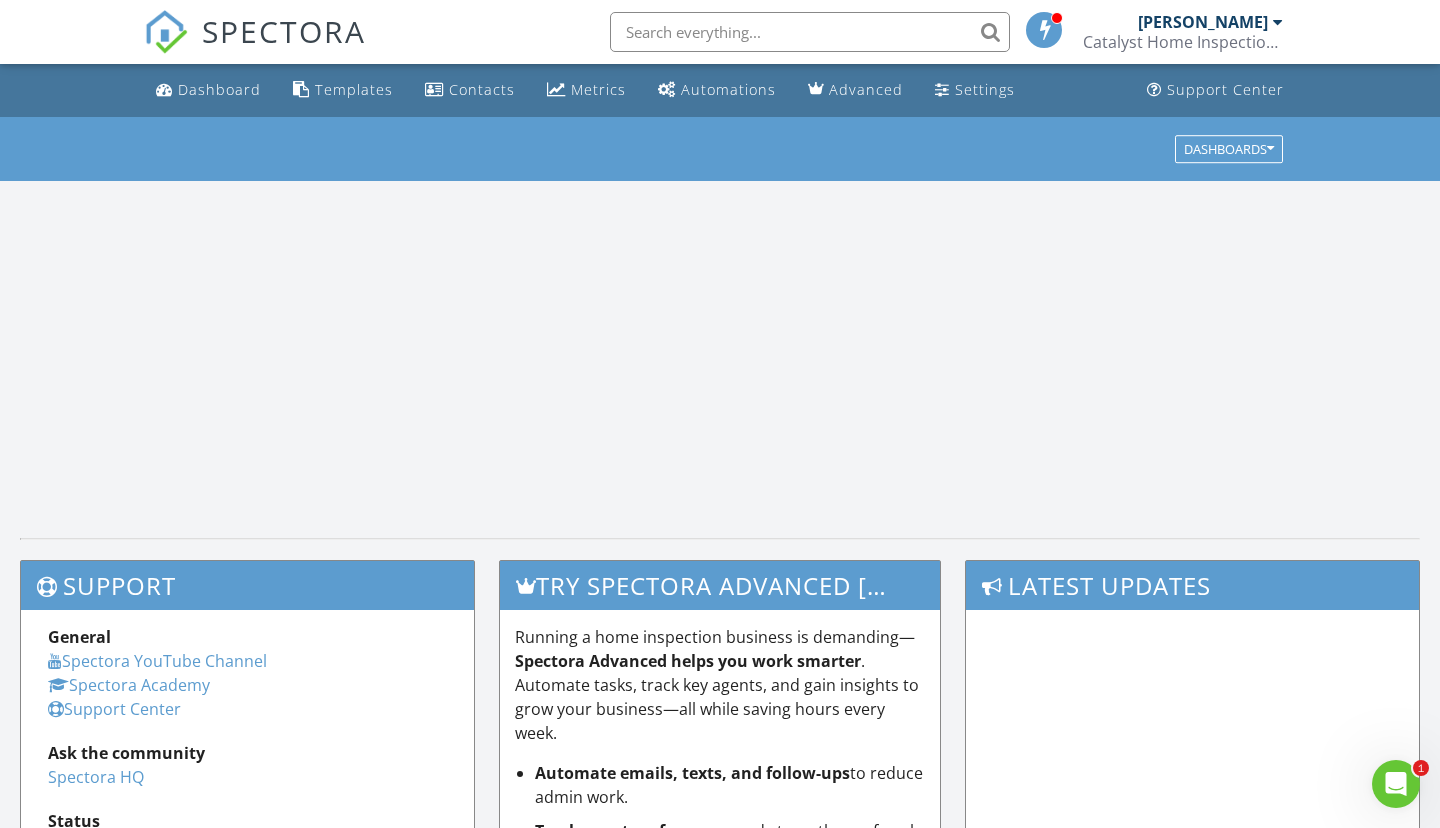 scroll, scrollTop: 0, scrollLeft: 0, axis: both 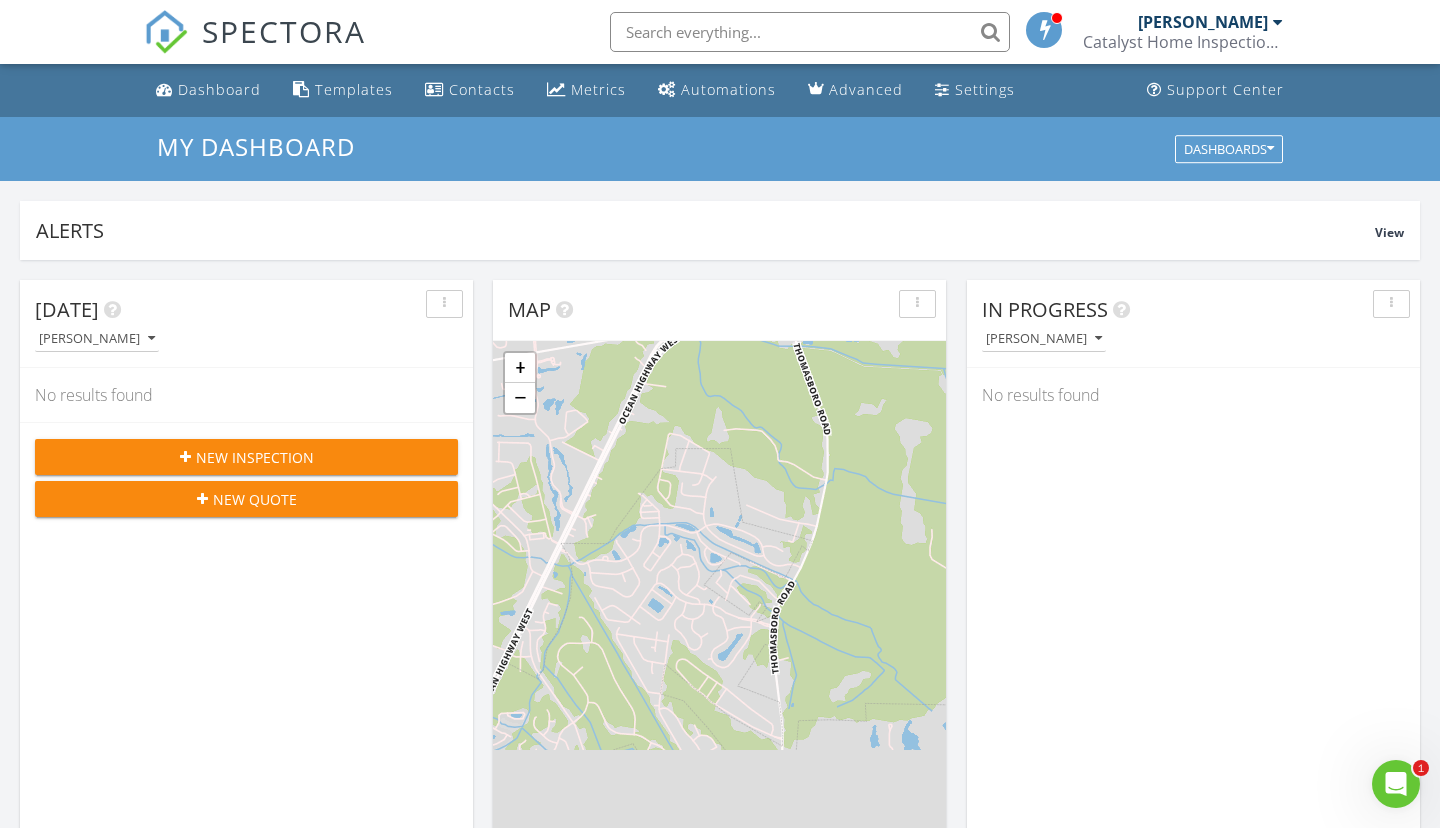 click on "New Inspection" at bounding box center (246, 457) 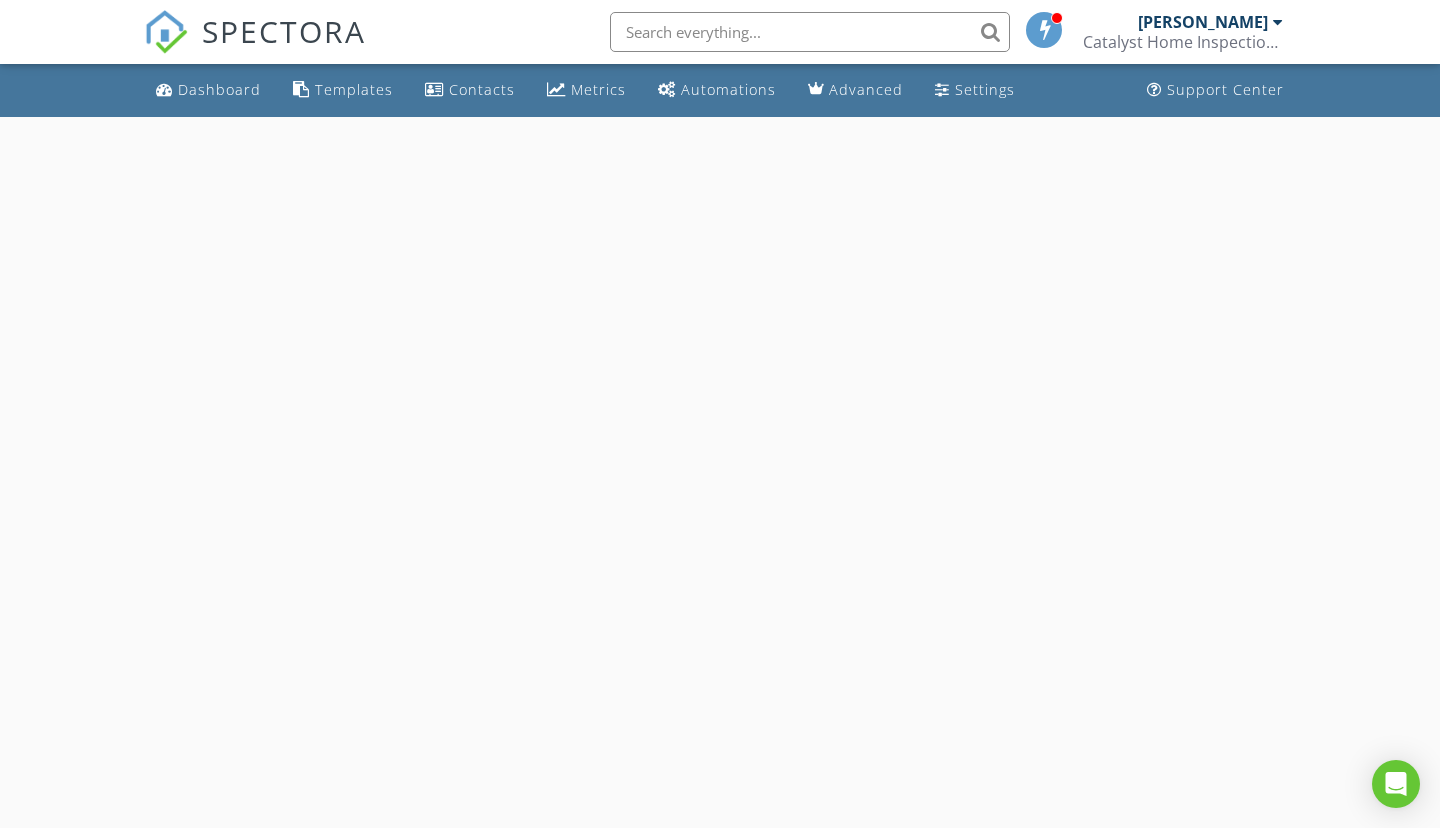 scroll, scrollTop: 0, scrollLeft: 0, axis: both 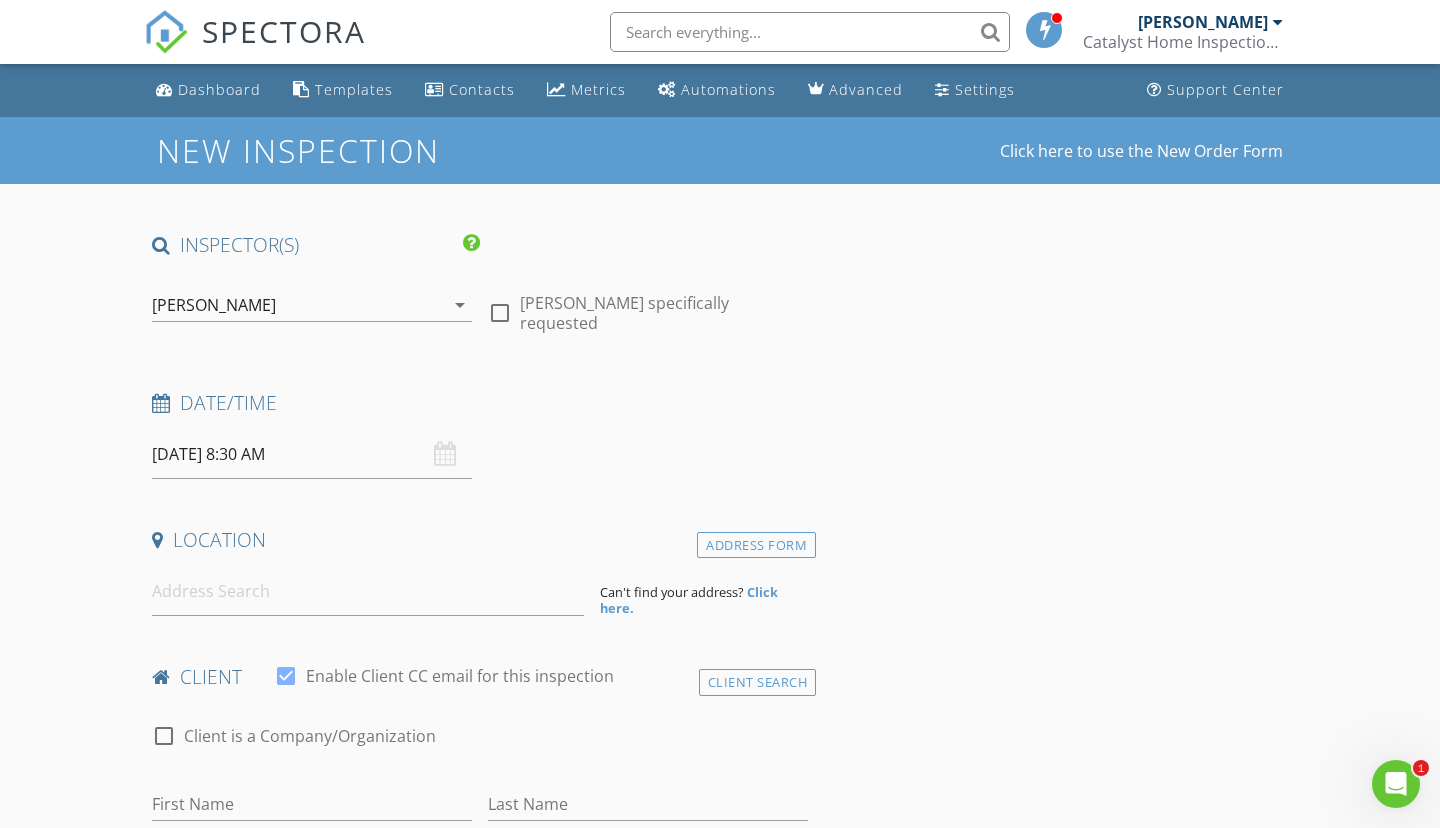 click on "[DATE] 8:30 AM" at bounding box center (312, 454) 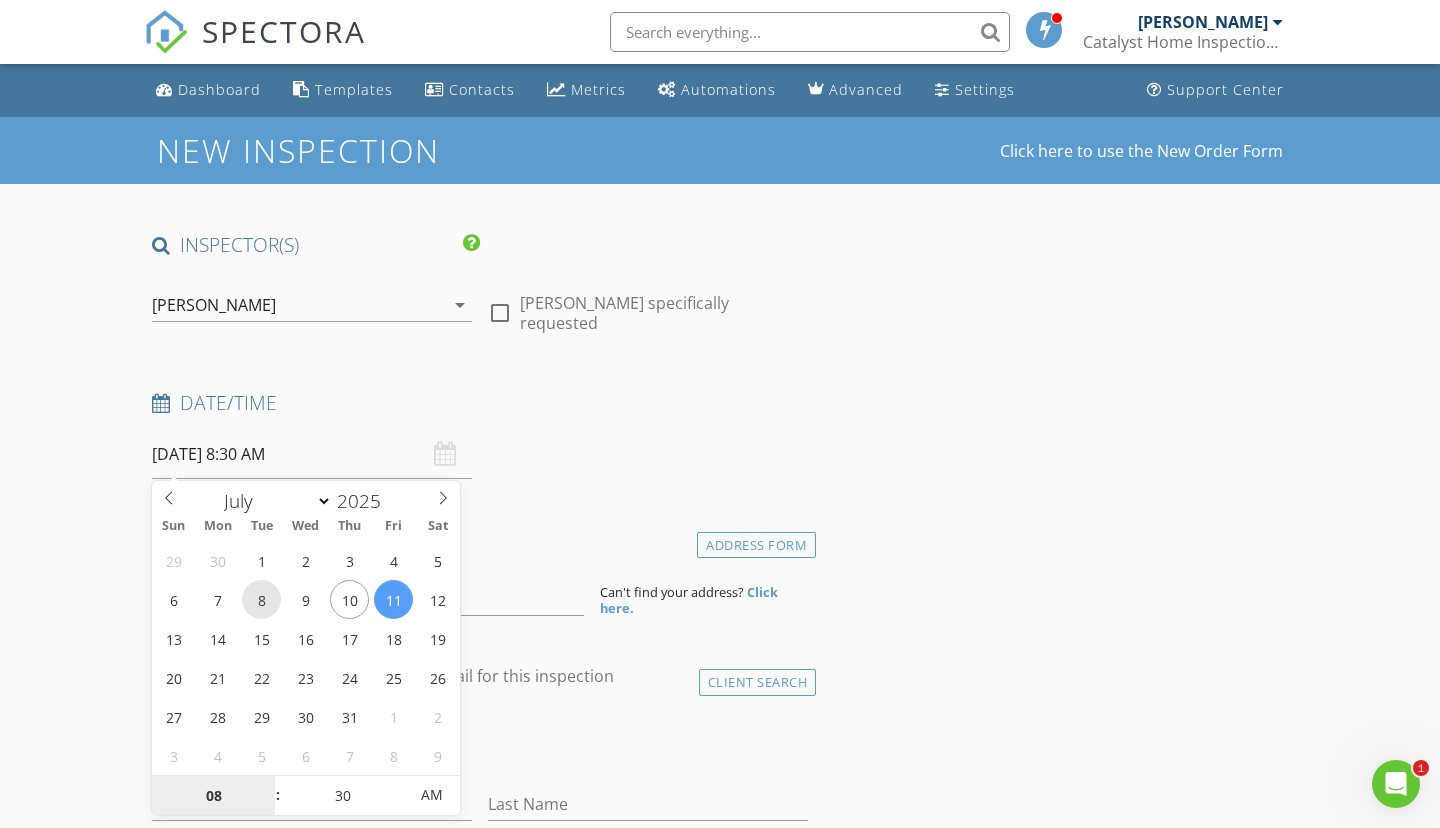 type on "[DATE] 8:30 AM" 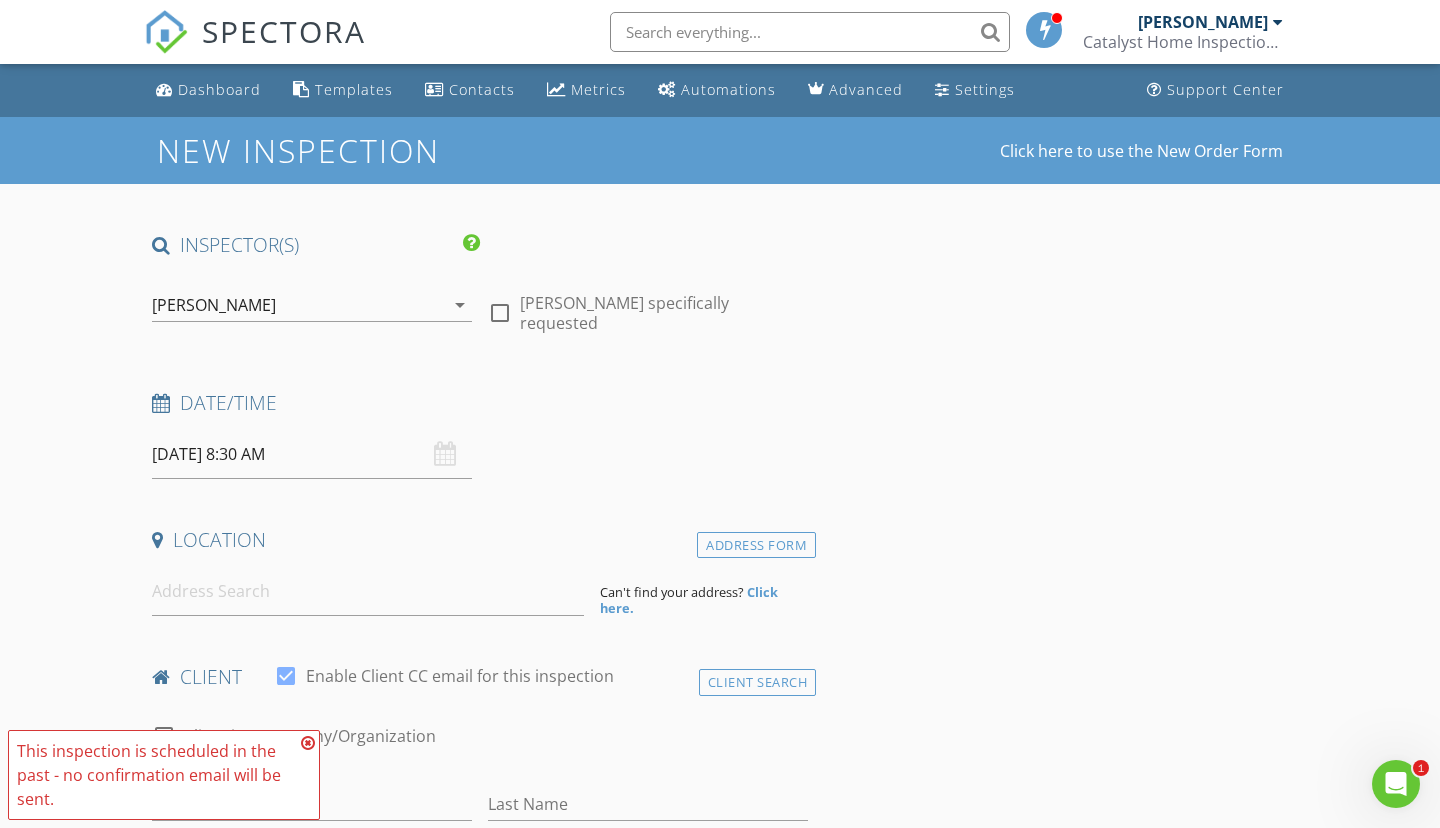 click on "INSPECTOR(S)
check_box   [PERSON_NAME]   PRIMARY   [PERSON_NAME] arrow_drop_down   check_box_outline_blank [PERSON_NAME] specifically requested
Date/Time
[DATE] 8:30 AM
Location
Address Form       Can't find your address?   Click here.
client
check_box Enable Client CC email for this inspection   Client Search     check_box_outline_blank Client is a Company/Organization     First Name   Last Name   Email   CC Email   Phone           Notes   Private Notes
ADD ADDITIONAL client
SERVICES
check_box_outline_blank   Residential Inspection   check_box_outline_blank   Wood Destroying Insect Report   arrow_drop_down     Select Discount Code arrow_drop_down    Charges       TOTAL   $0.00    Duration    No services with durations selected      Templates    No templates selected    Agreements" at bounding box center [480, 1608] 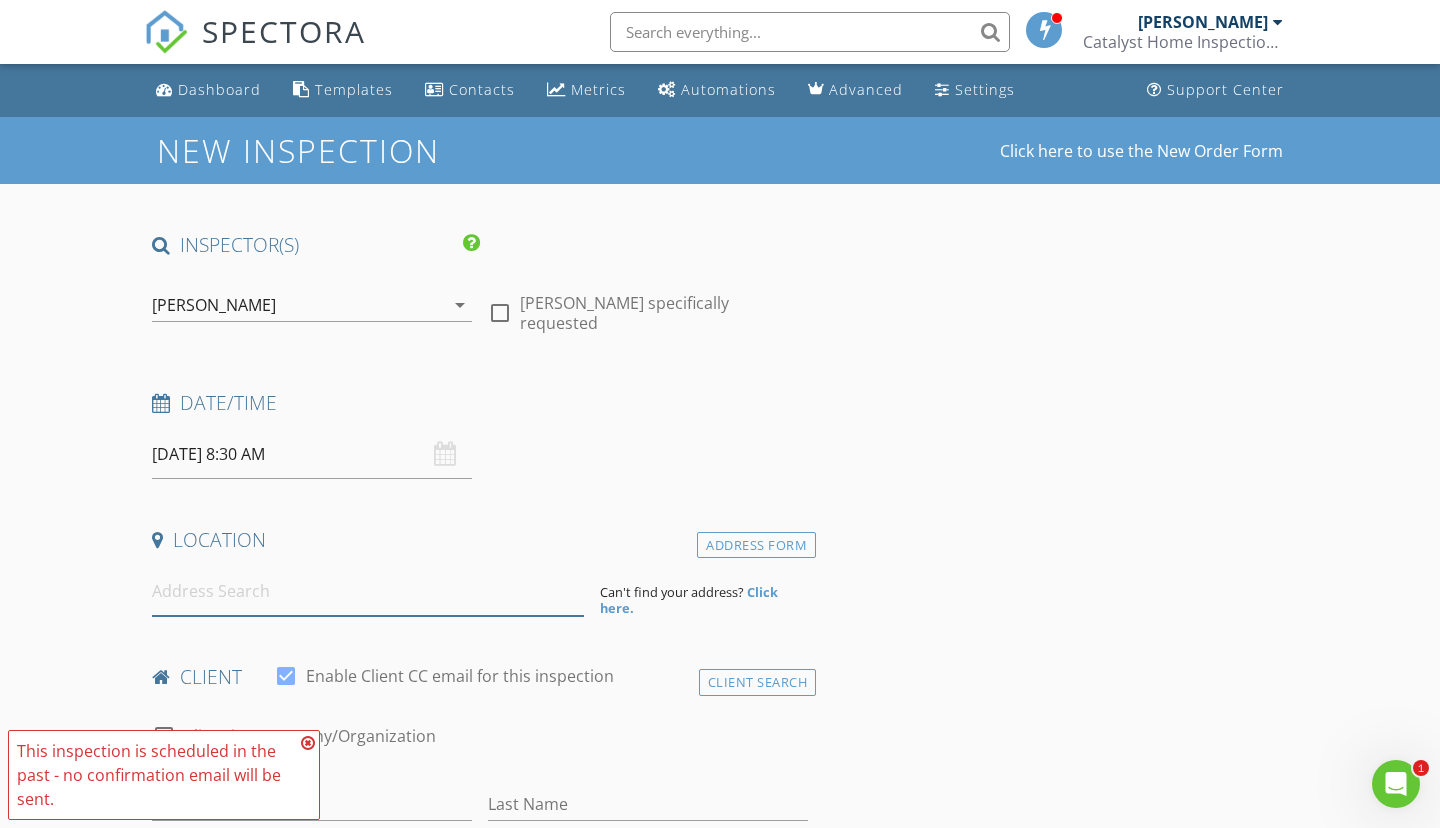 click at bounding box center [368, 591] 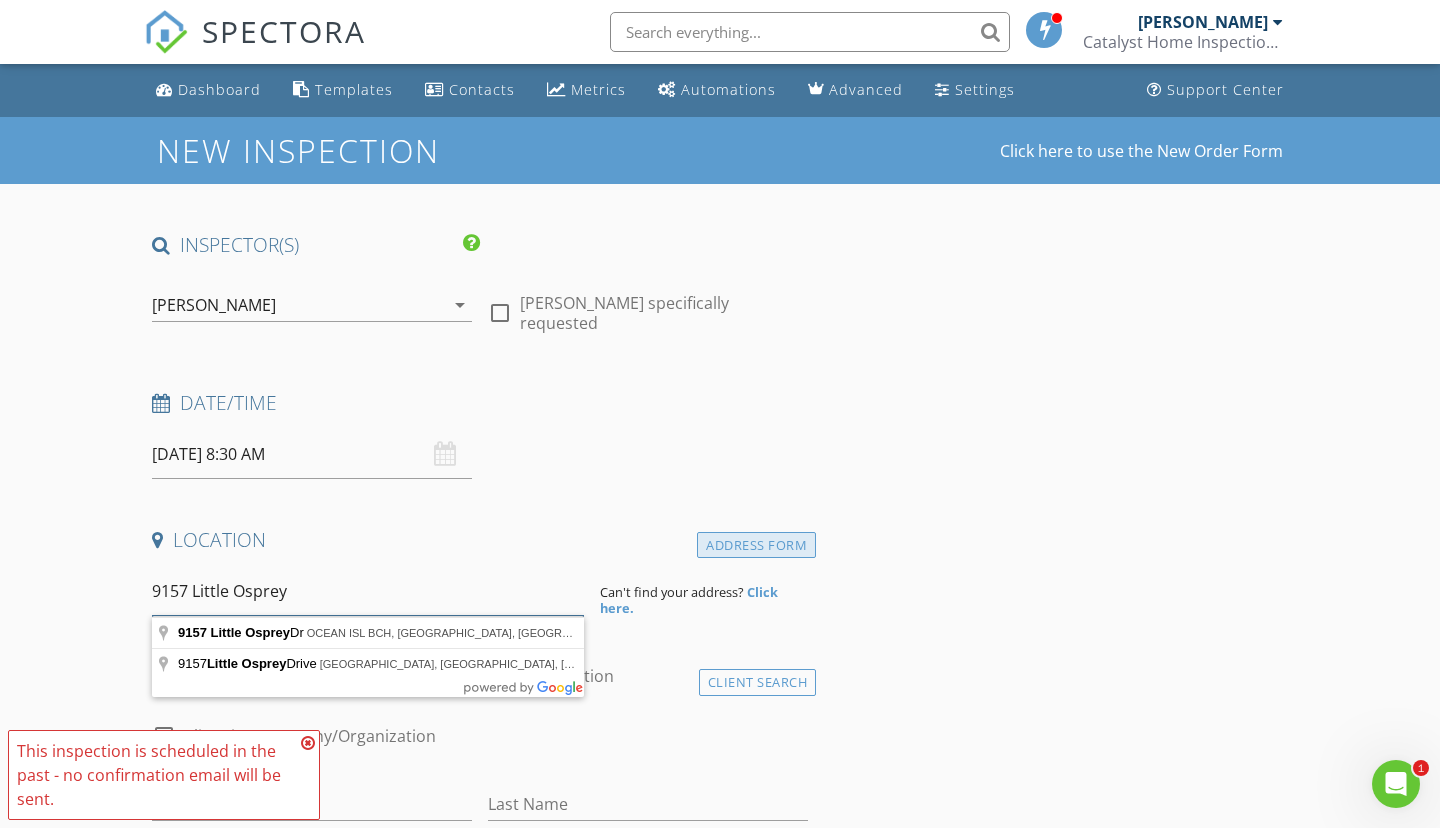 type on "9157 Little Osprey" 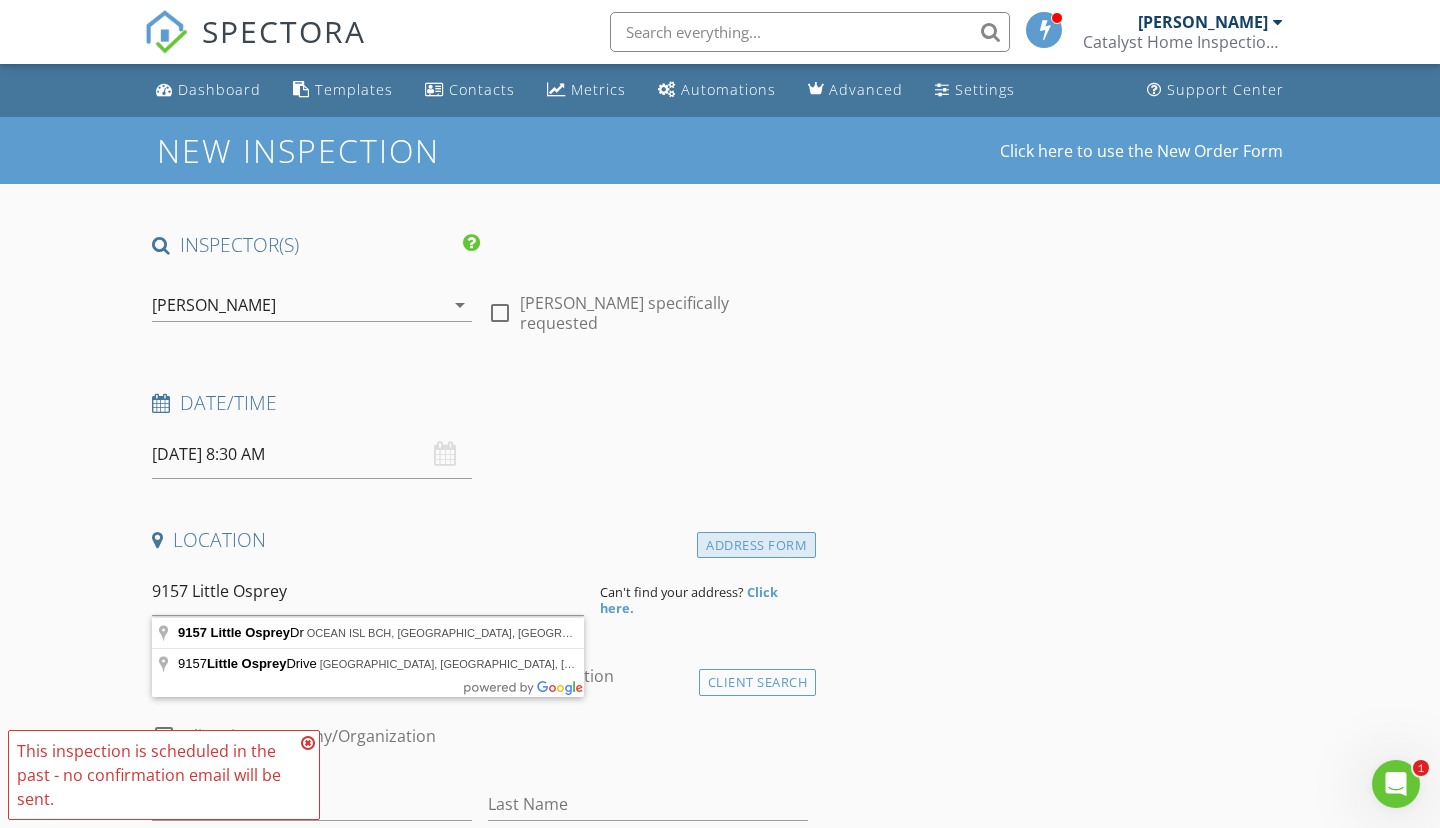 click on "Address Form" at bounding box center (756, 545) 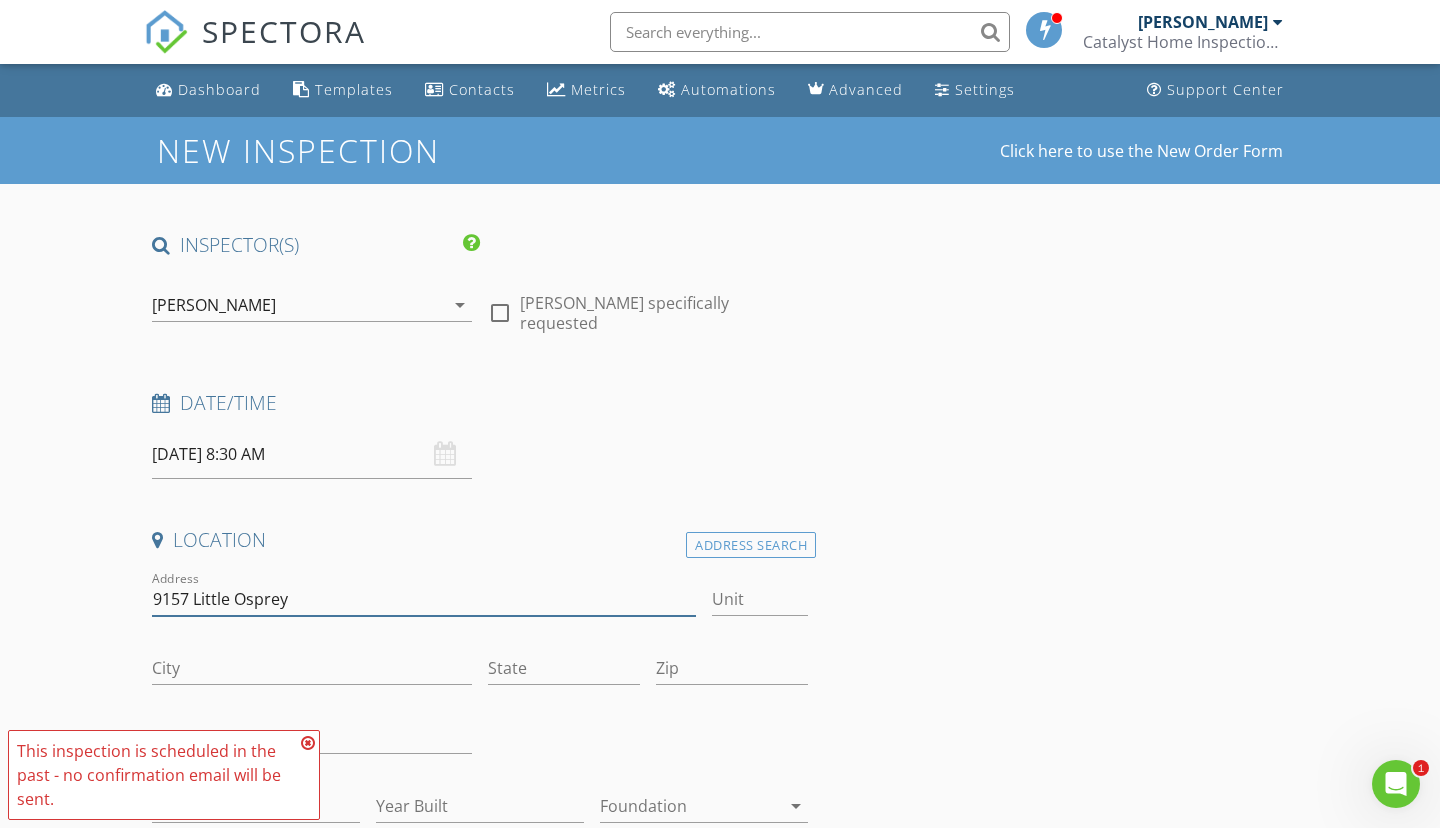 click on "9157 Little Osprey" at bounding box center [424, 599] 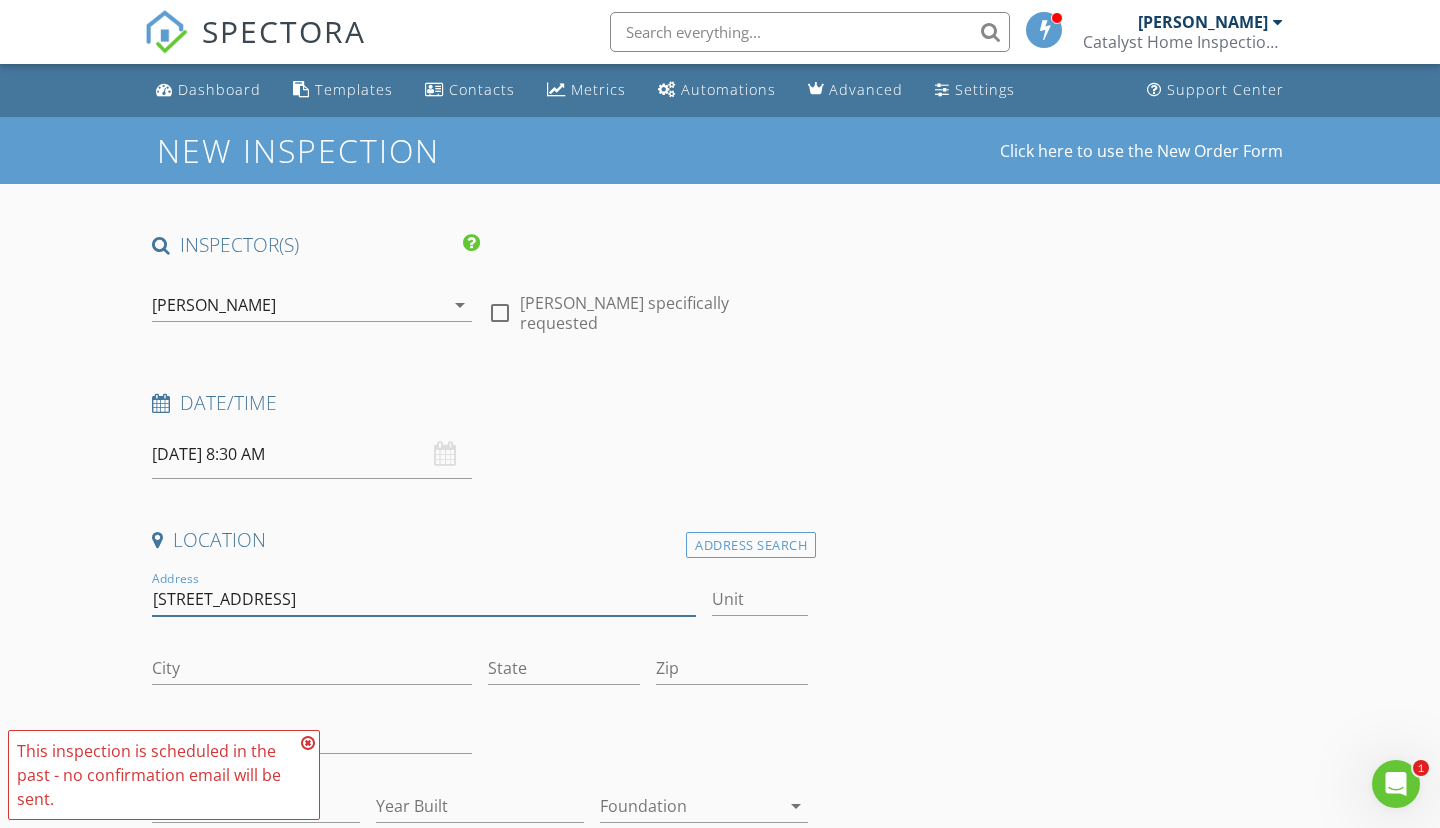 type on "[STREET_ADDRESS]" 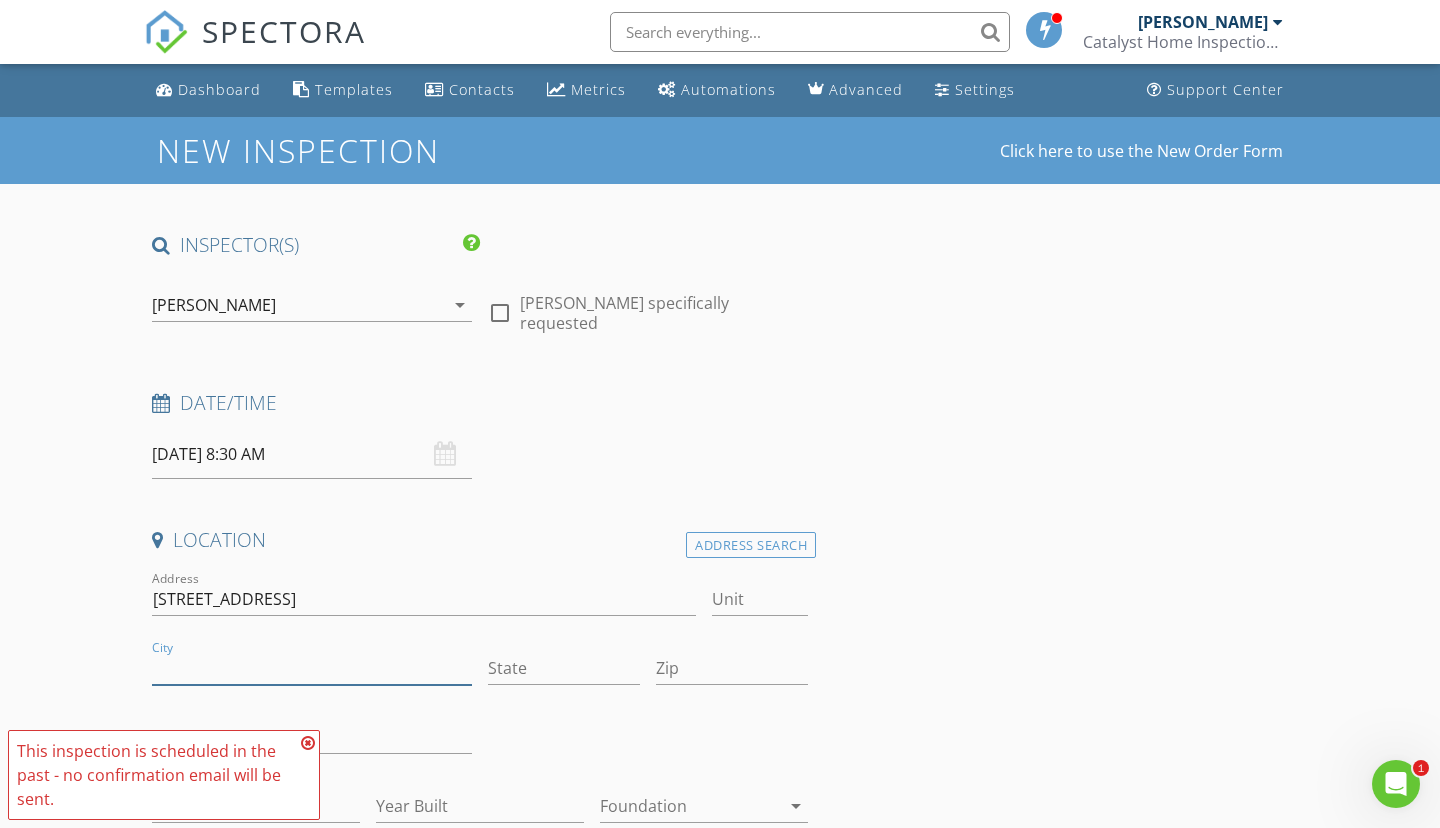 click on "City" at bounding box center (312, 668) 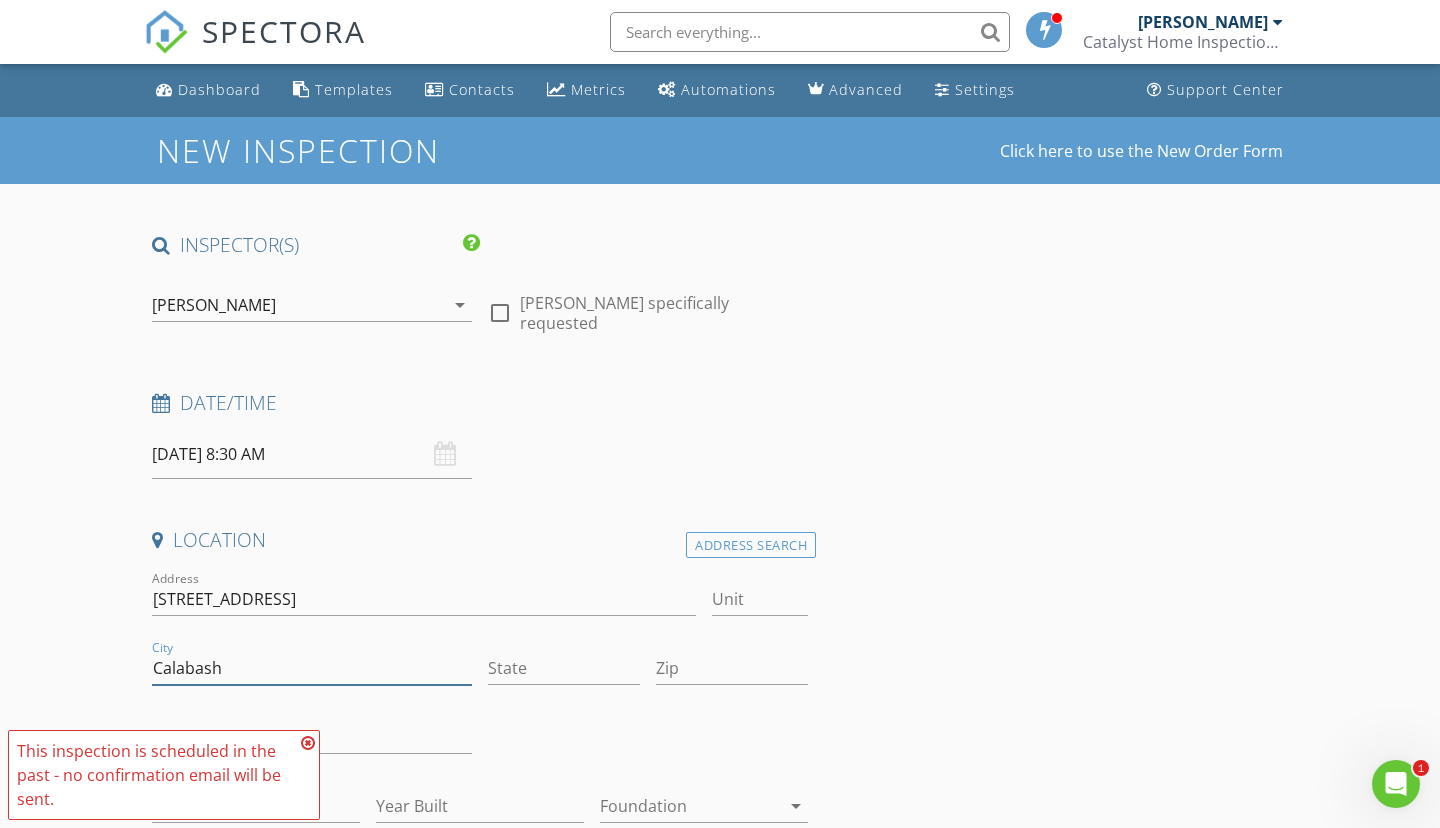 type on "Calabash" 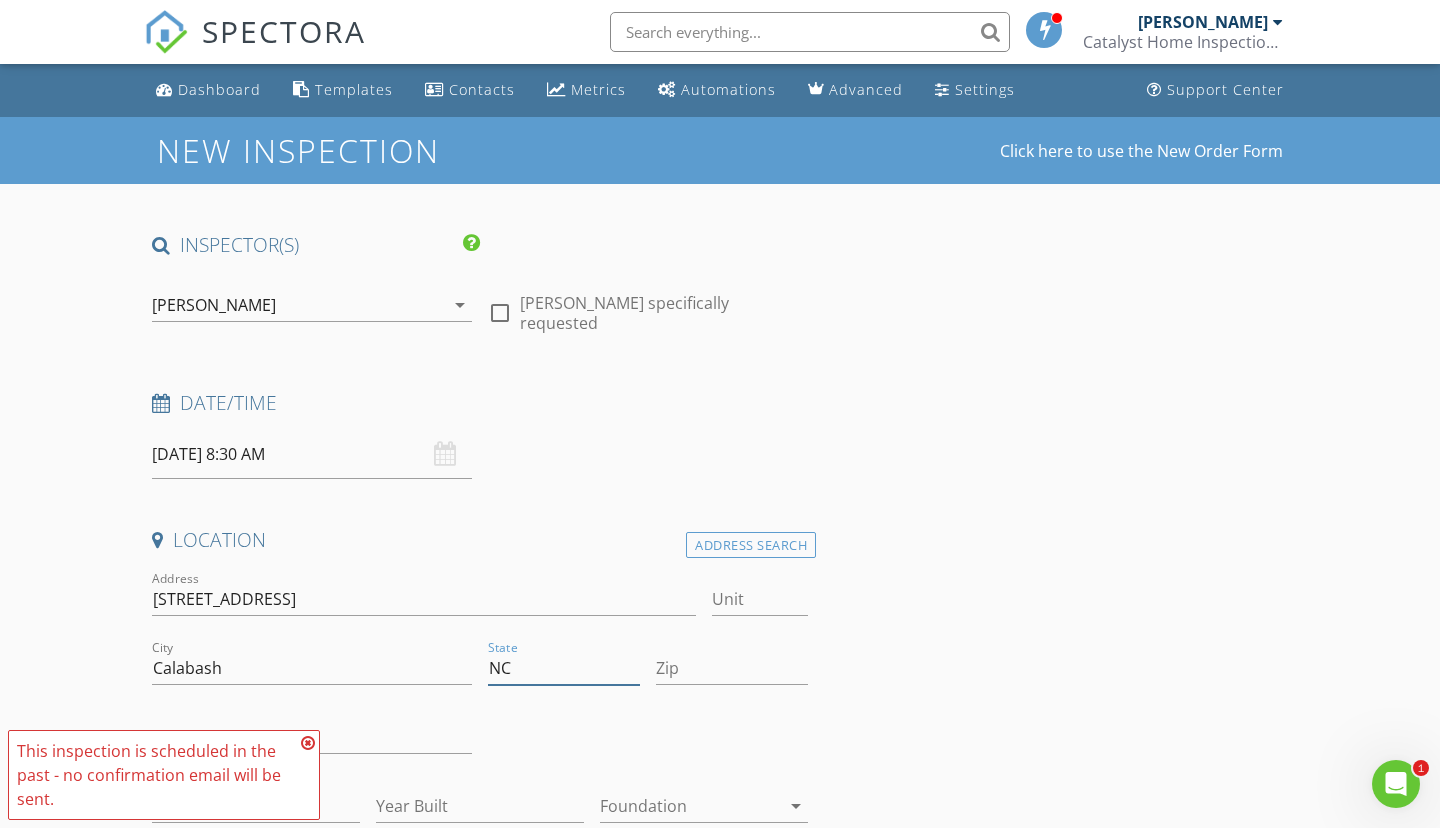 type on "NC" 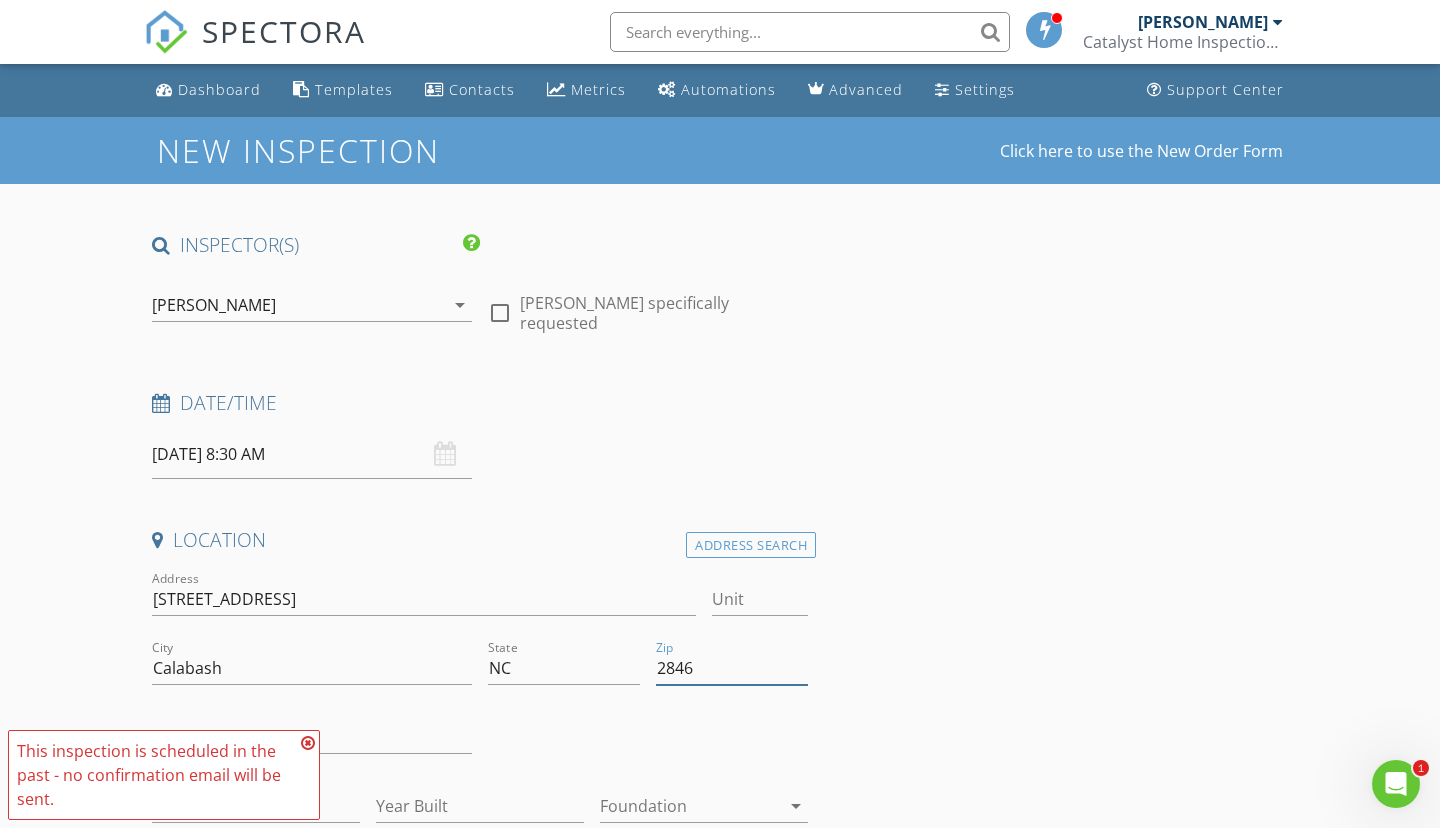 type on "28467" 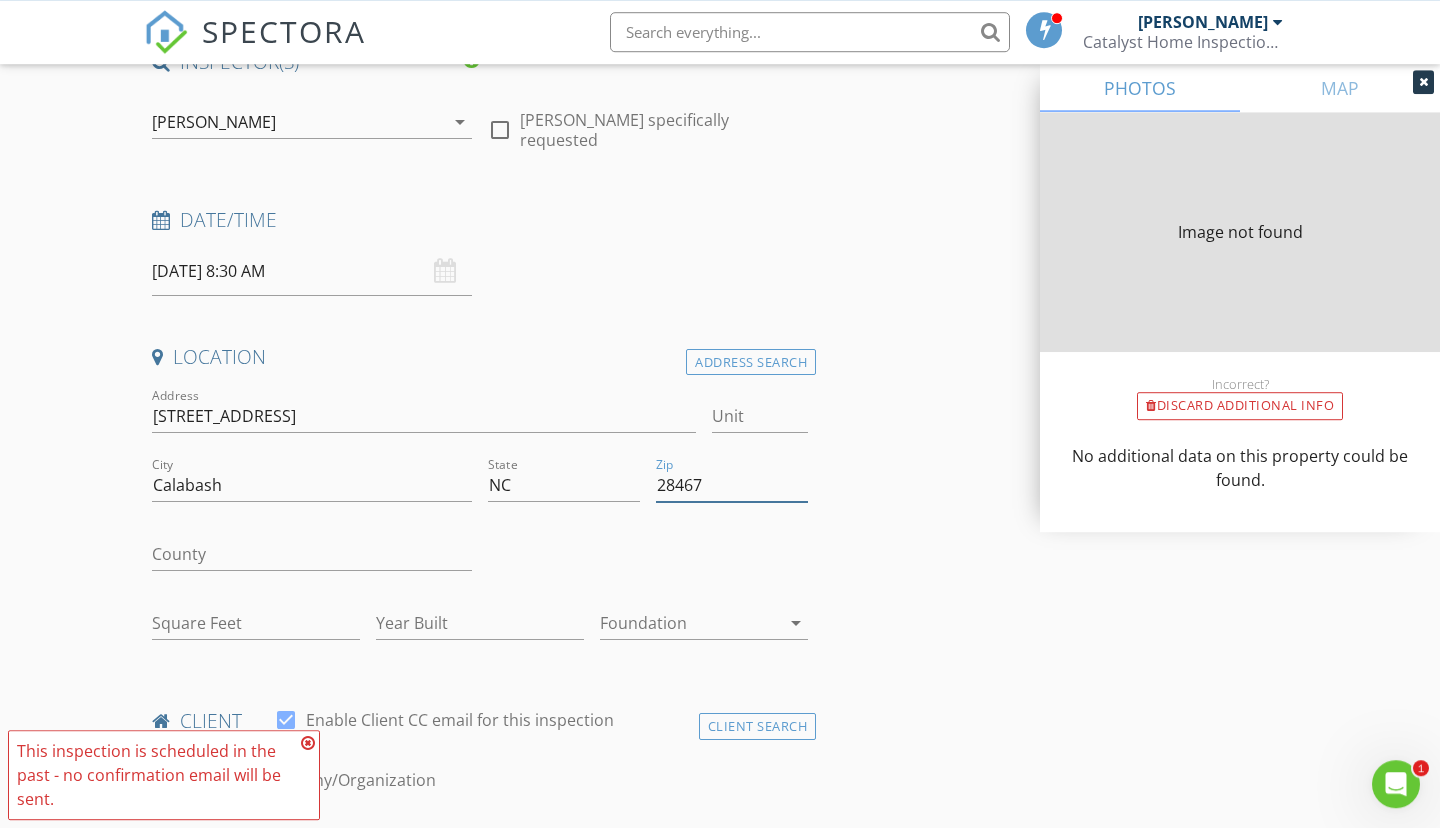 scroll, scrollTop: 189, scrollLeft: 0, axis: vertical 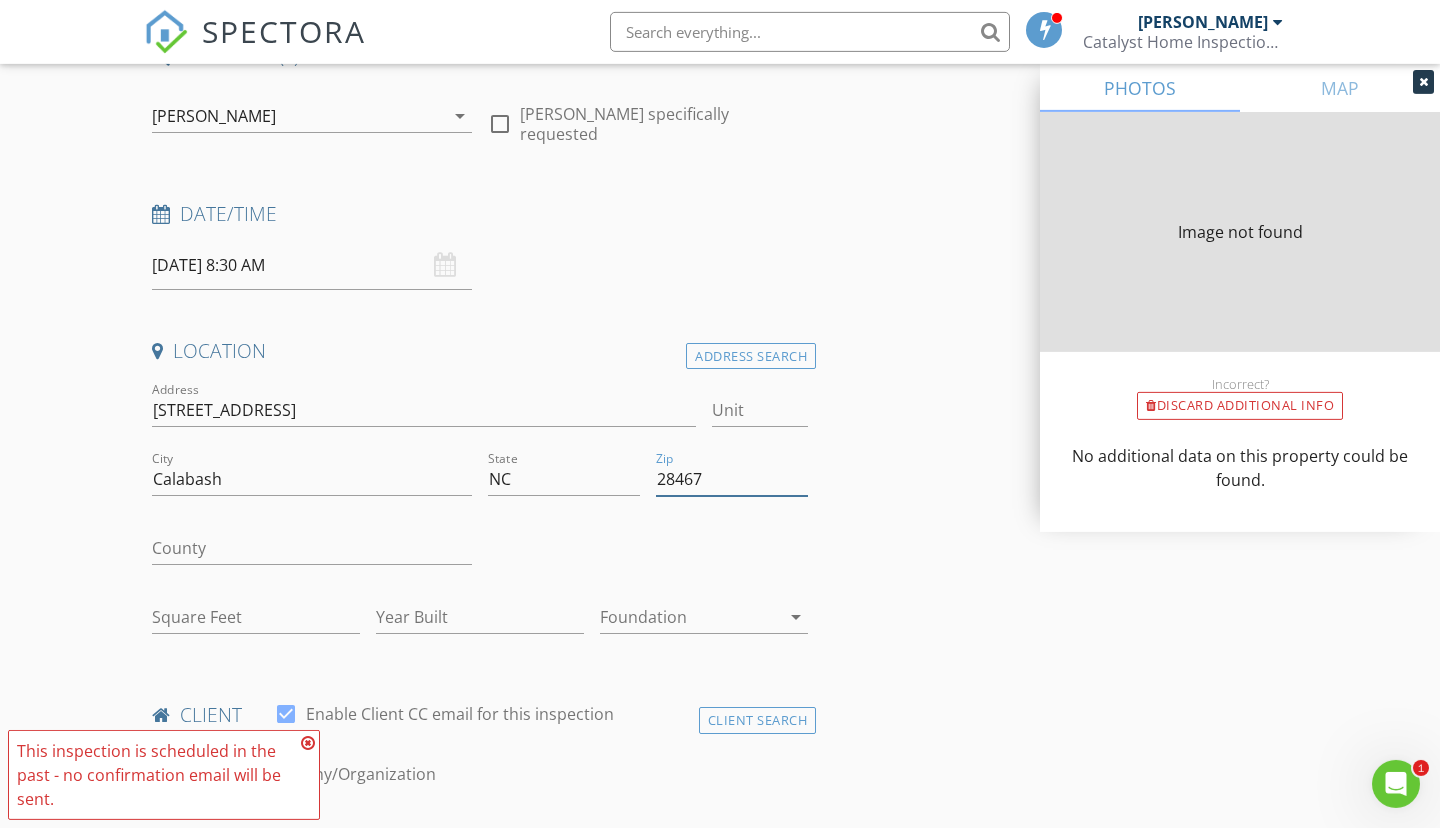 type on "0" 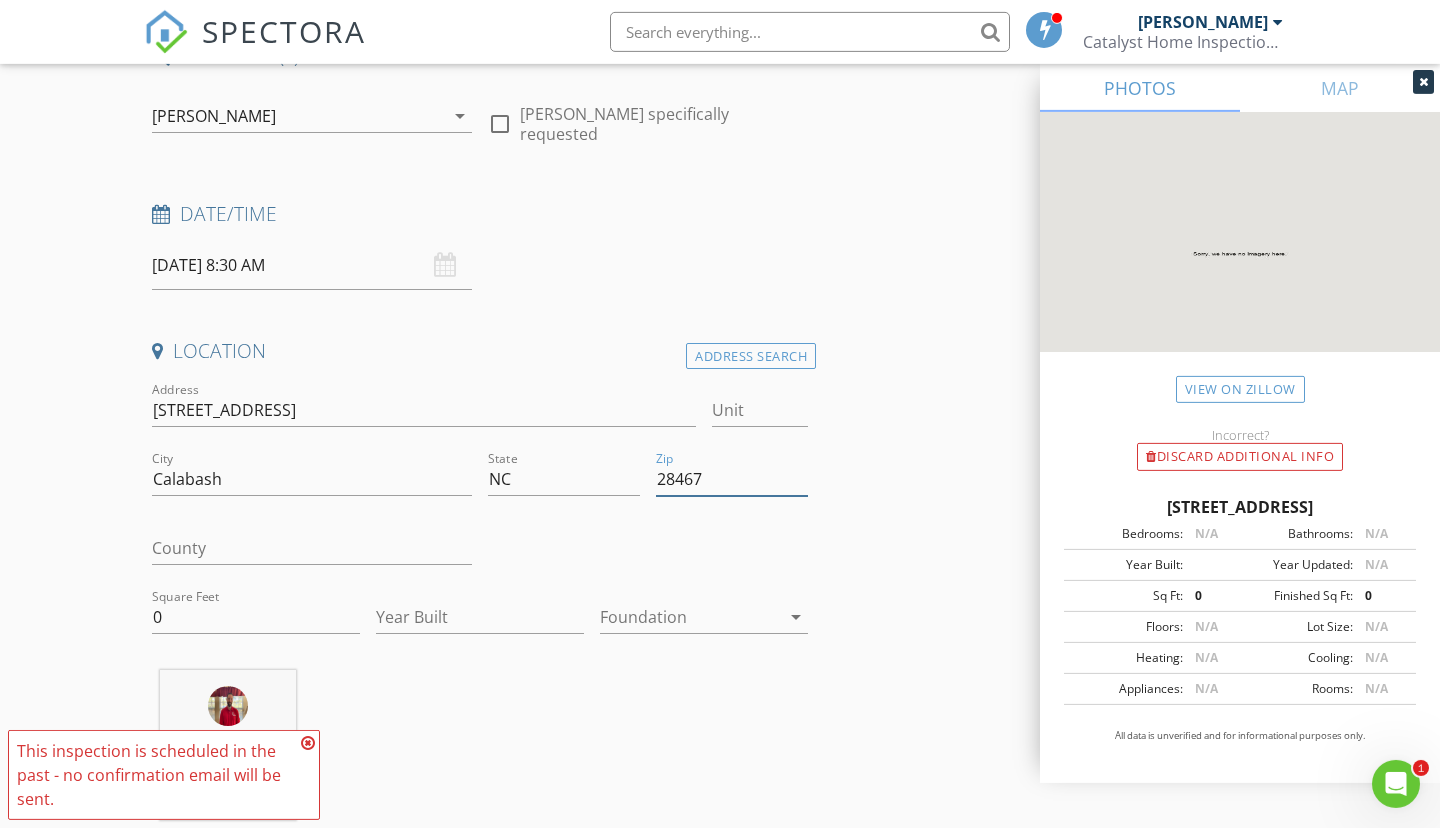 type on "28467" 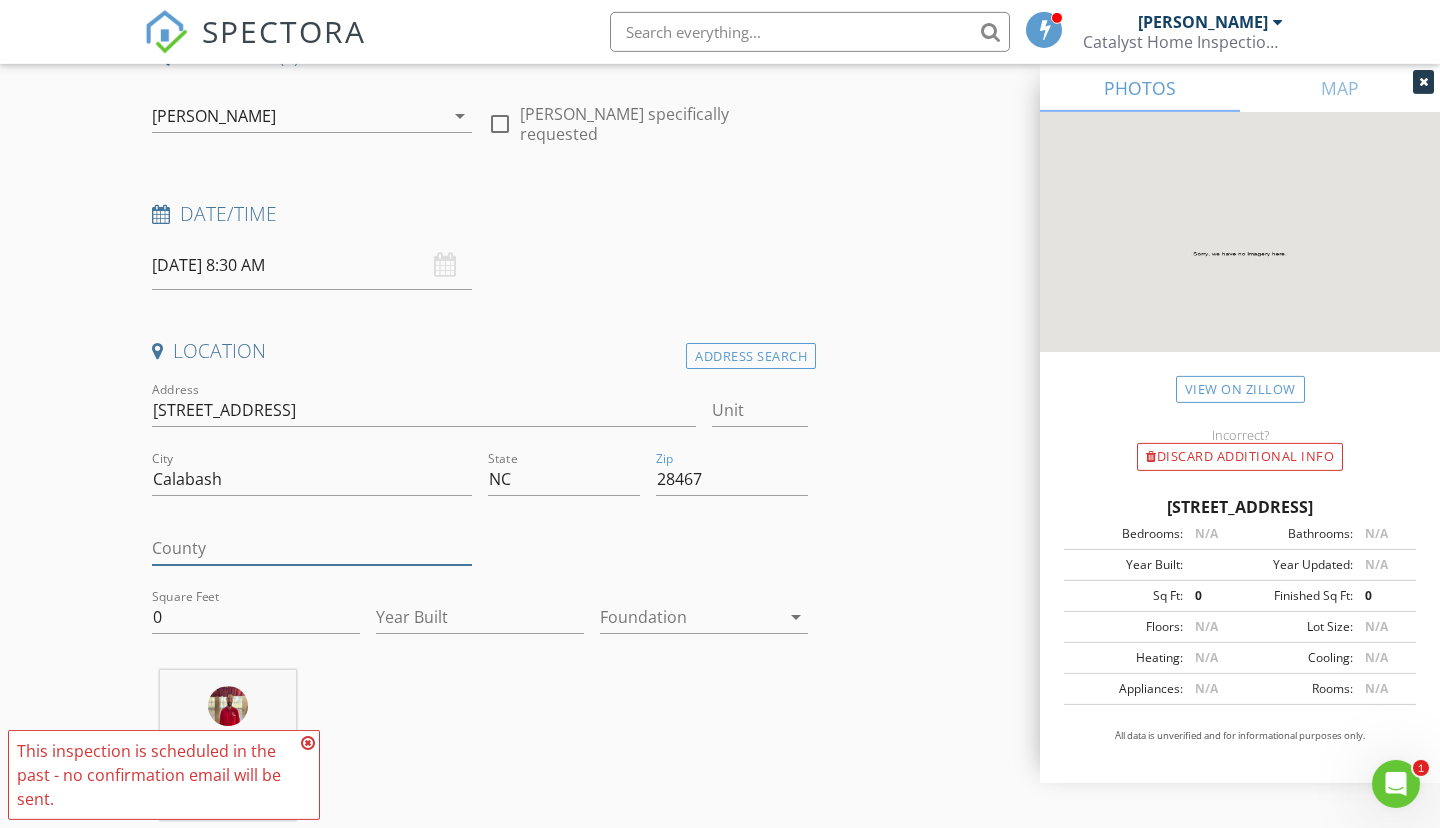 click on "County" at bounding box center (312, 548) 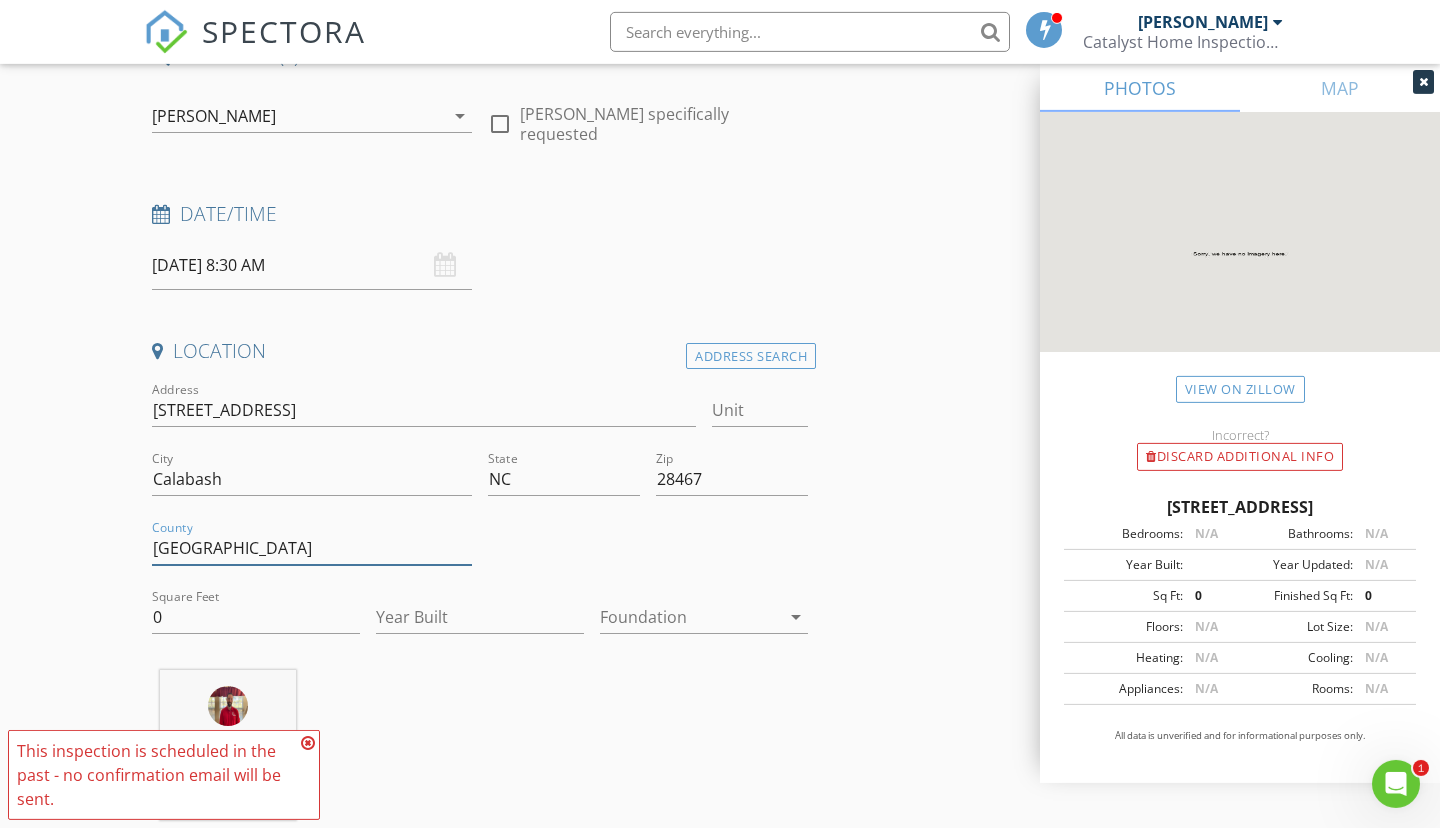 type on "[GEOGRAPHIC_DATA]" 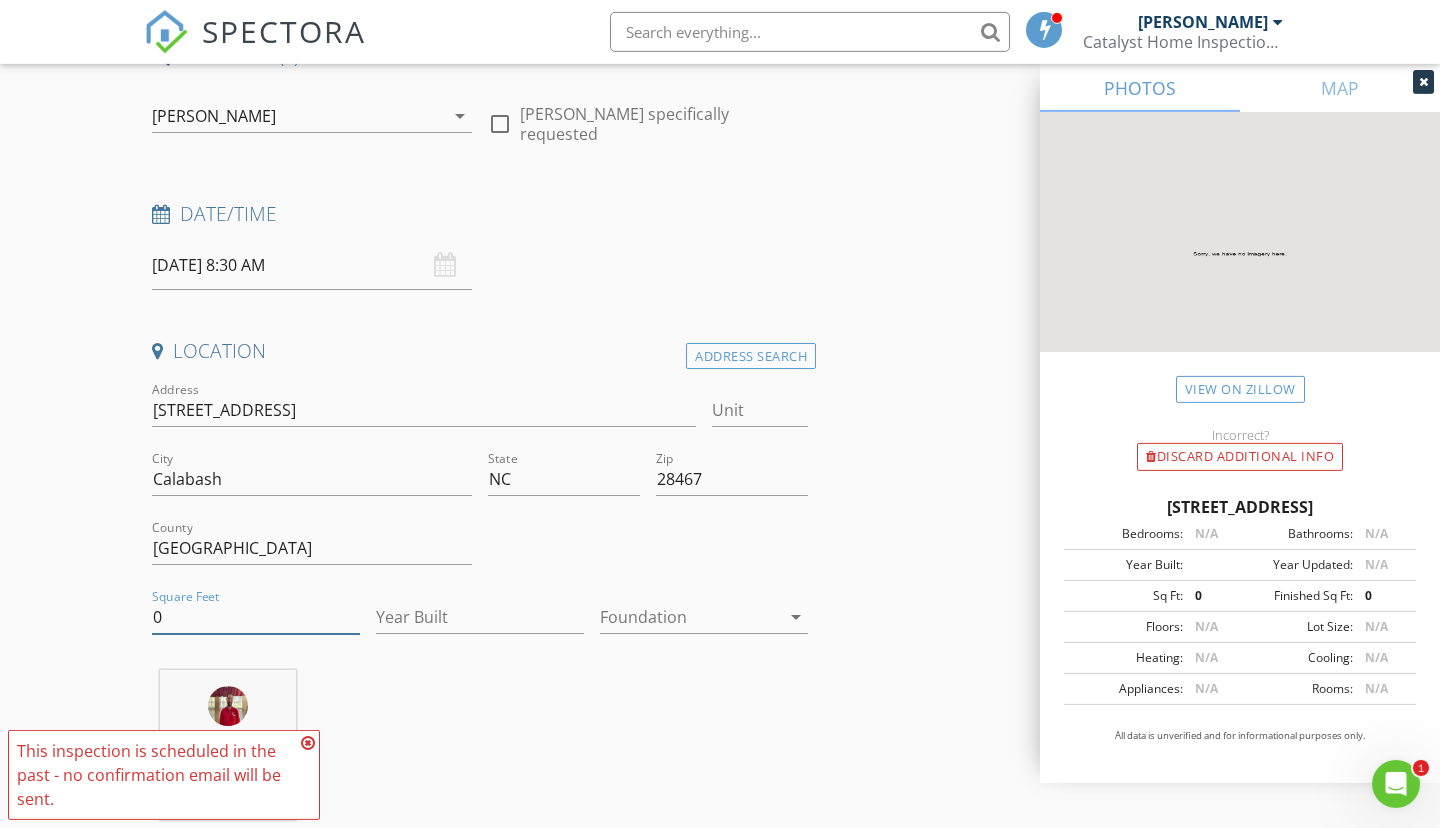 click on "0" at bounding box center (256, 617) 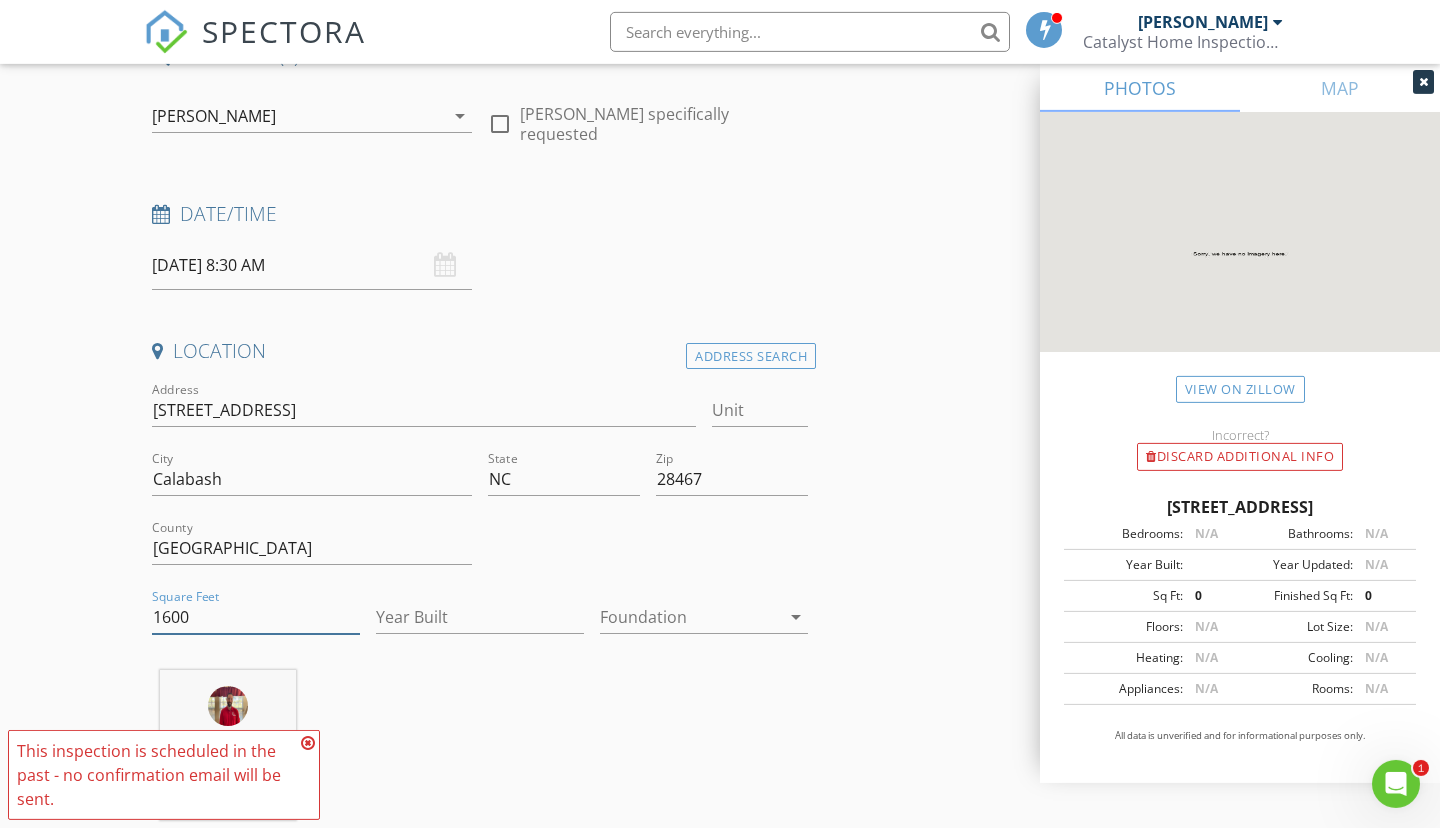 type on "1600" 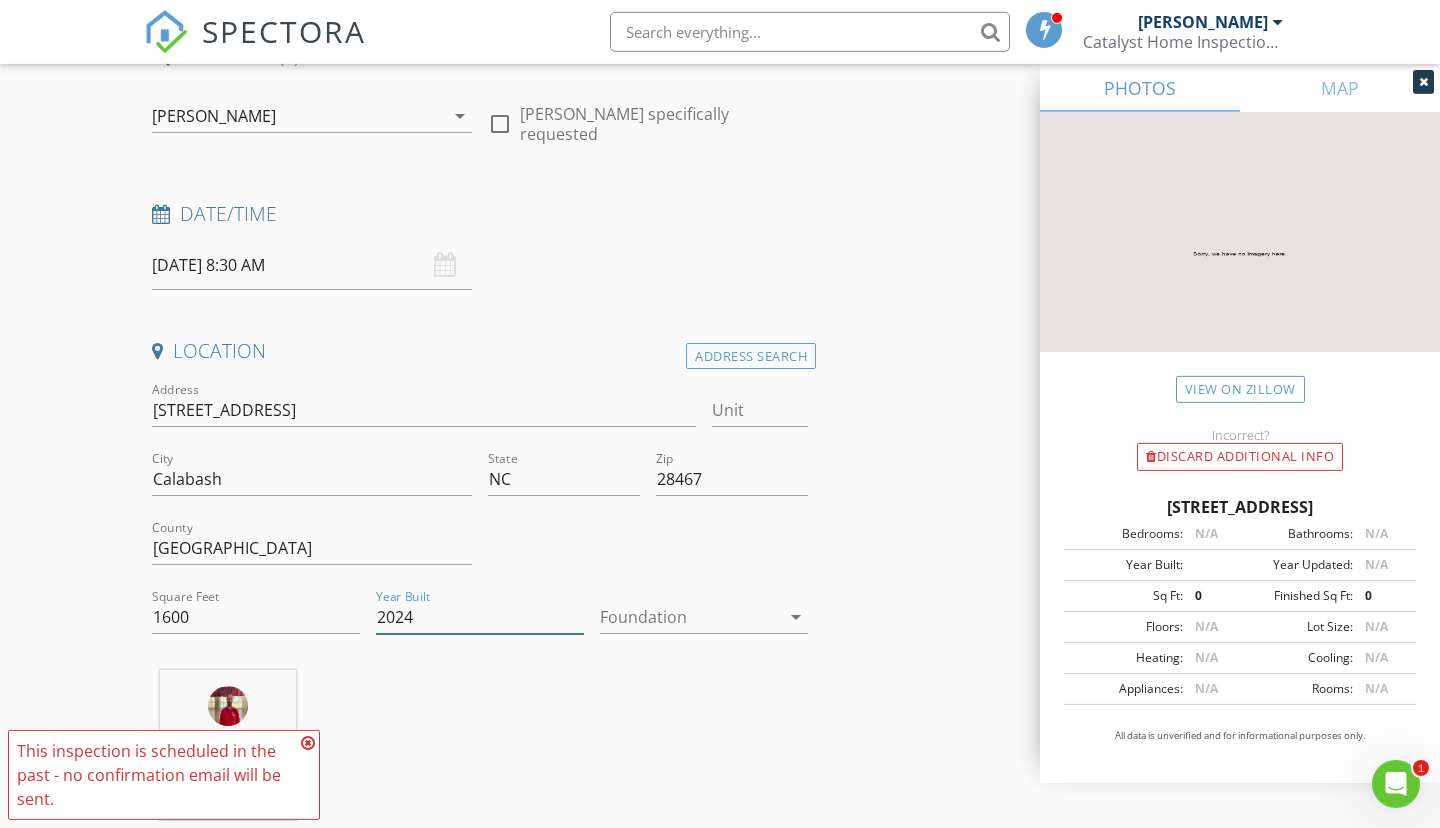 type on "2024" 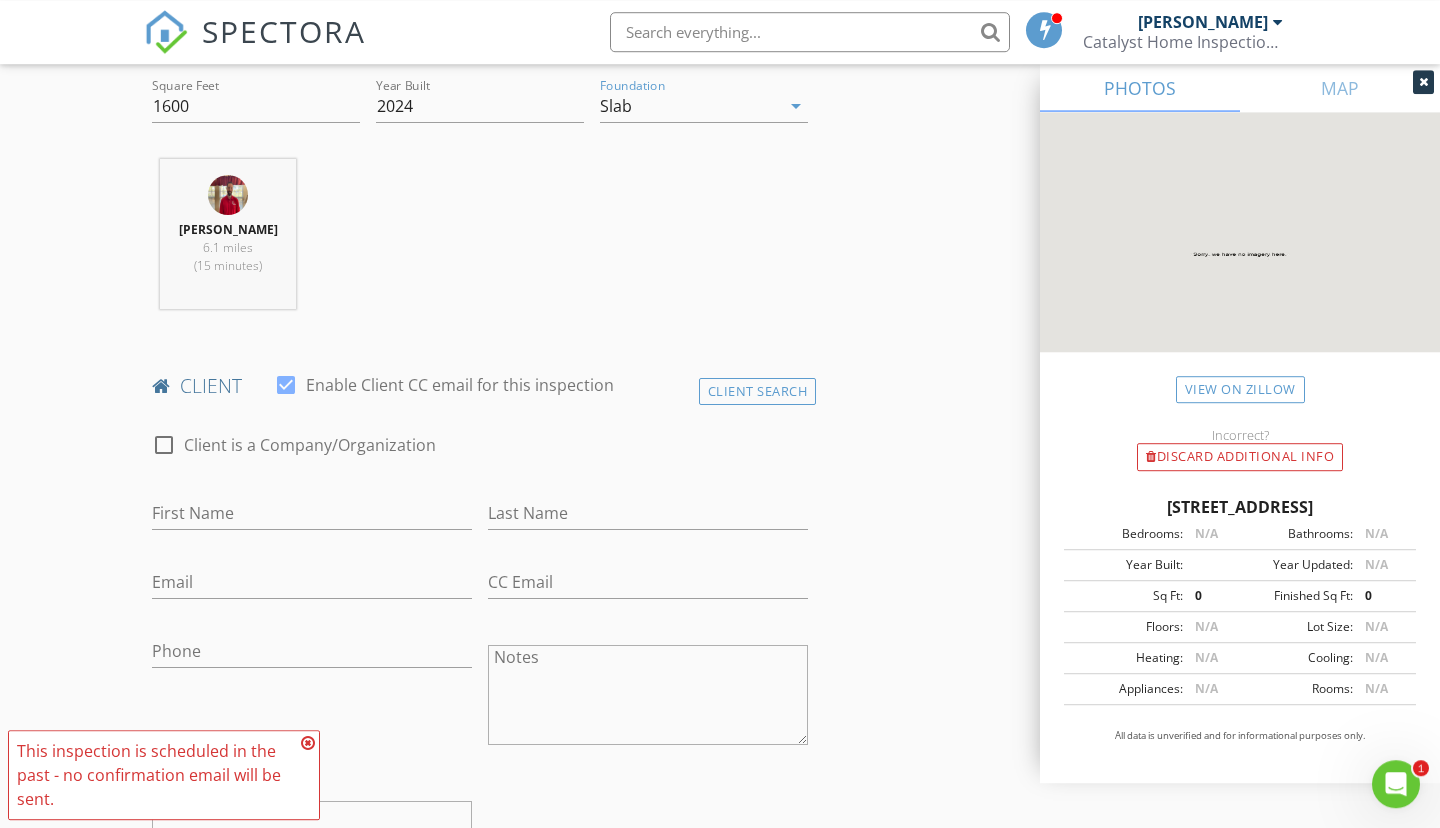 scroll, scrollTop: 701, scrollLeft: 0, axis: vertical 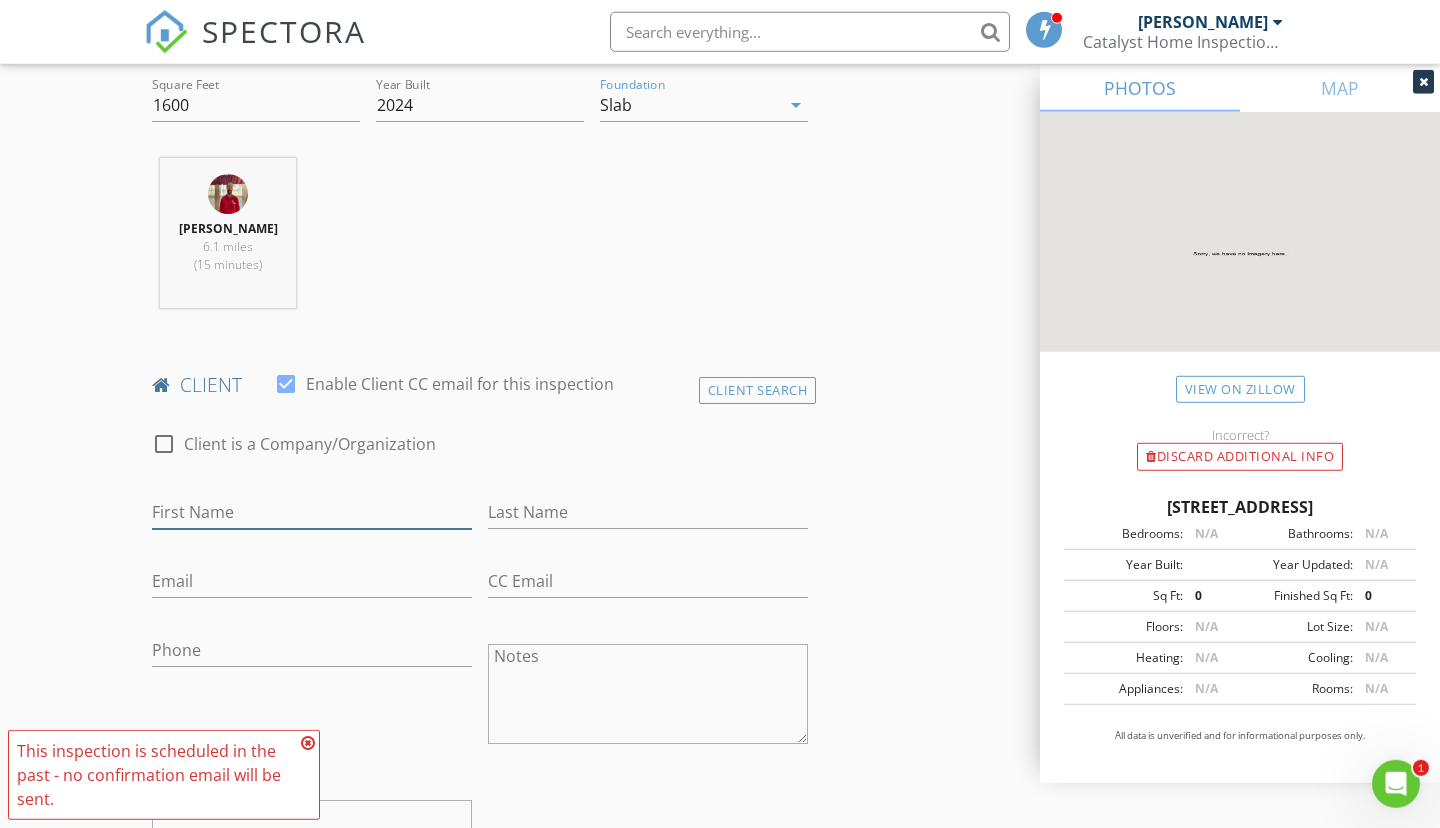 click on "First Name" at bounding box center [312, 512] 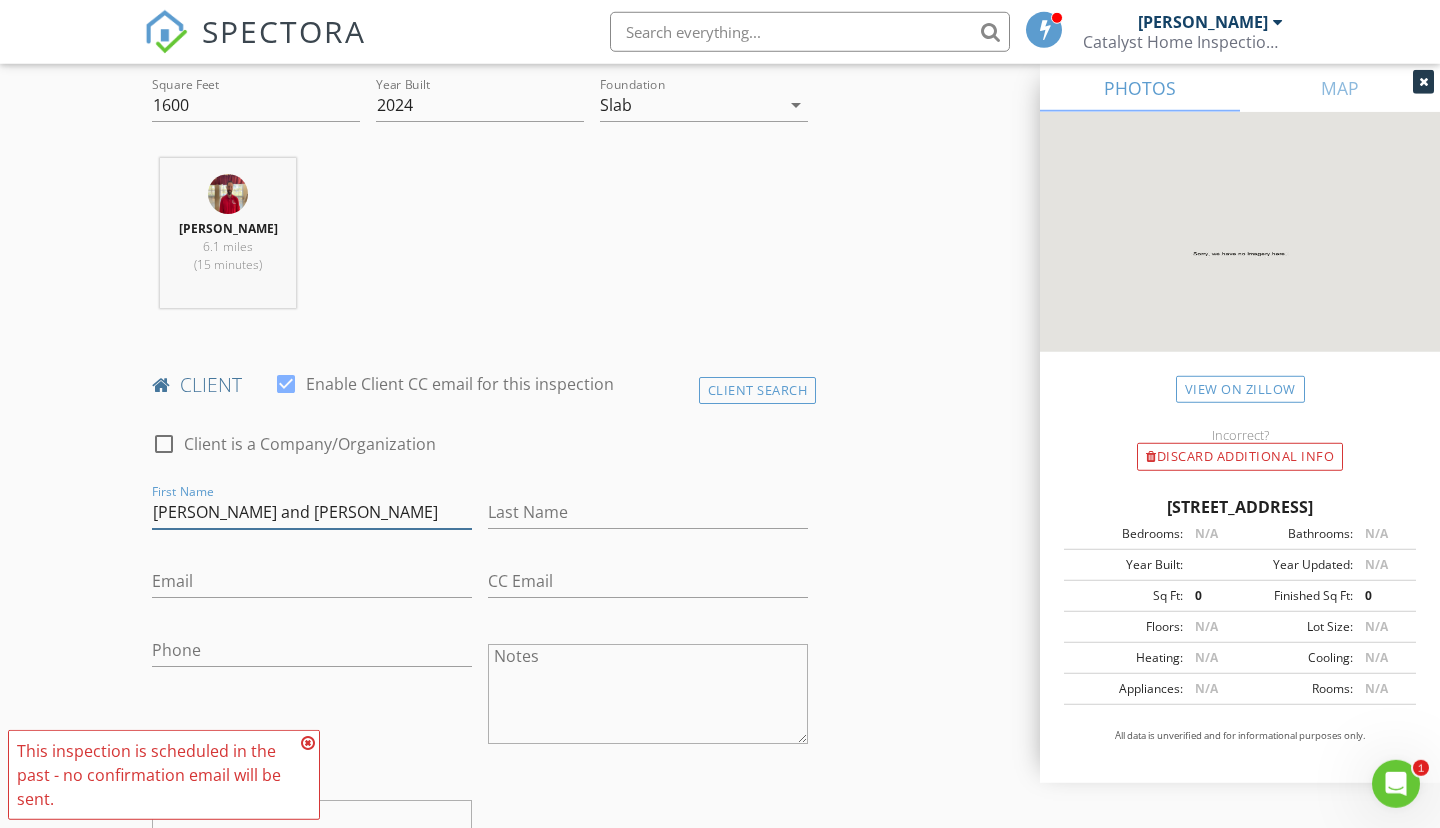 type on "[PERSON_NAME] and [PERSON_NAME]" 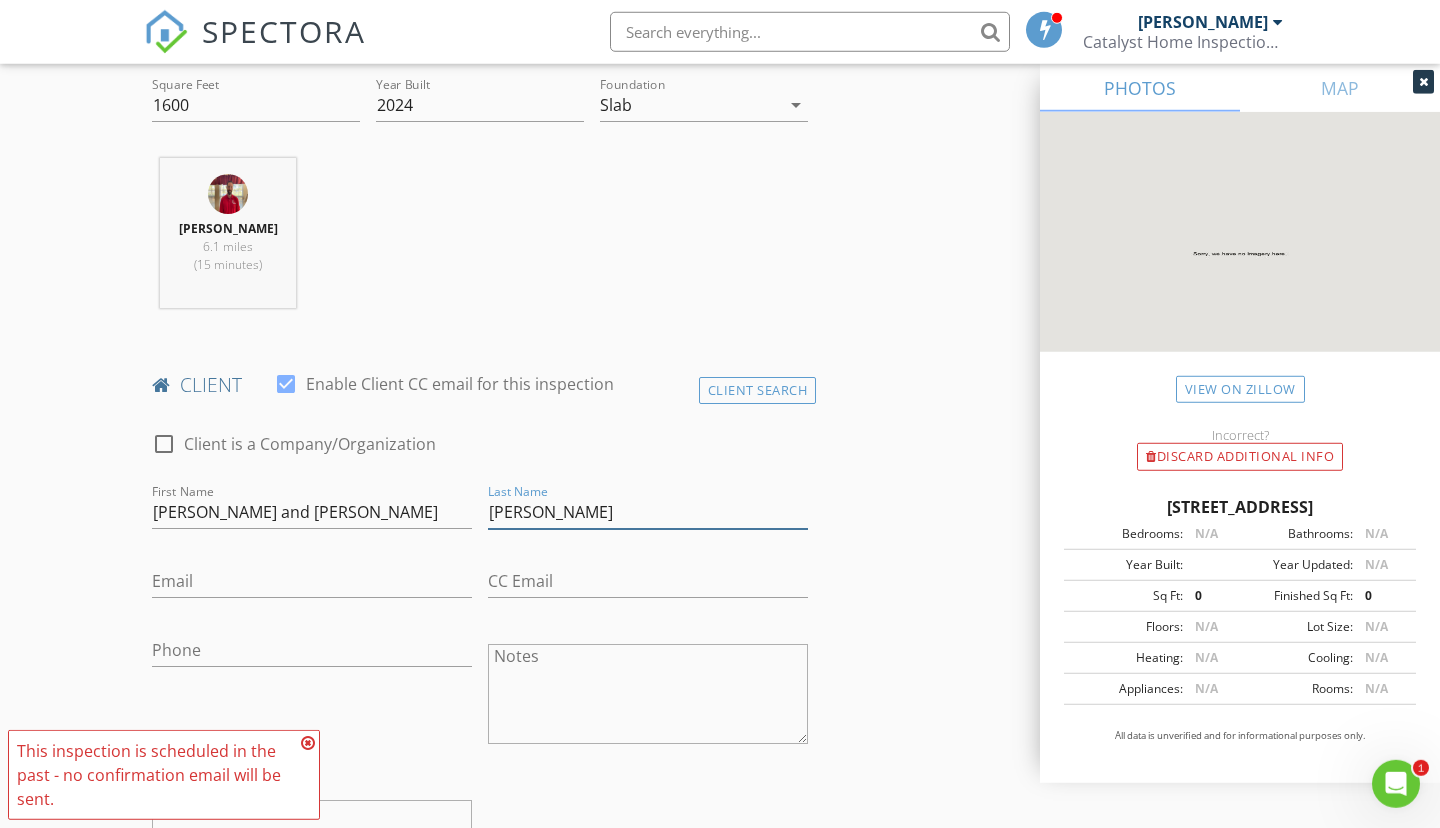 type on "[PERSON_NAME]" 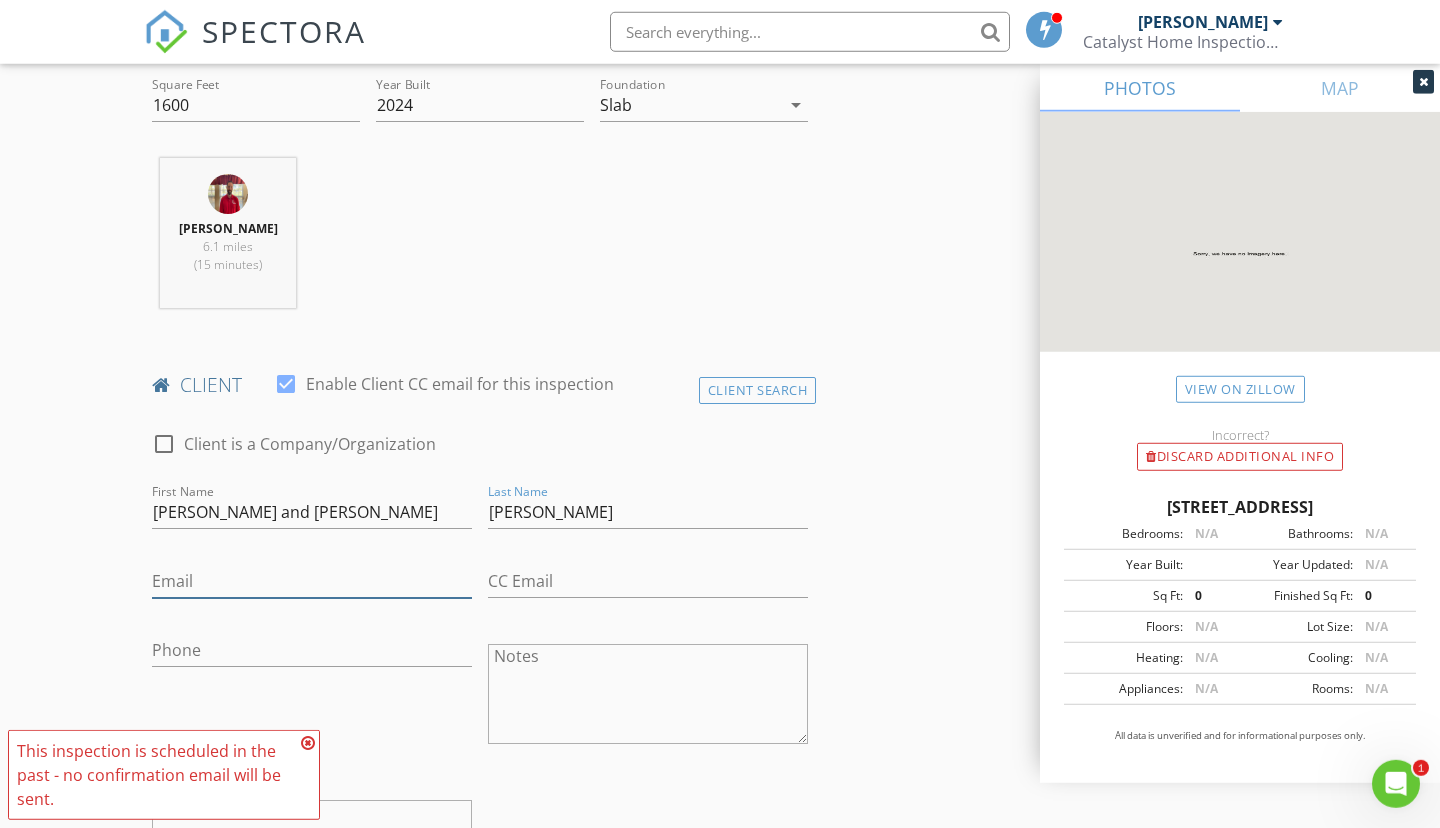 click on "Email" at bounding box center [312, 581] 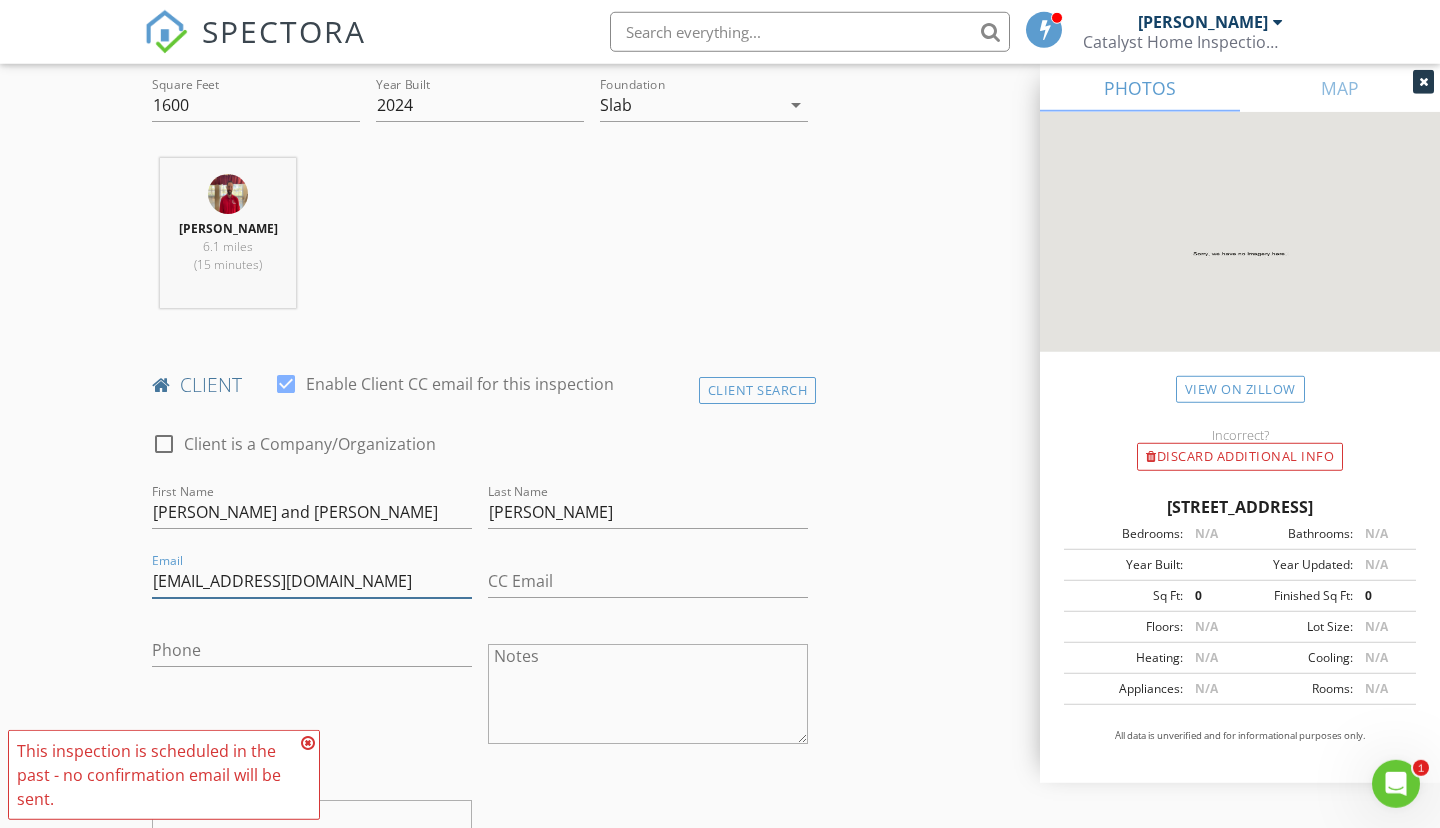 type on "tomd400@gmail.com" 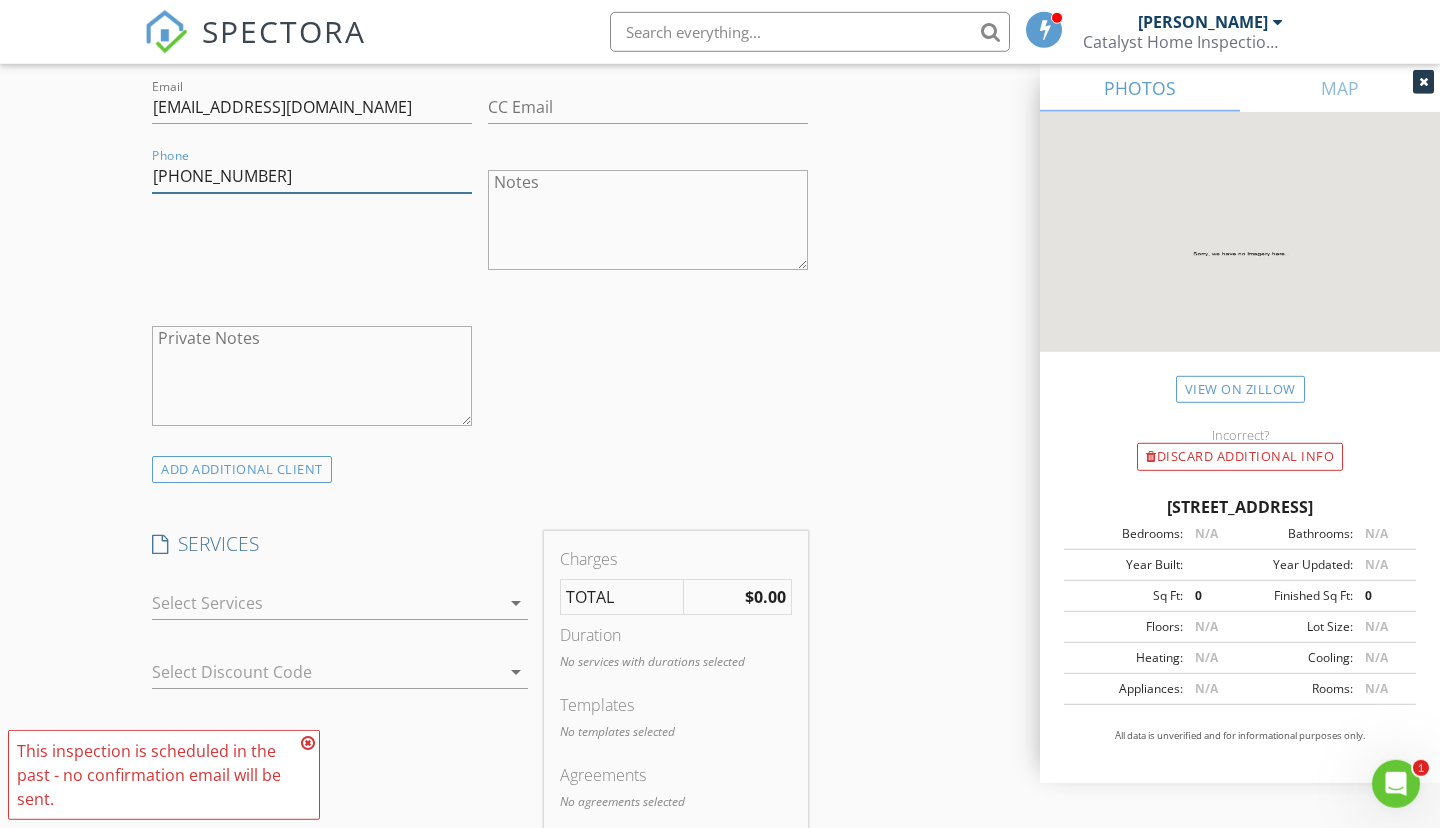 scroll, scrollTop: 1176, scrollLeft: 0, axis: vertical 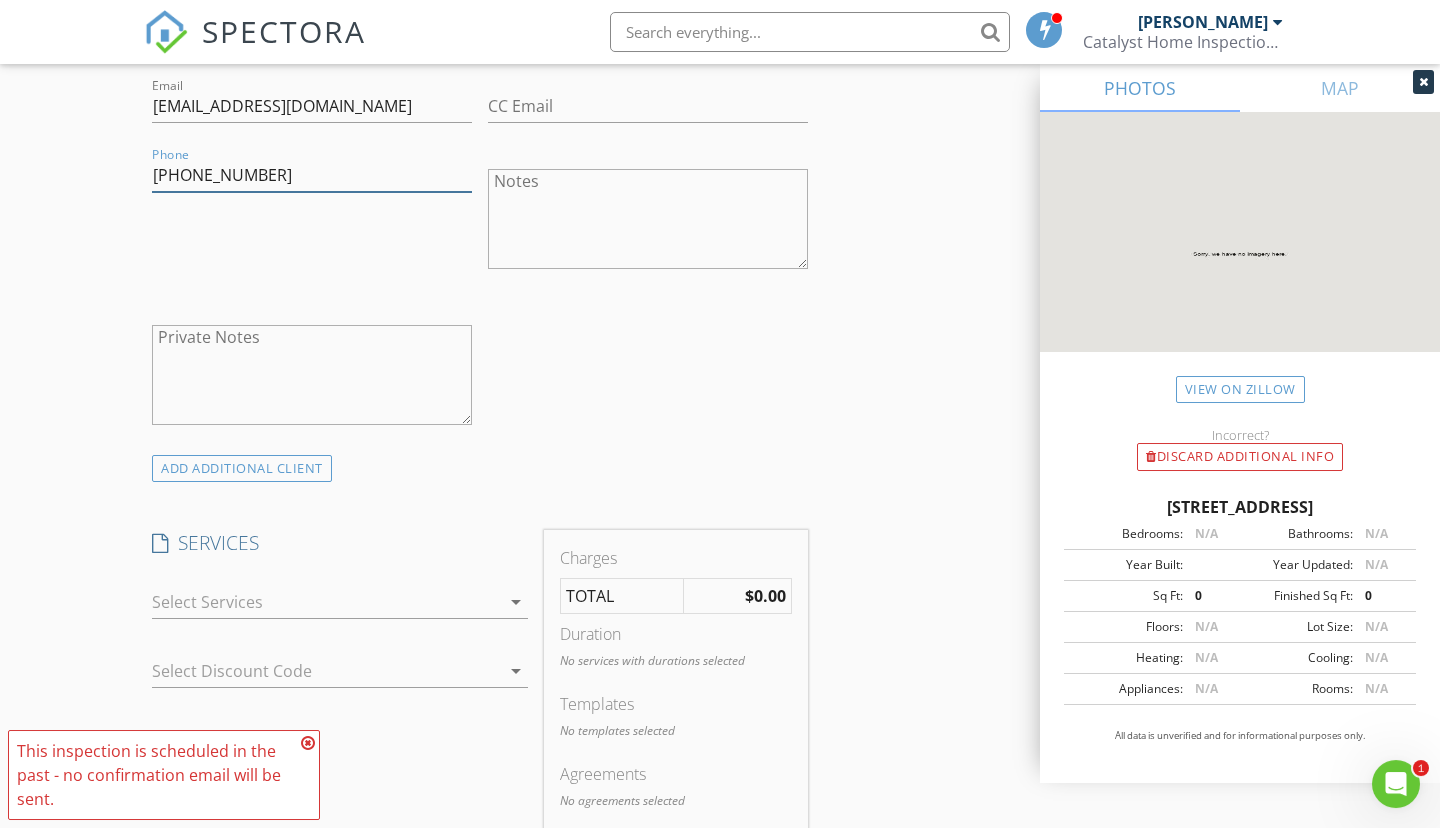 type on "978-912-4249" 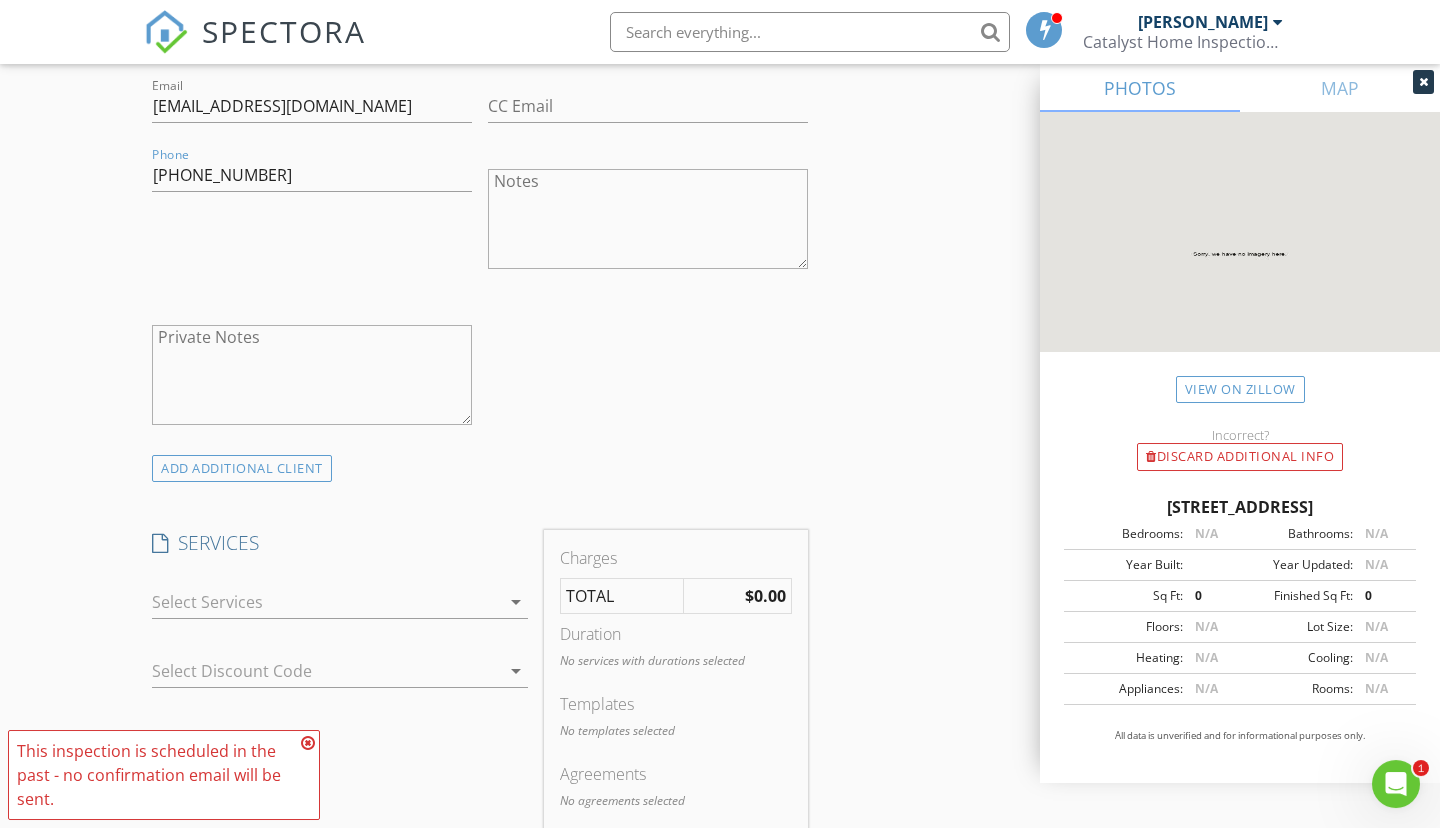 click at bounding box center (326, 602) 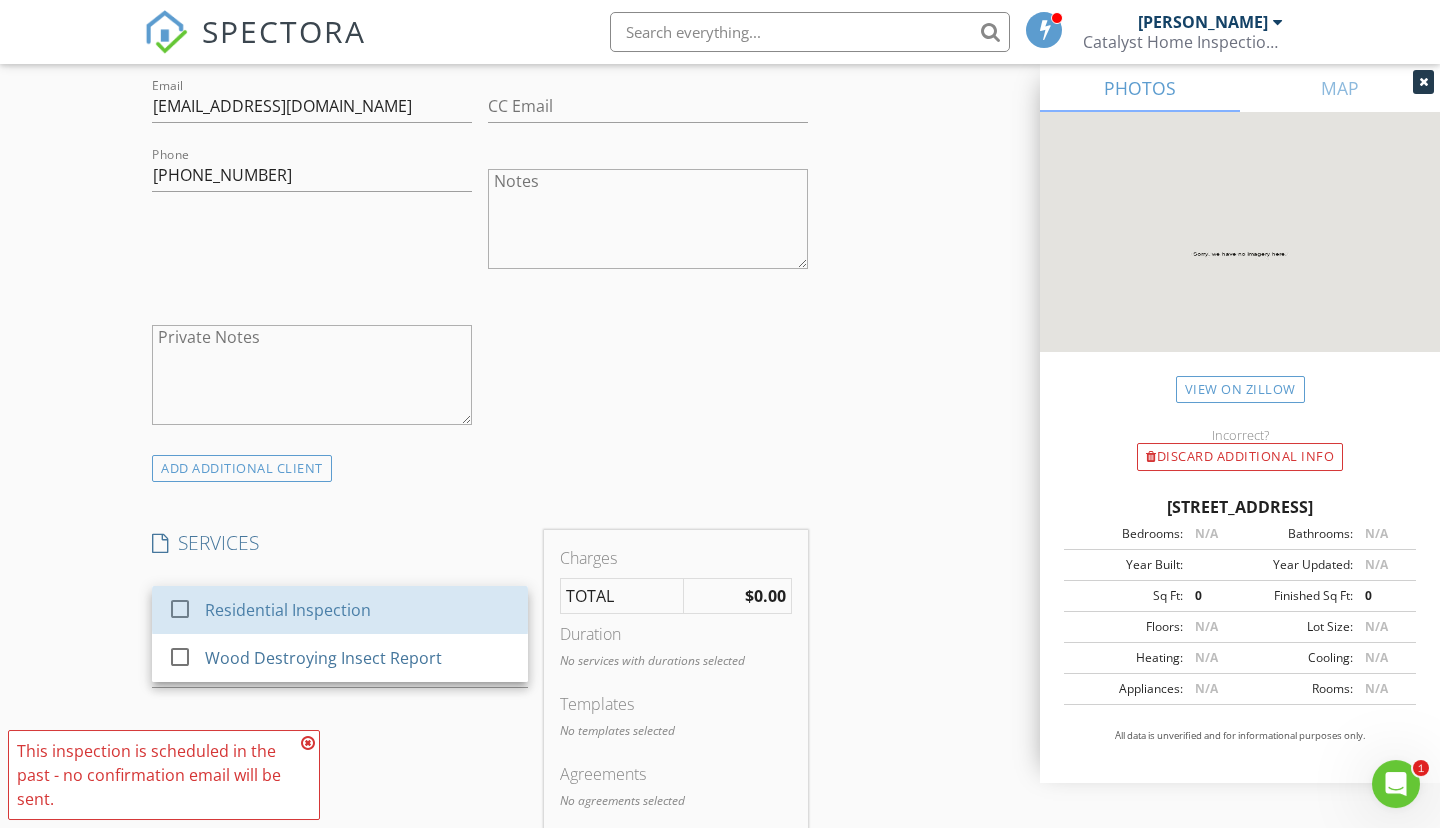 click on "Residential Inspection" at bounding box center [288, 610] 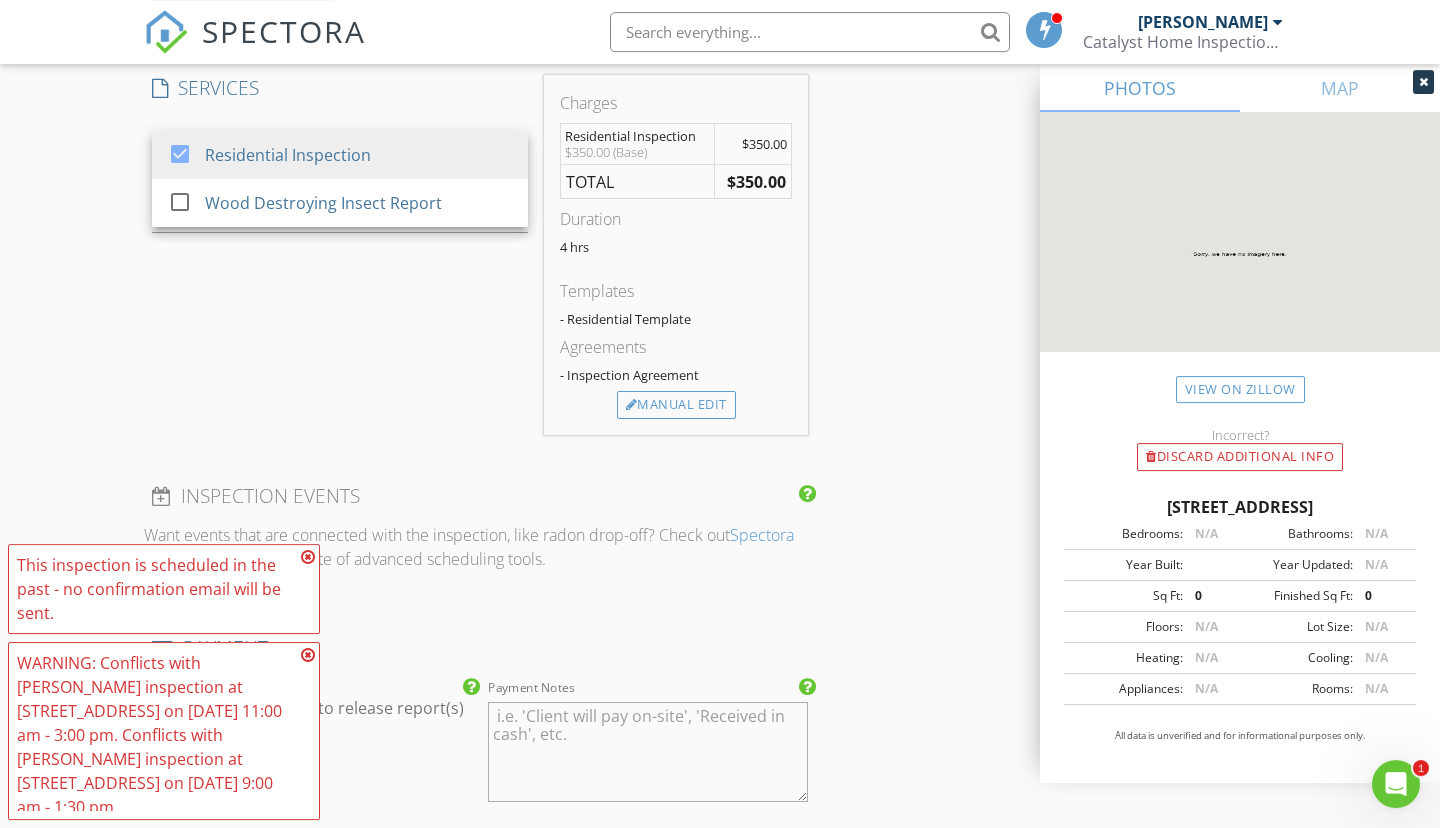 scroll, scrollTop: 1625, scrollLeft: 0, axis: vertical 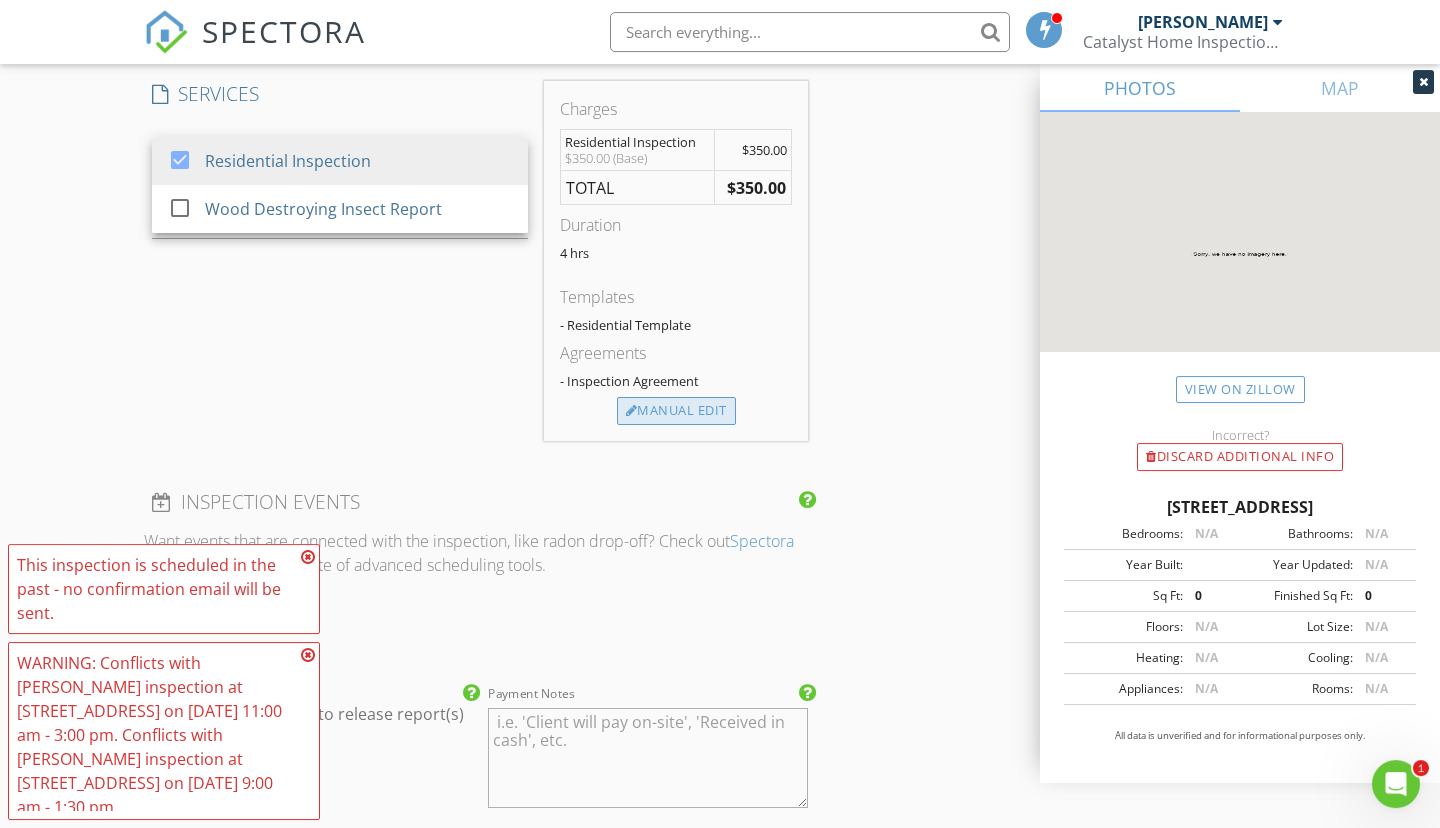 click on "Manual Edit" at bounding box center (676, 411) 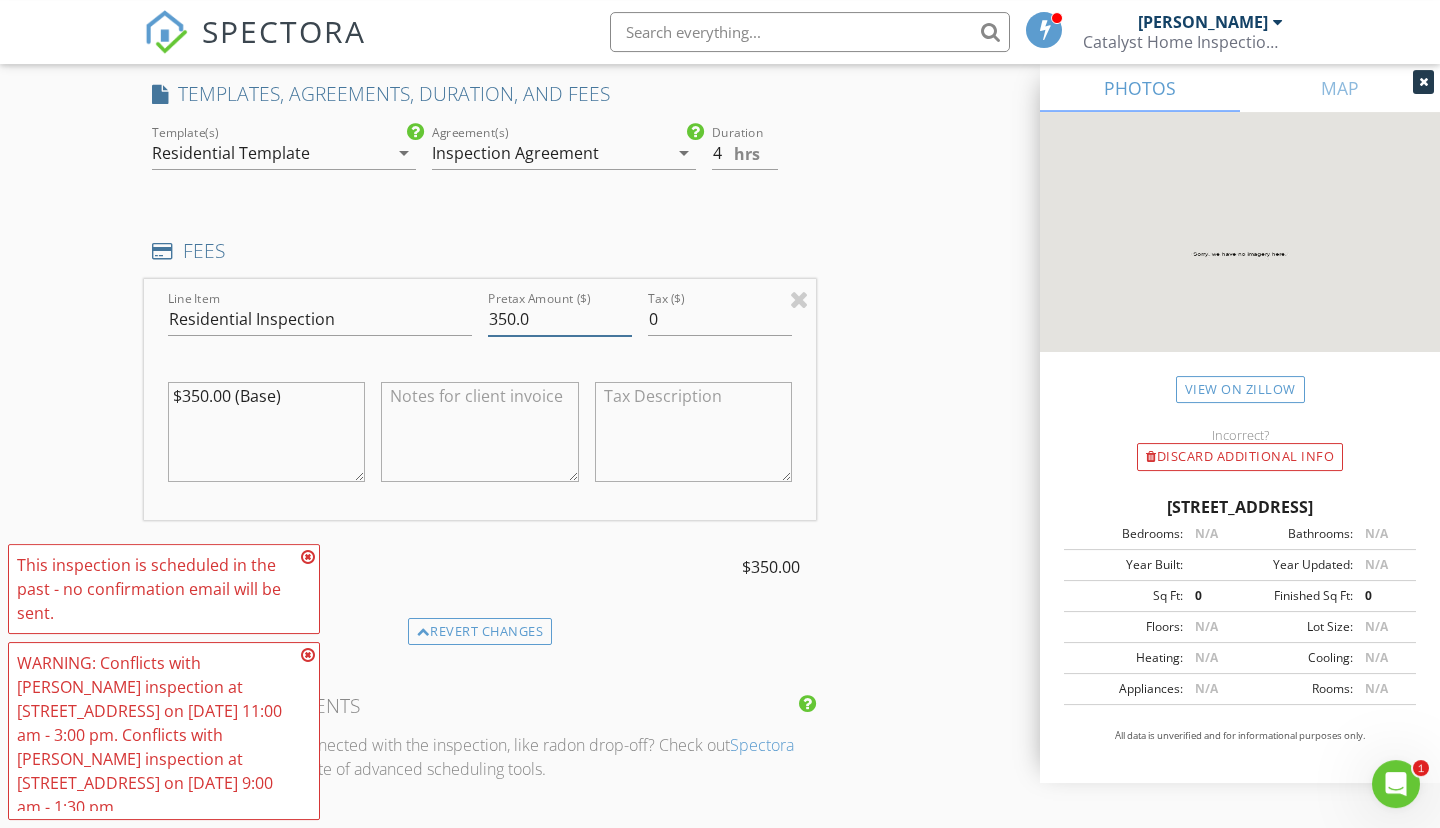 click on "350.0" at bounding box center [560, 319] 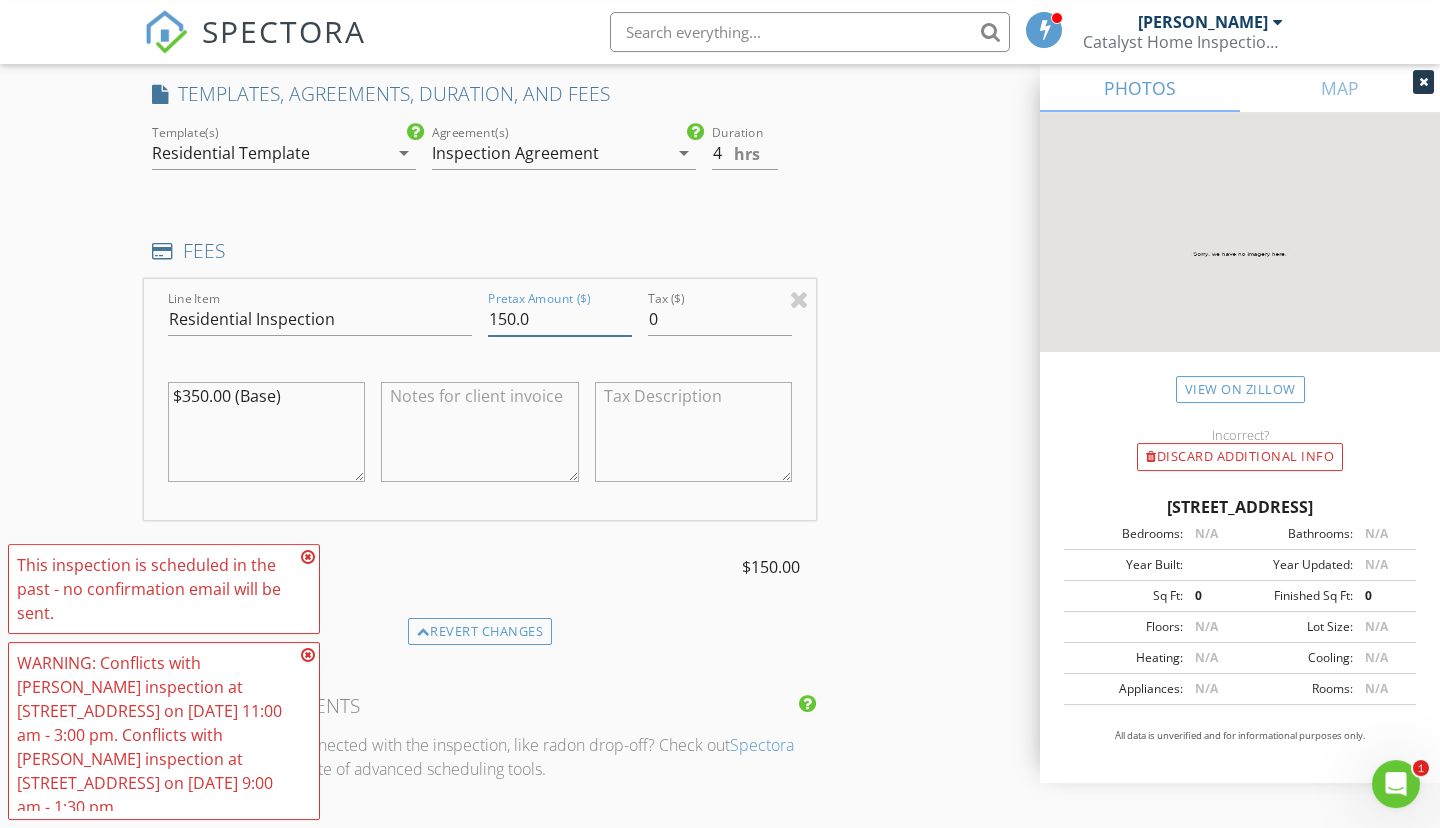 type on "150.0" 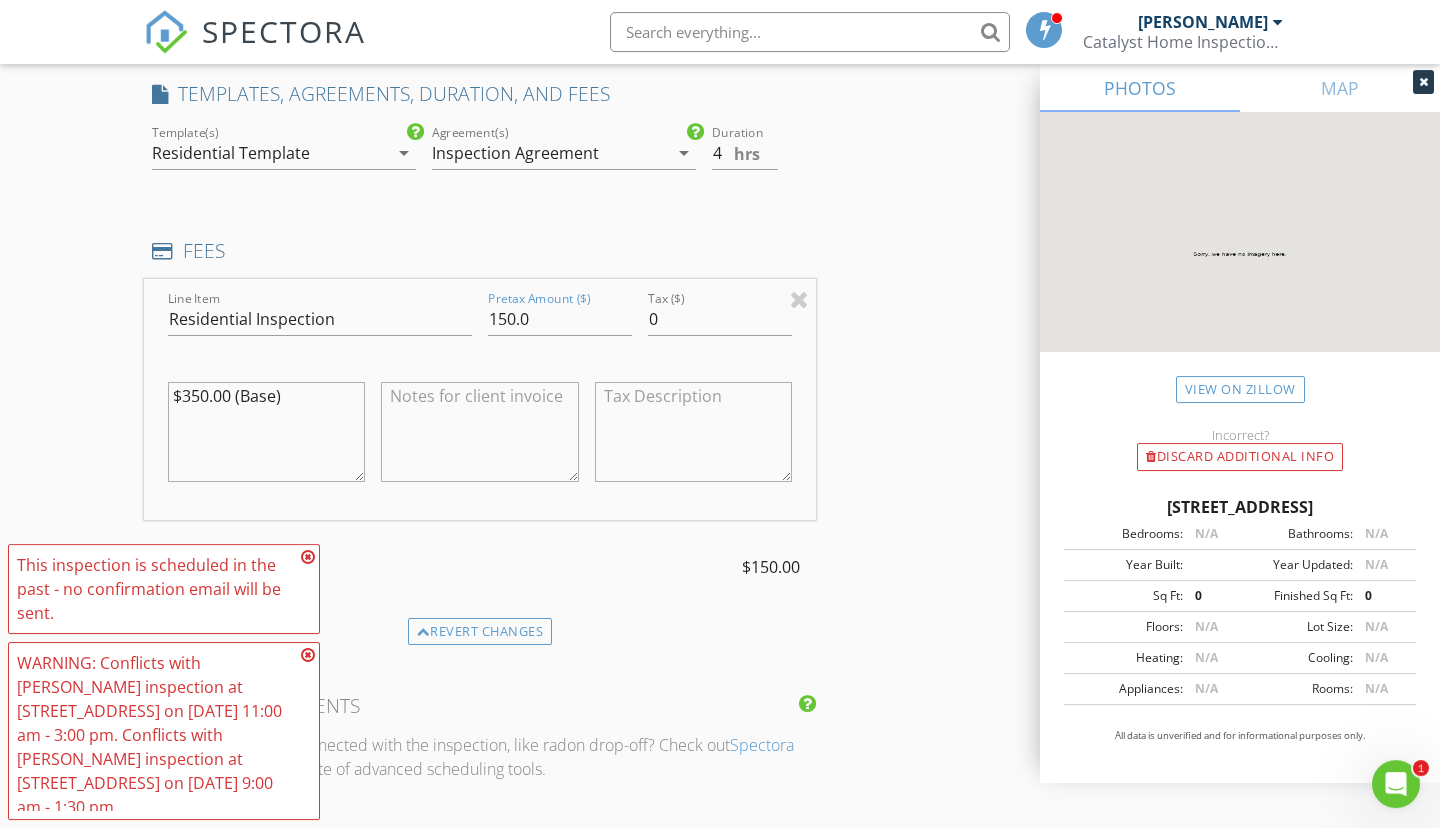 click on "$350.00 (Base)" at bounding box center (266, 432) 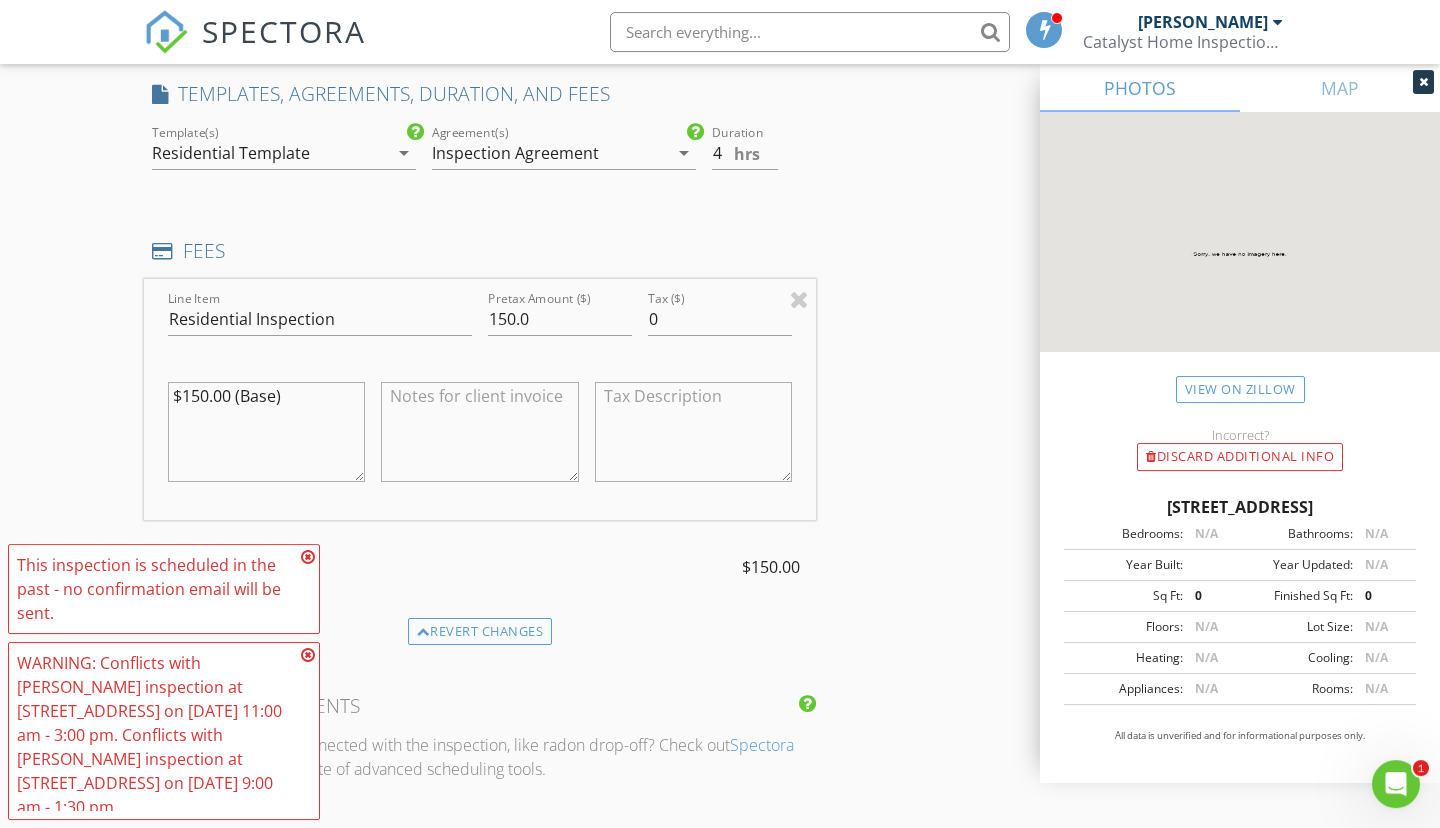 click on "$150.00 (Base)" at bounding box center (266, 432) 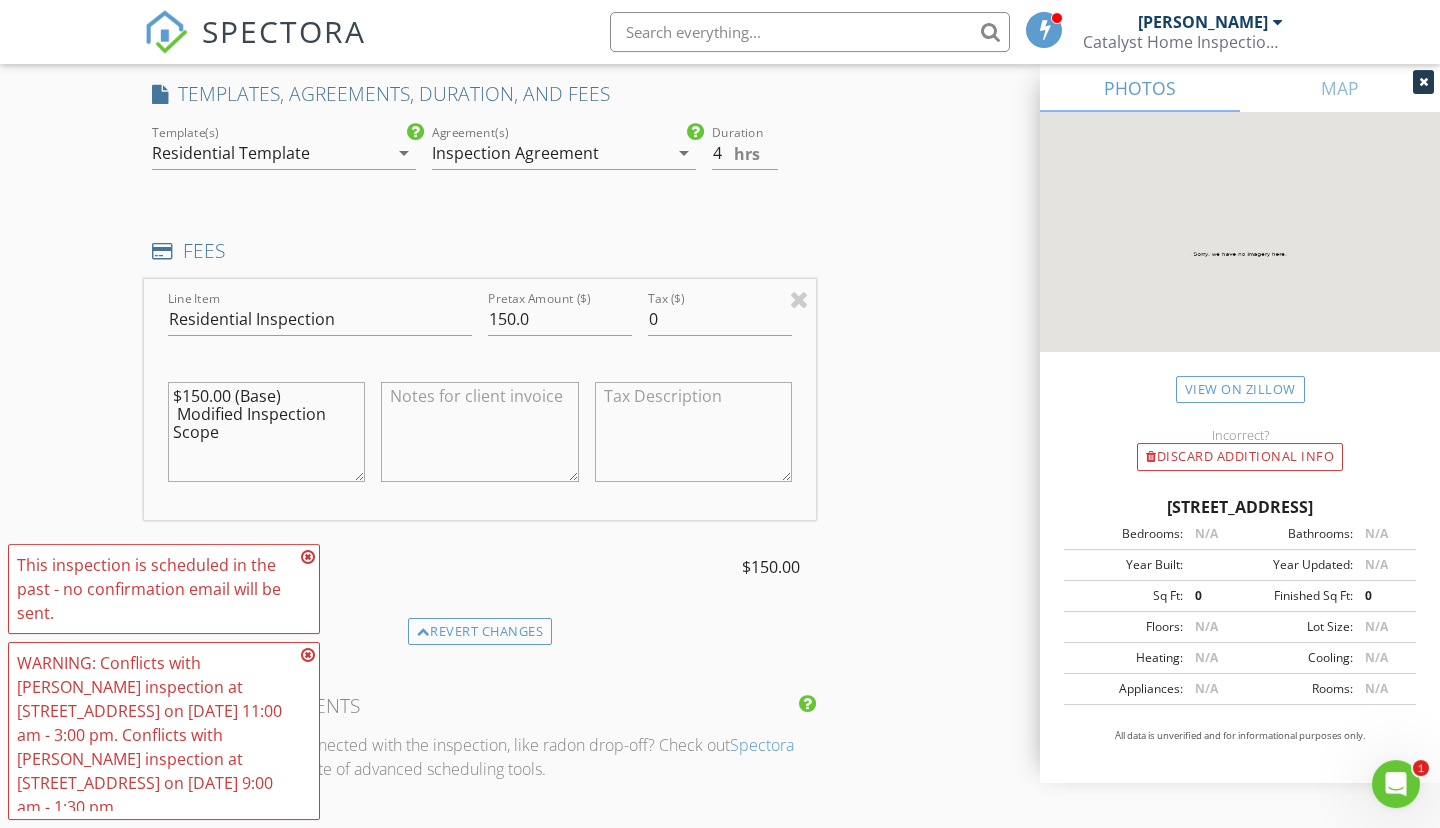 drag, startPoint x: 244, startPoint y: 442, endPoint x: 173, endPoint y: 420, distance: 74.330345 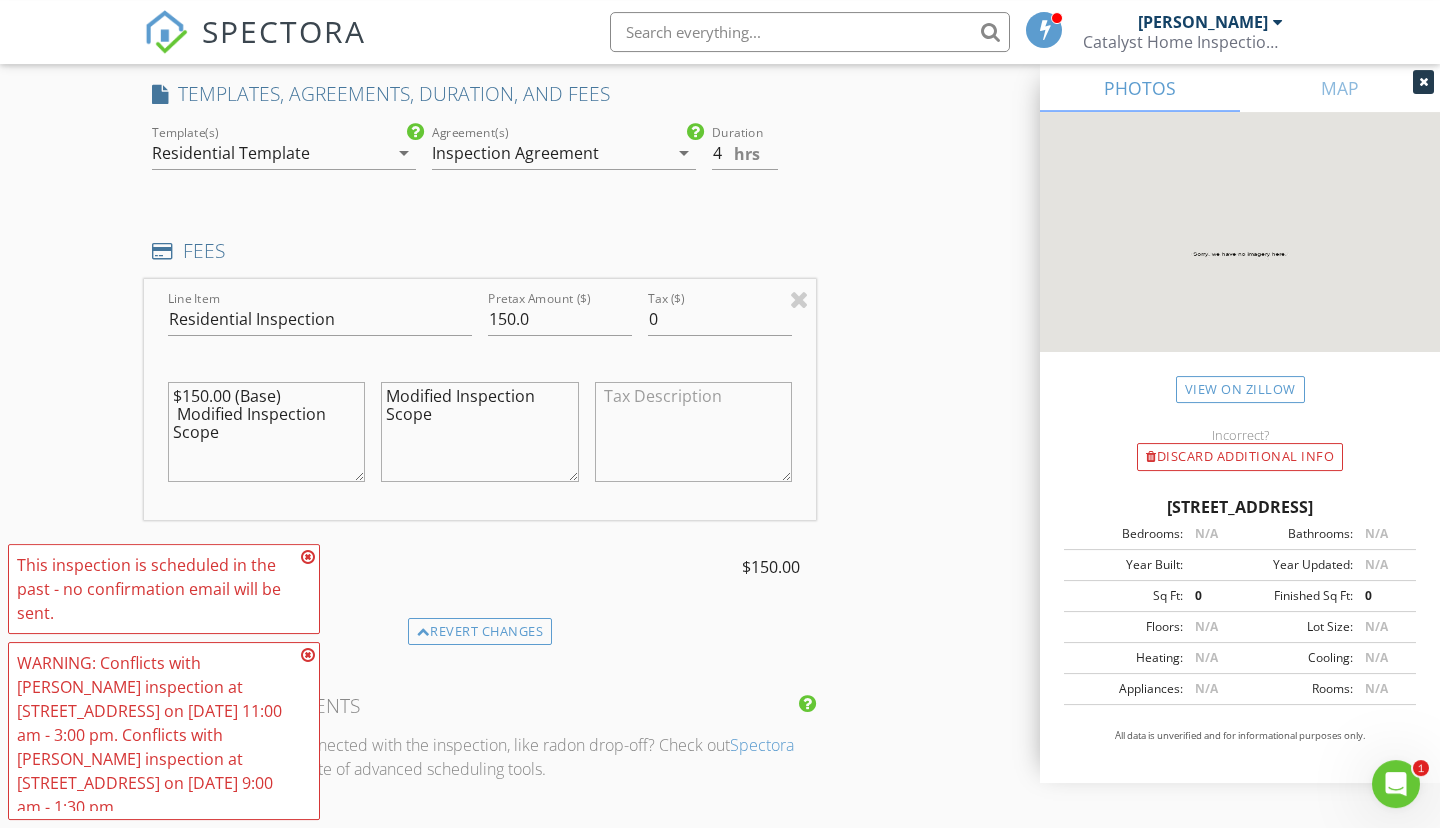click on "Modified Inspection Scope" at bounding box center (479, 432) 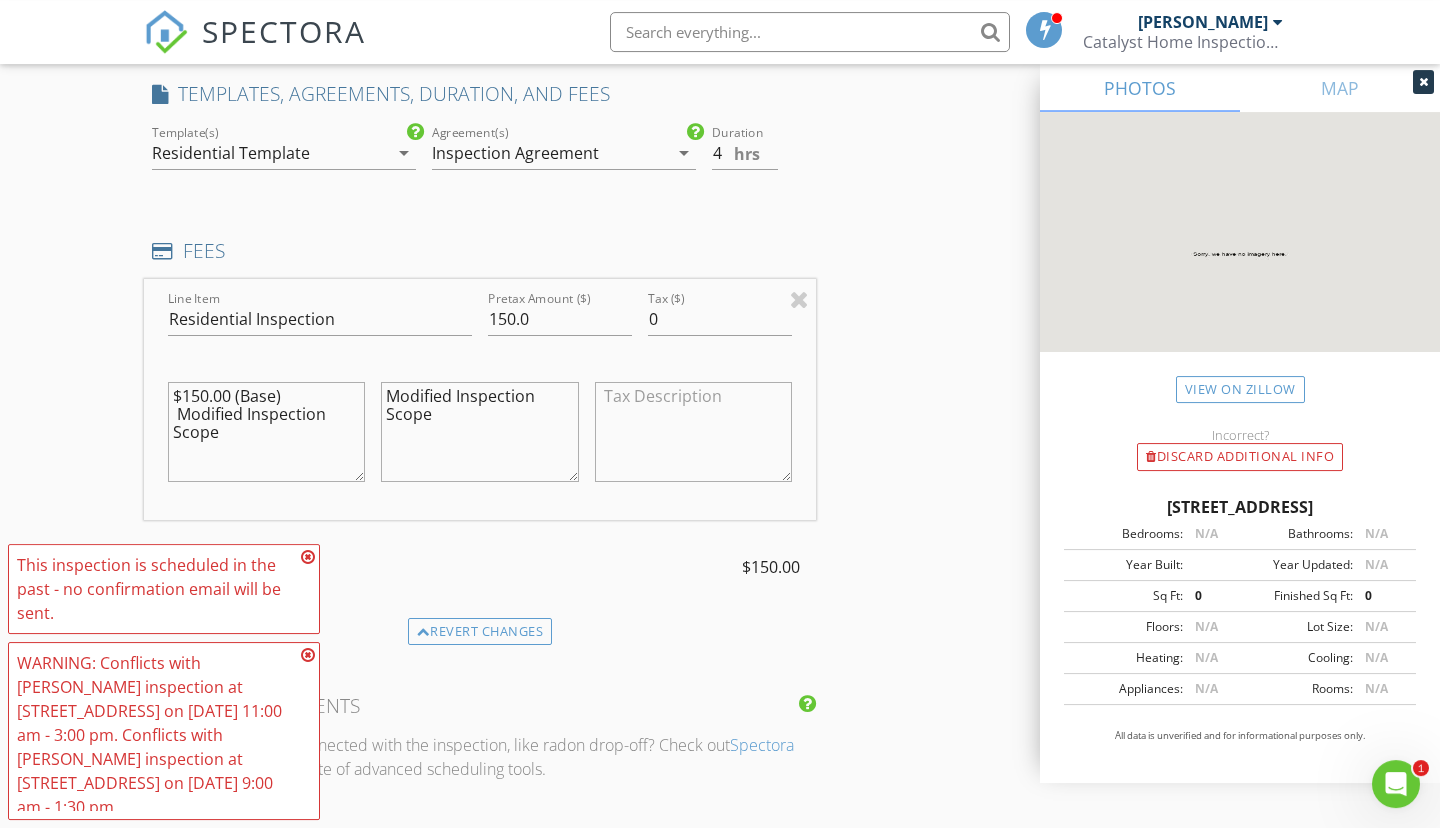 type on "Modified Inspection Scope" 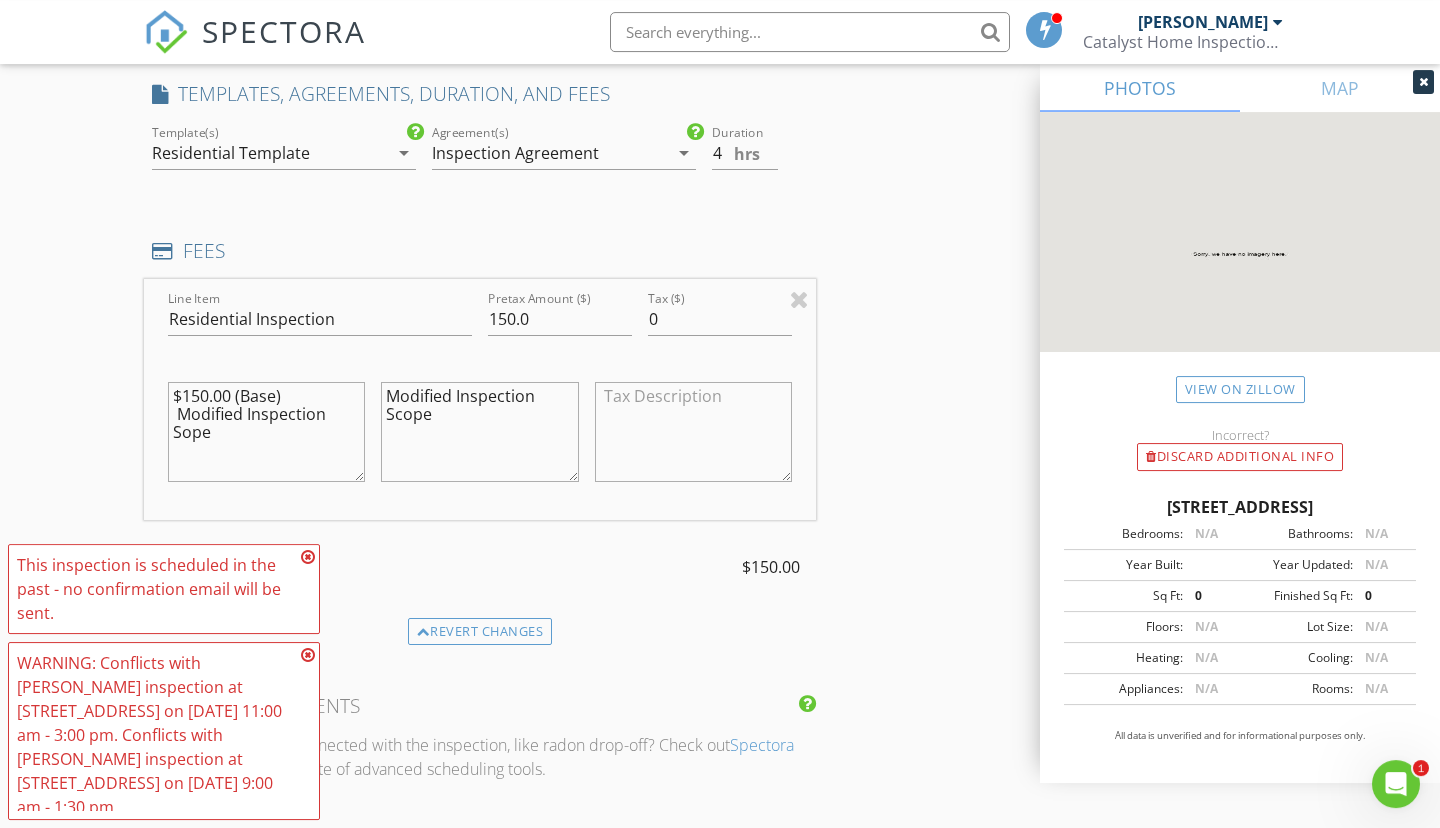 drag, startPoint x: 212, startPoint y: 436, endPoint x: 181, endPoint y: 418, distance: 35.846897 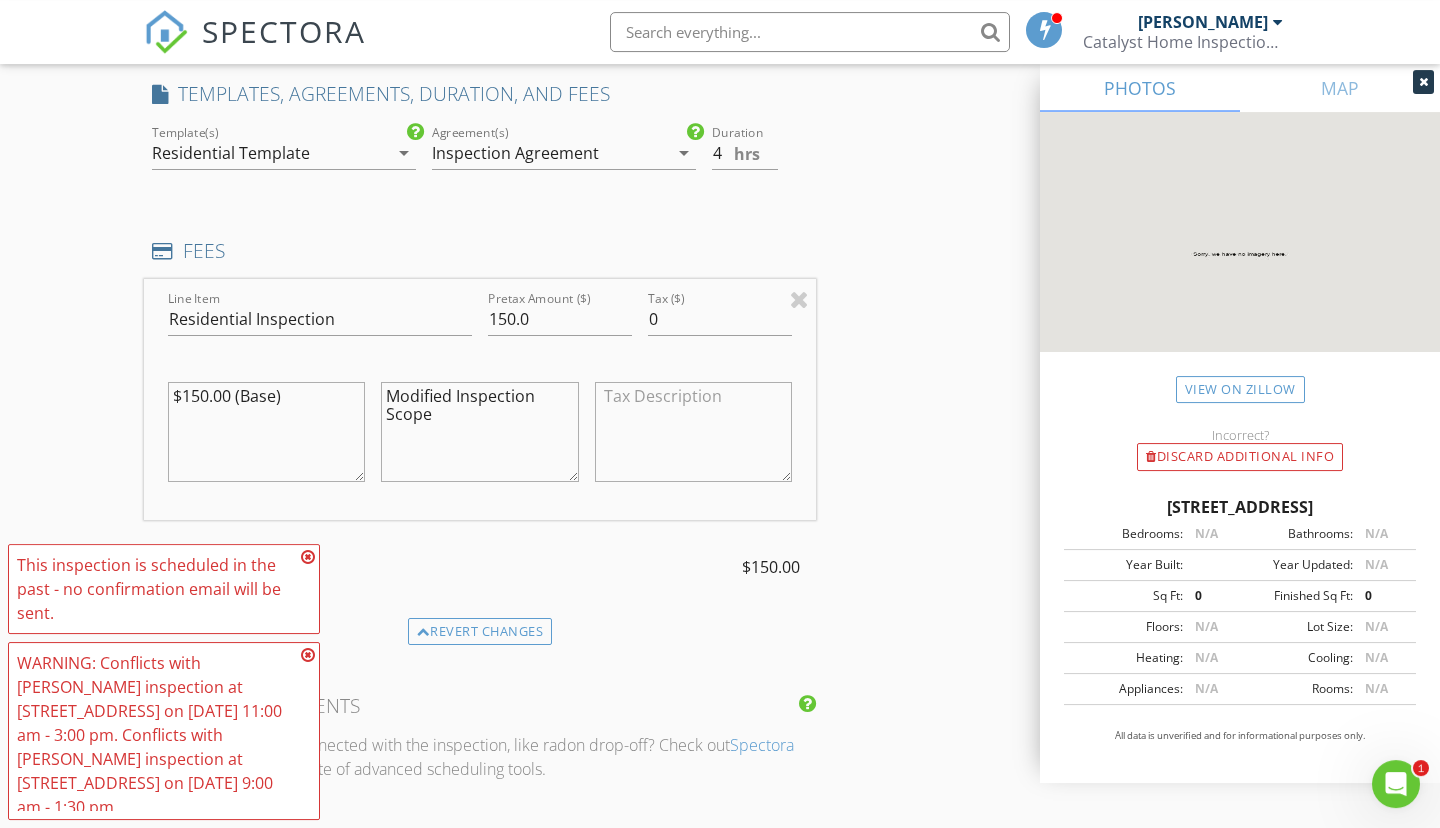 type on "$150.00 (Base)" 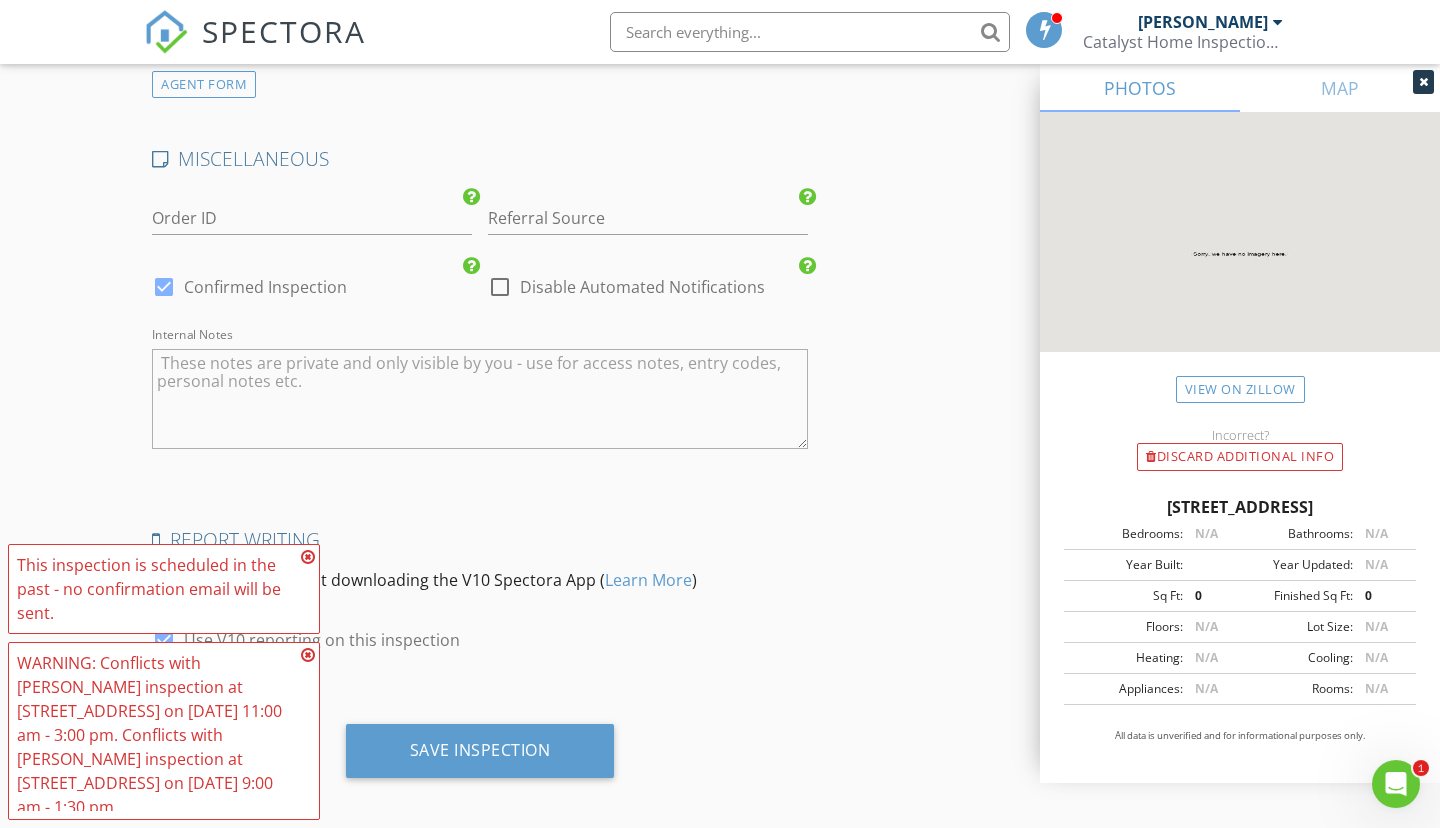 scroll, scrollTop: 2941, scrollLeft: 0, axis: vertical 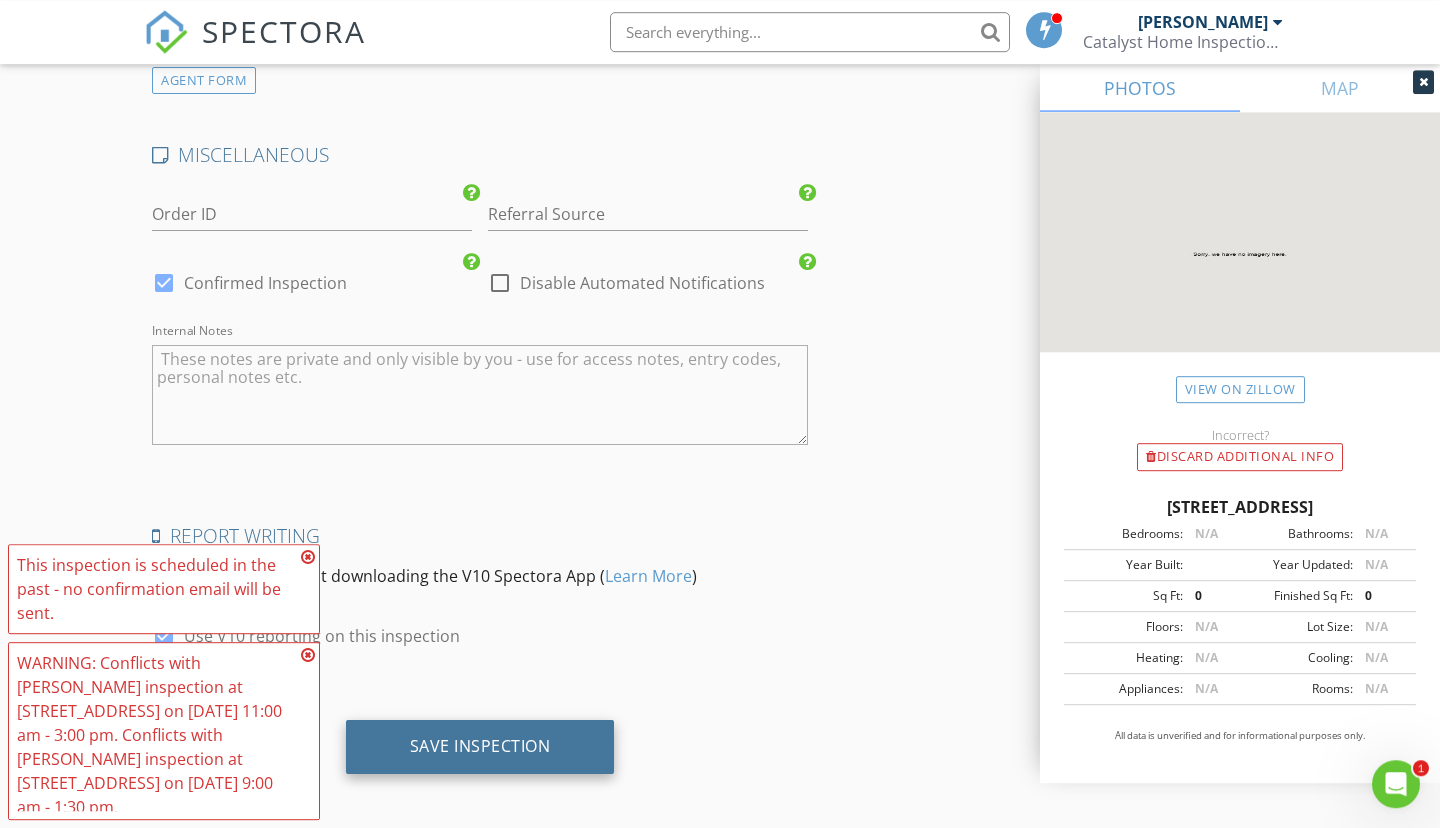 type on "Modified Inspection Scope - Exterior, Attic, Roof, Foundation Only" 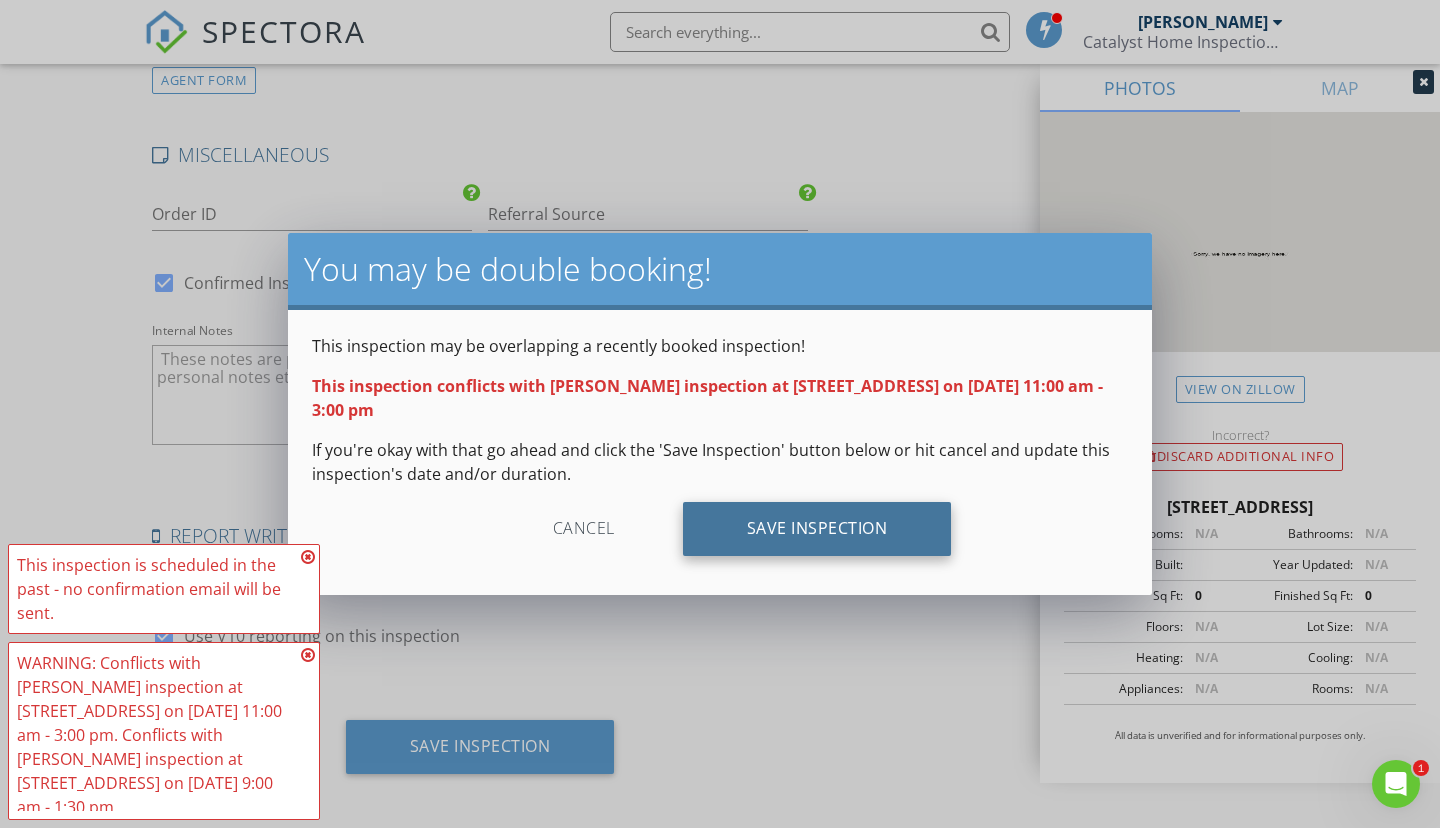 click on "Save Inspection" at bounding box center [817, 529] 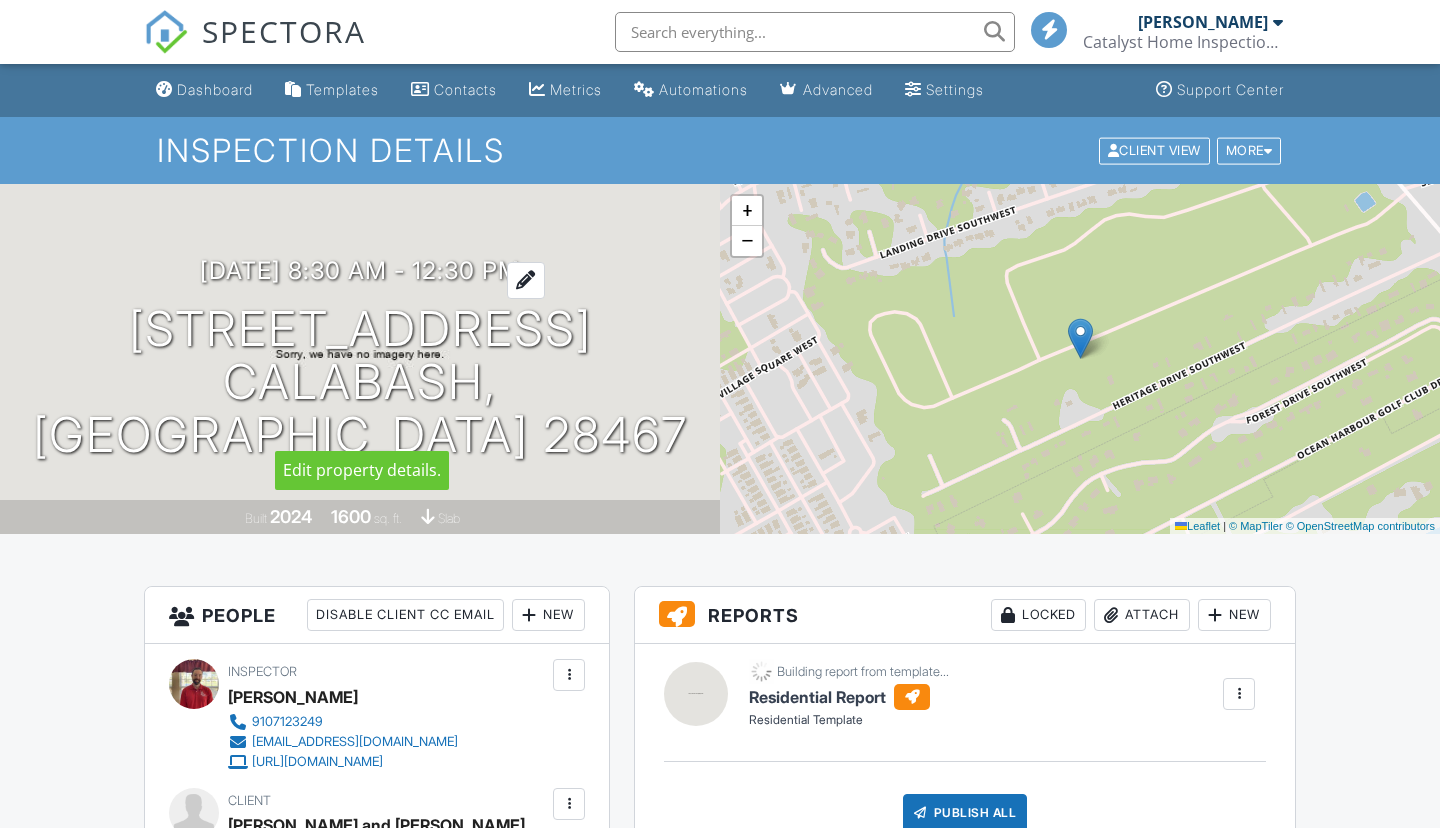 scroll, scrollTop: 0, scrollLeft: 0, axis: both 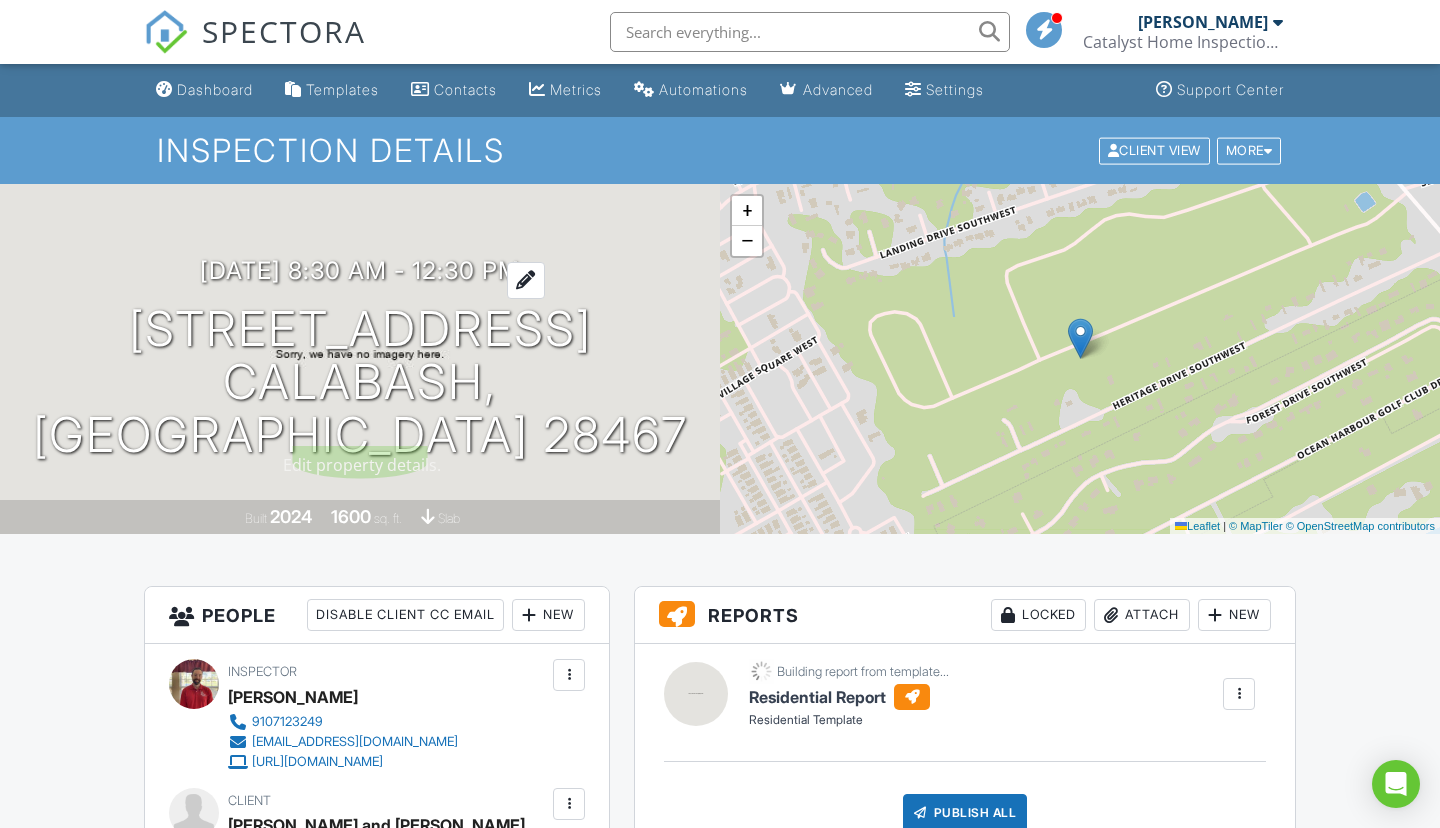 click on "[DATE]  8:30 am
- 12:30 pm" at bounding box center (360, 270) 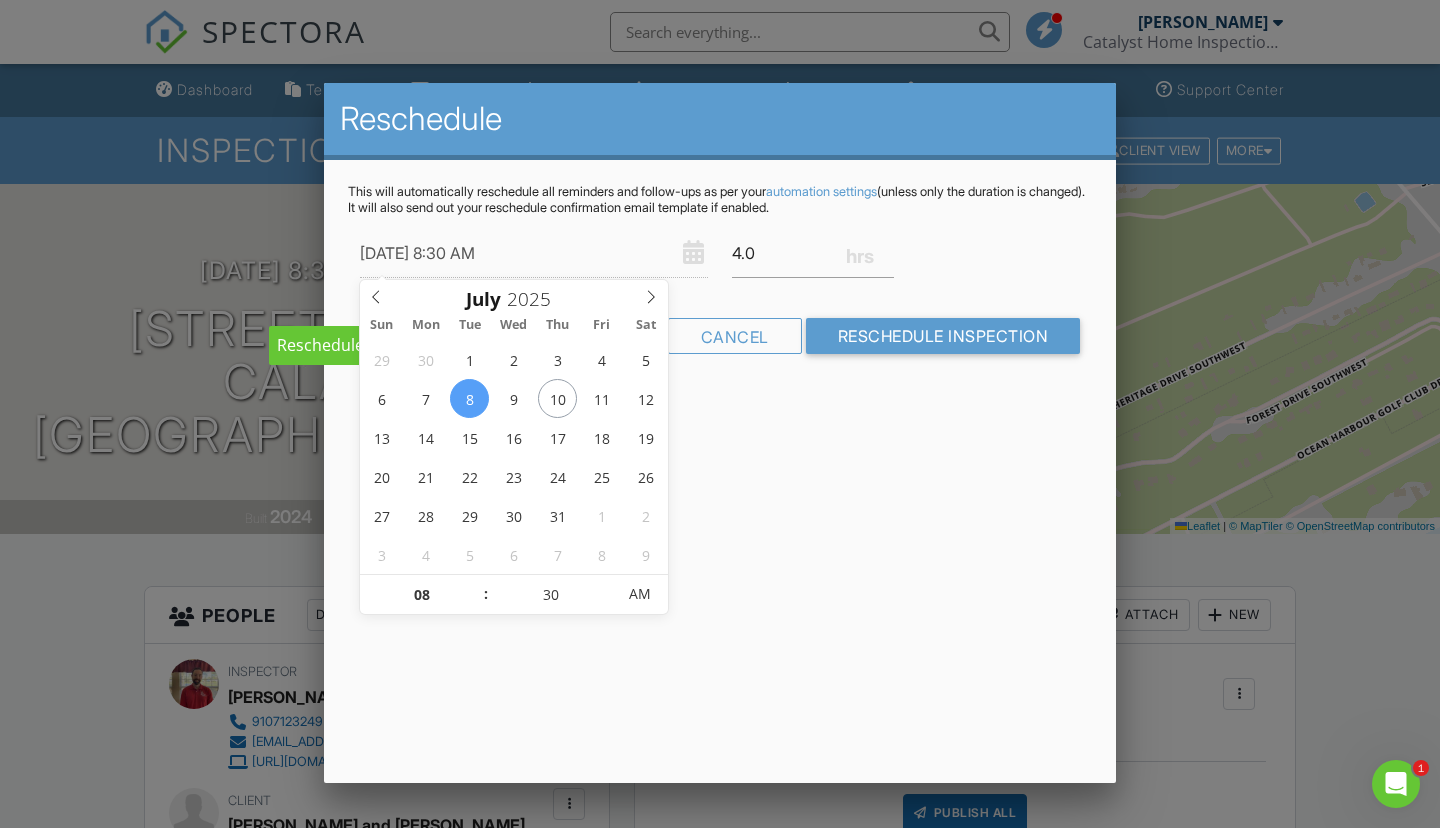 scroll, scrollTop: 0, scrollLeft: 0, axis: both 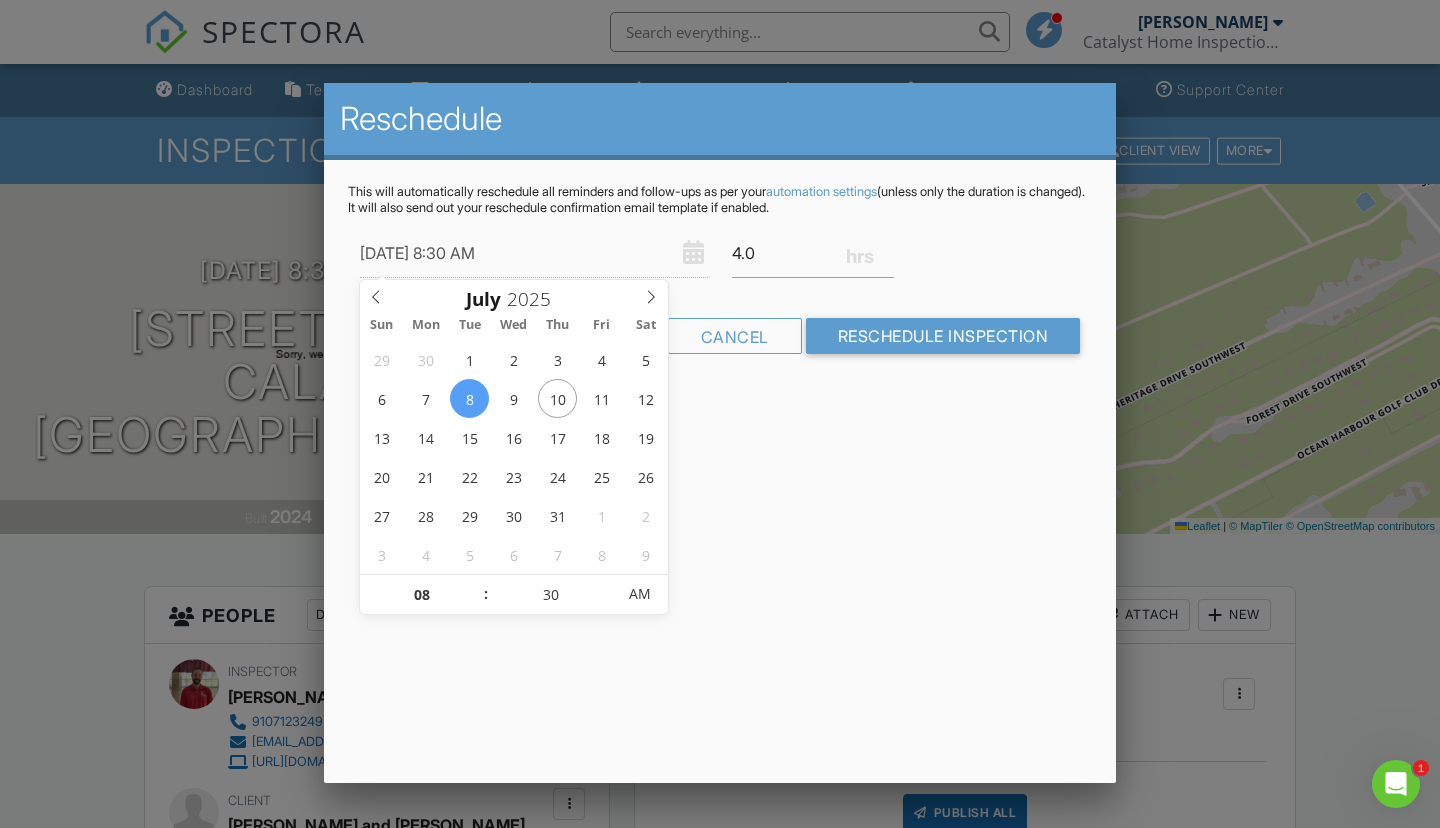 click at bounding box center (720, 417) 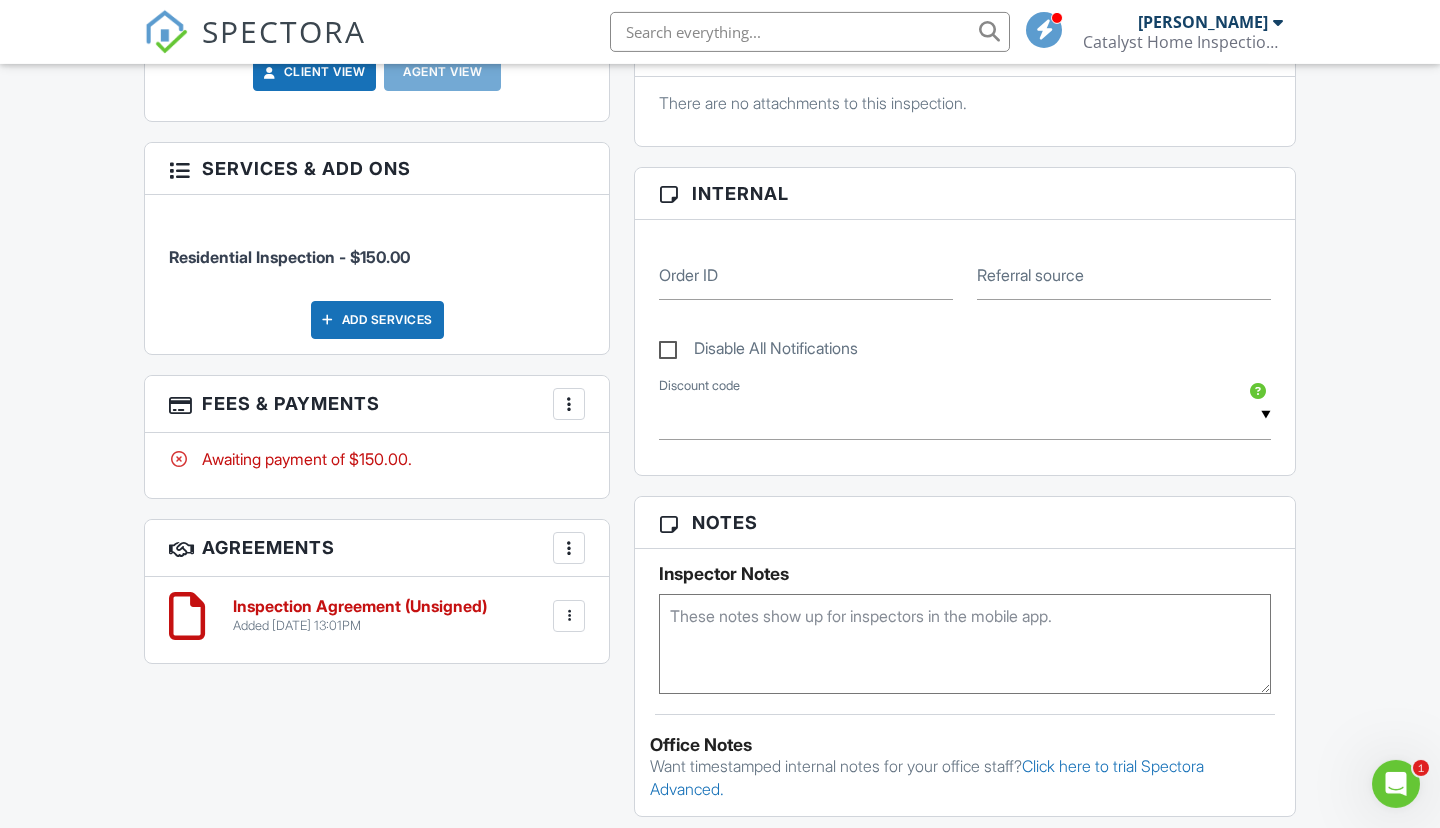 scroll, scrollTop: 883, scrollLeft: 0, axis: vertical 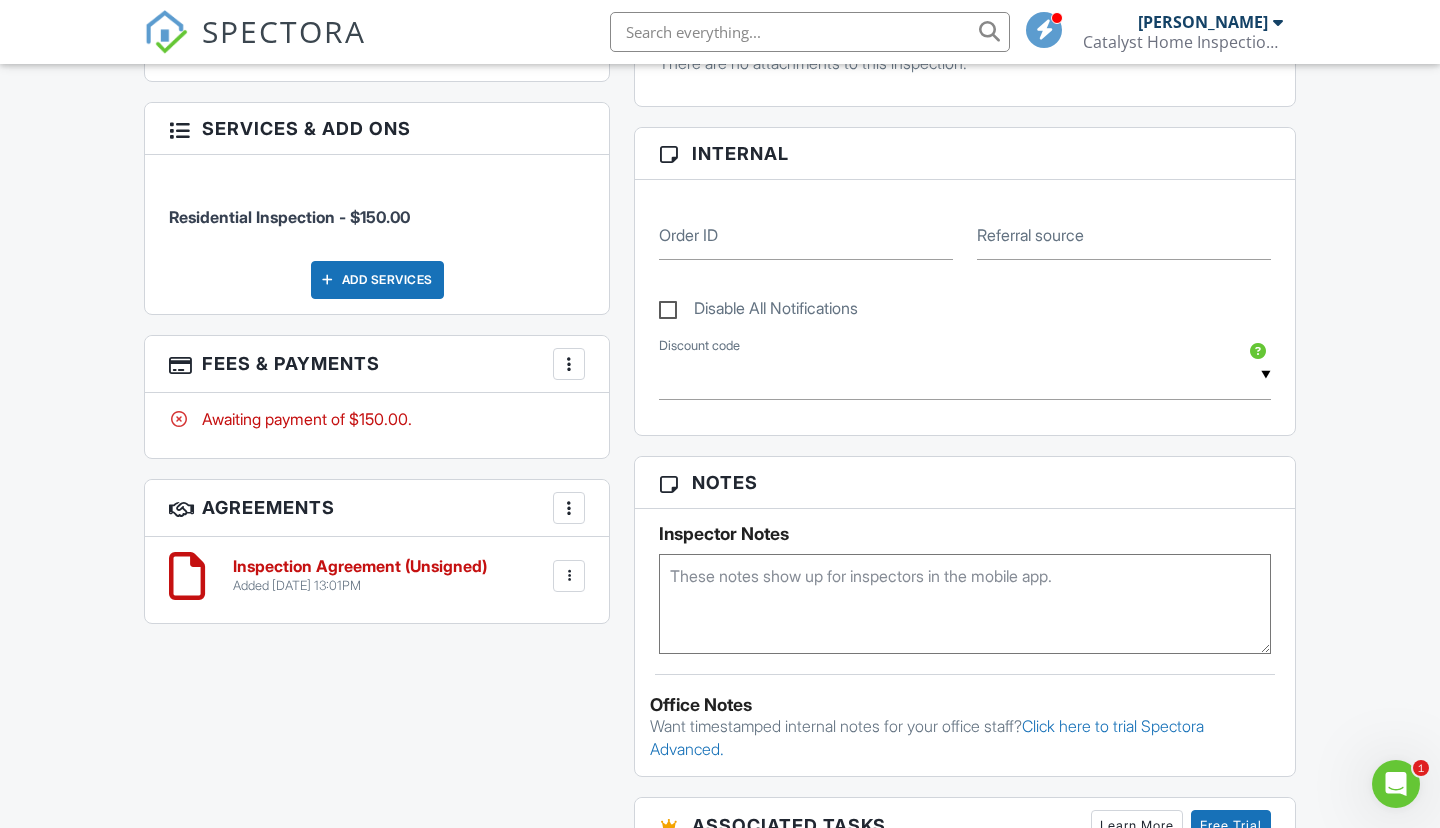 click on "Inspection Agreement
(Unsigned)" at bounding box center (360, 567) 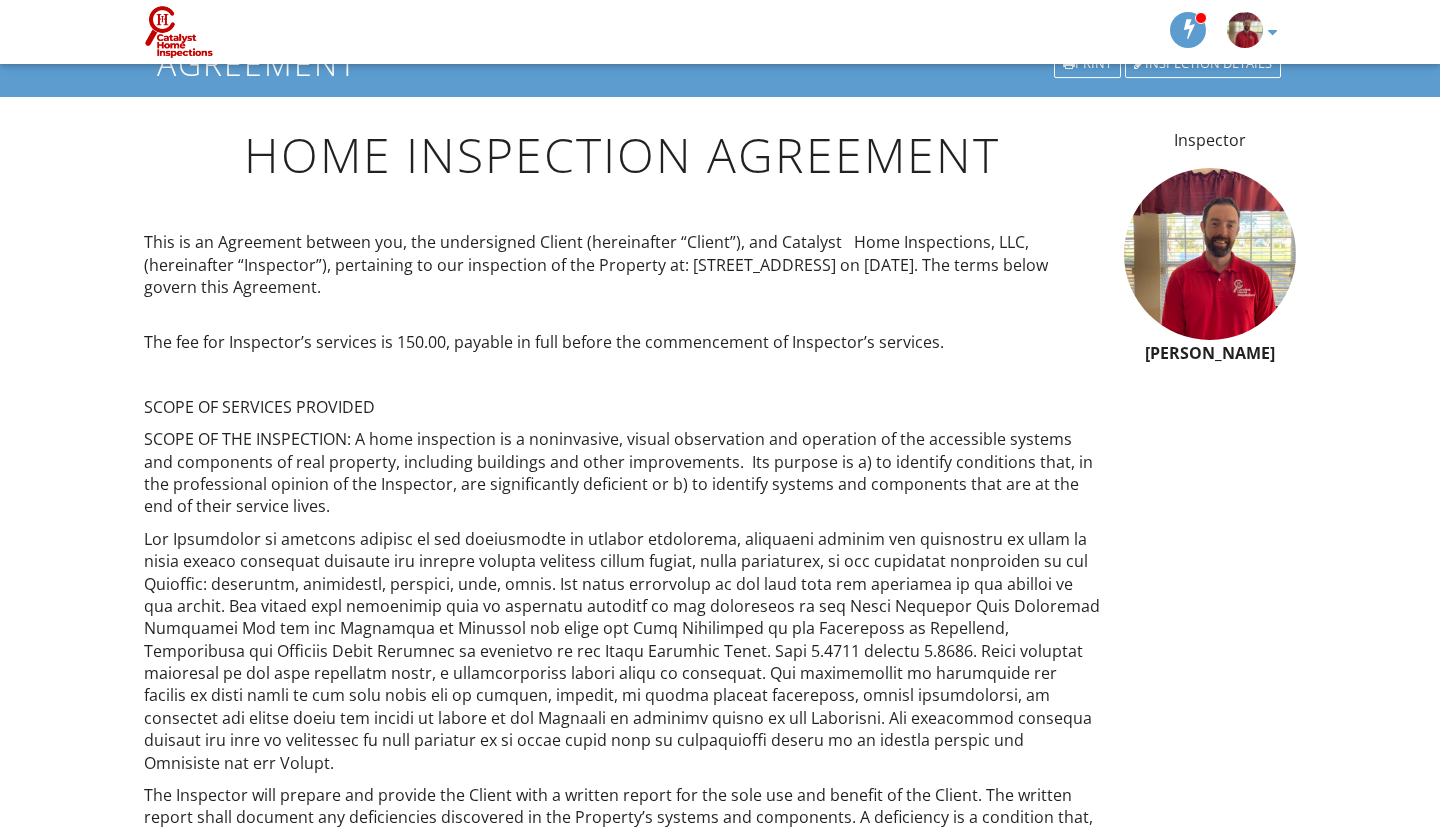 scroll, scrollTop: 0, scrollLeft: 0, axis: both 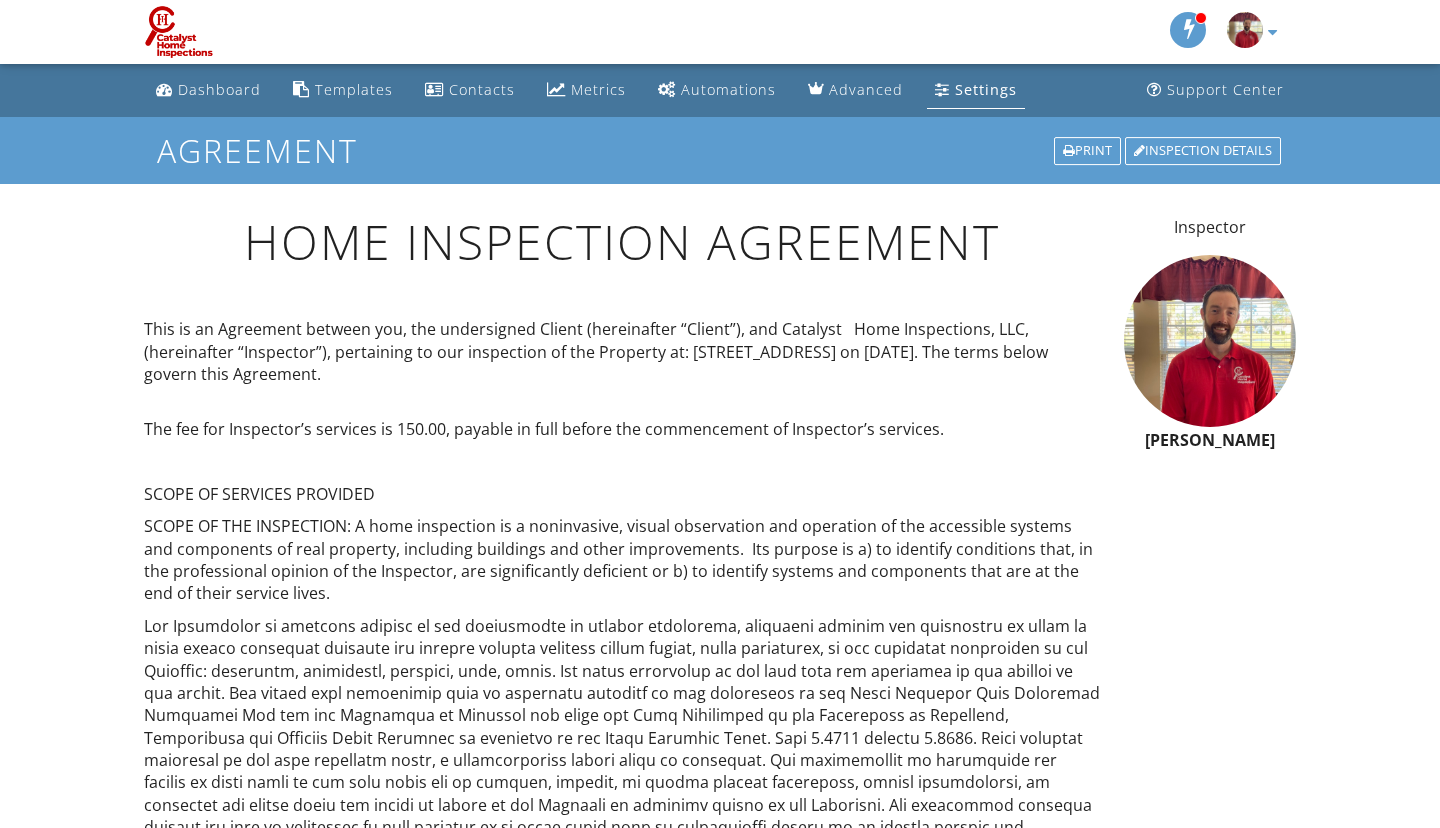 click at bounding box center [179, 32] 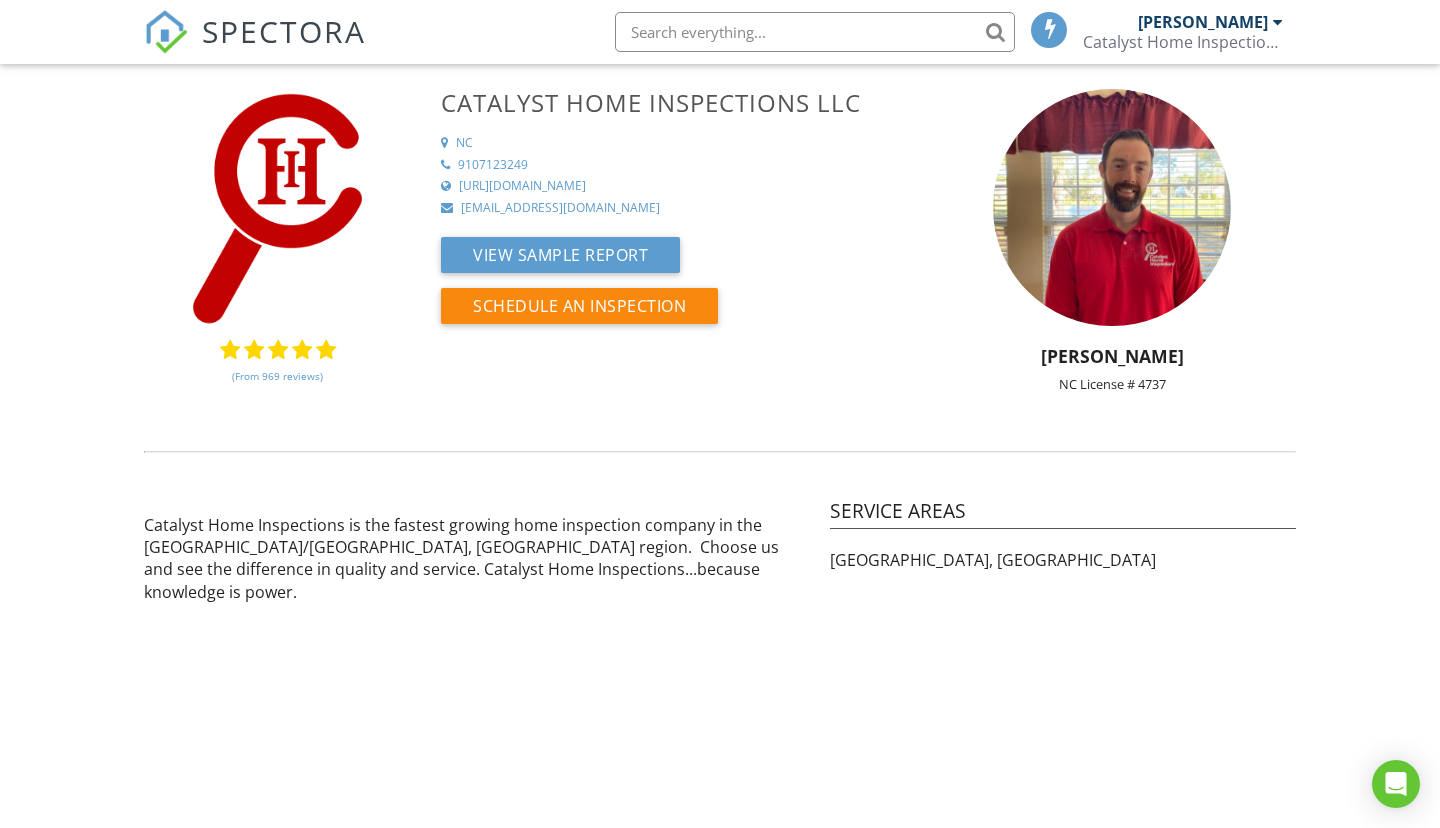 scroll, scrollTop: 0, scrollLeft: 0, axis: both 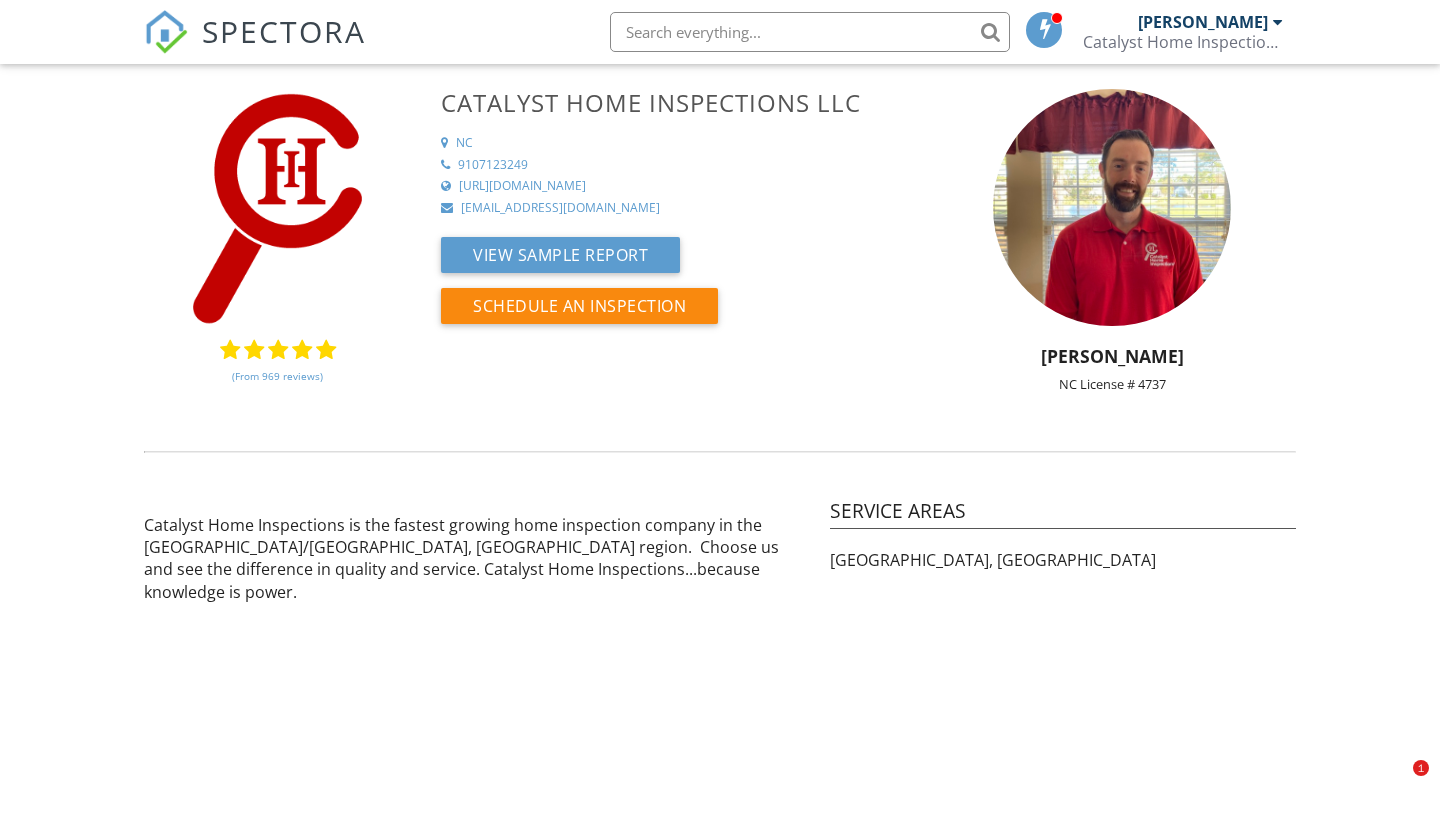 click on "SPECTORA" at bounding box center (284, 31) 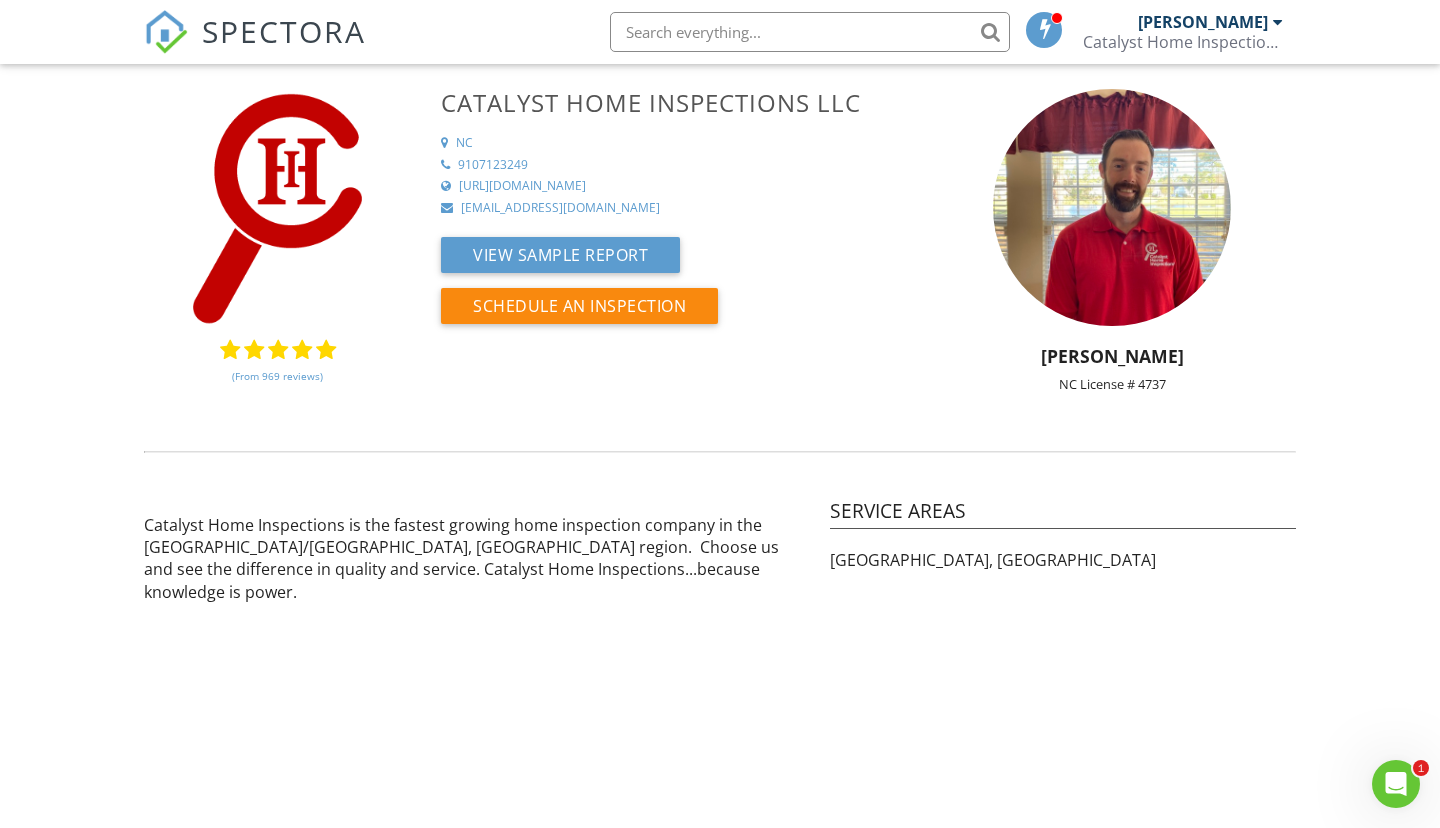 scroll, scrollTop: 0, scrollLeft: 0, axis: both 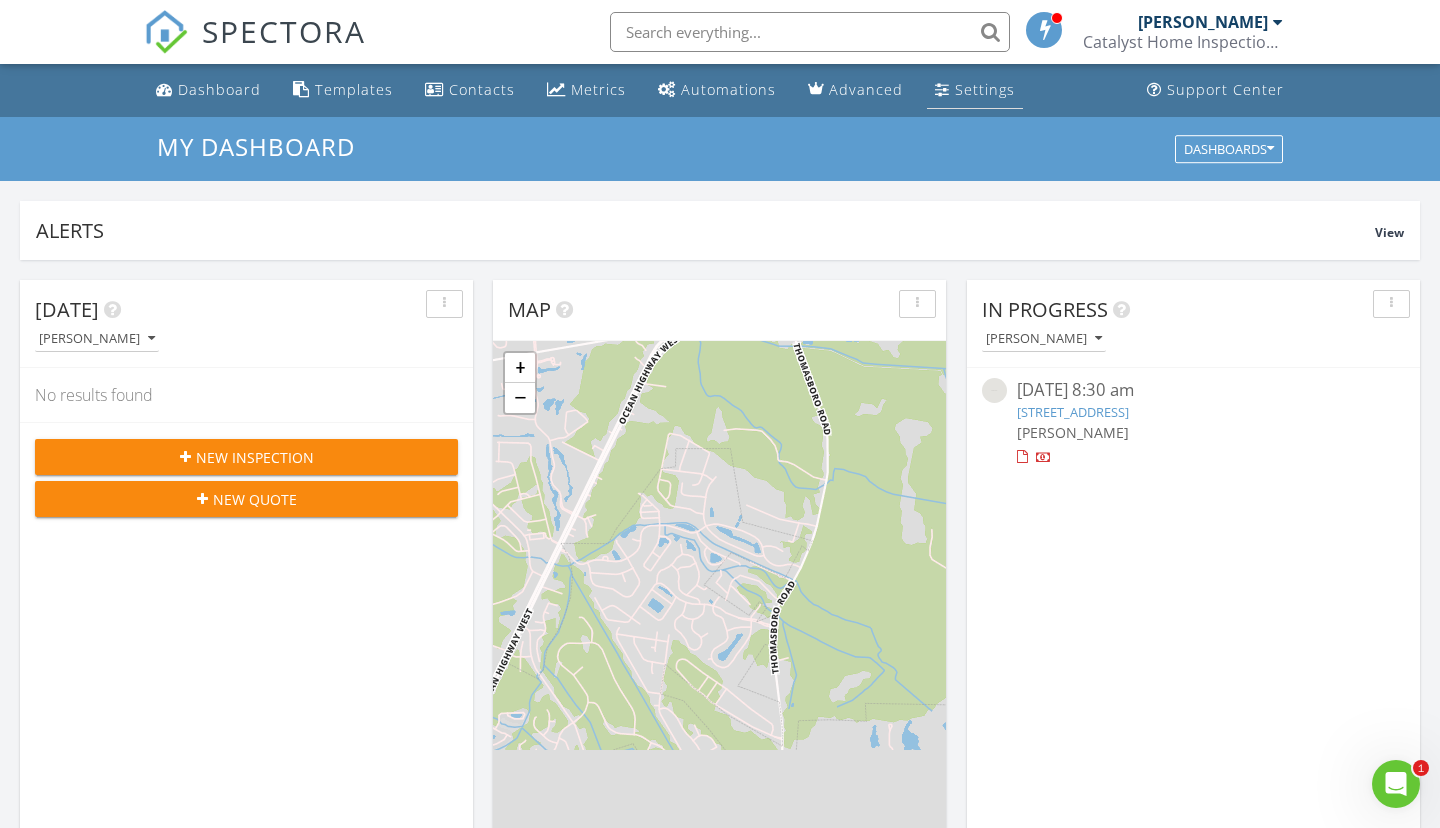 click on "Settings" at bounding box center [975, 90] 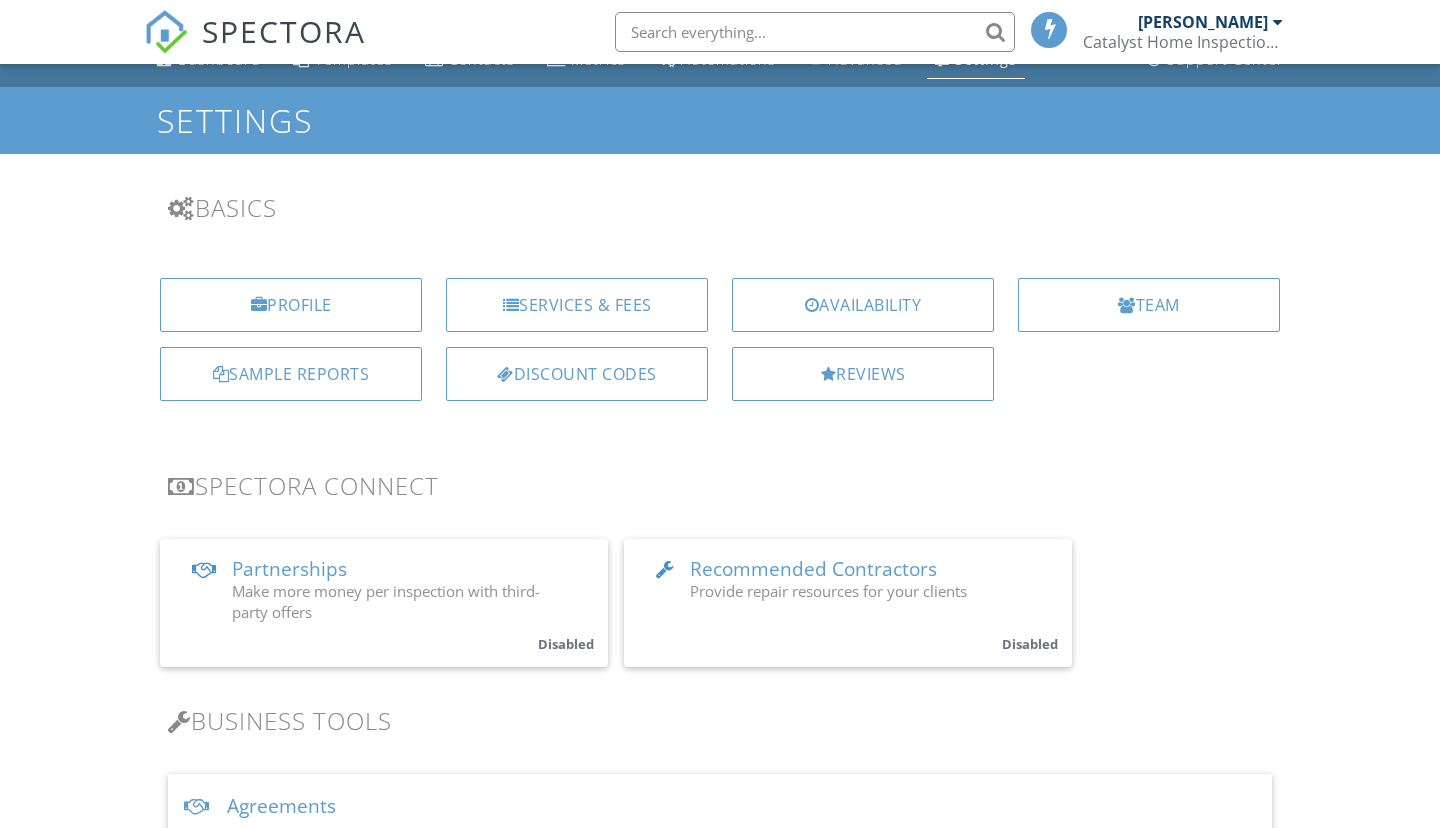 scroll, scrollTop: 266, scrollLeft: 0, axis: vertical 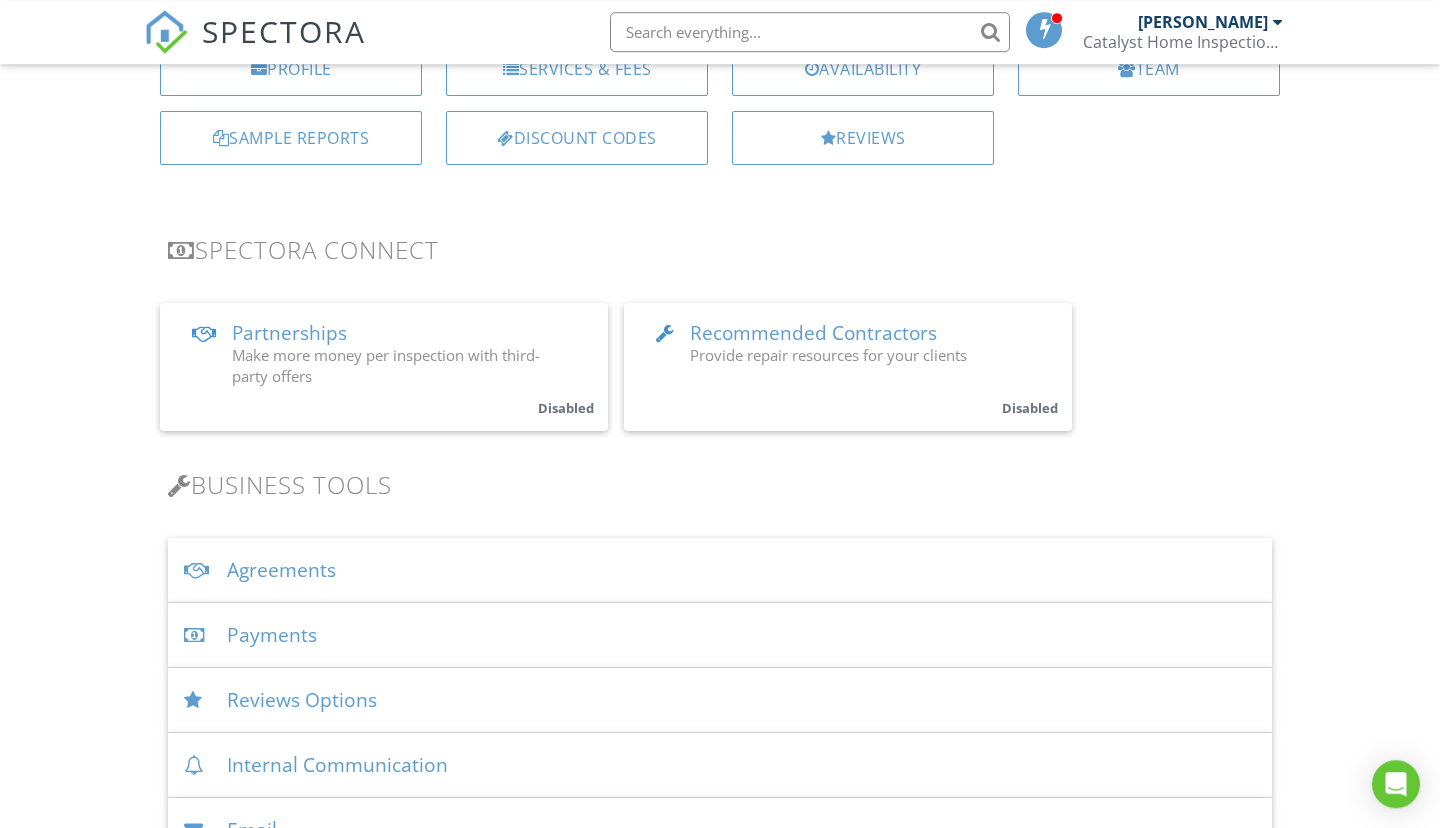 click on "Agreements" at bounding box center (720, 570) 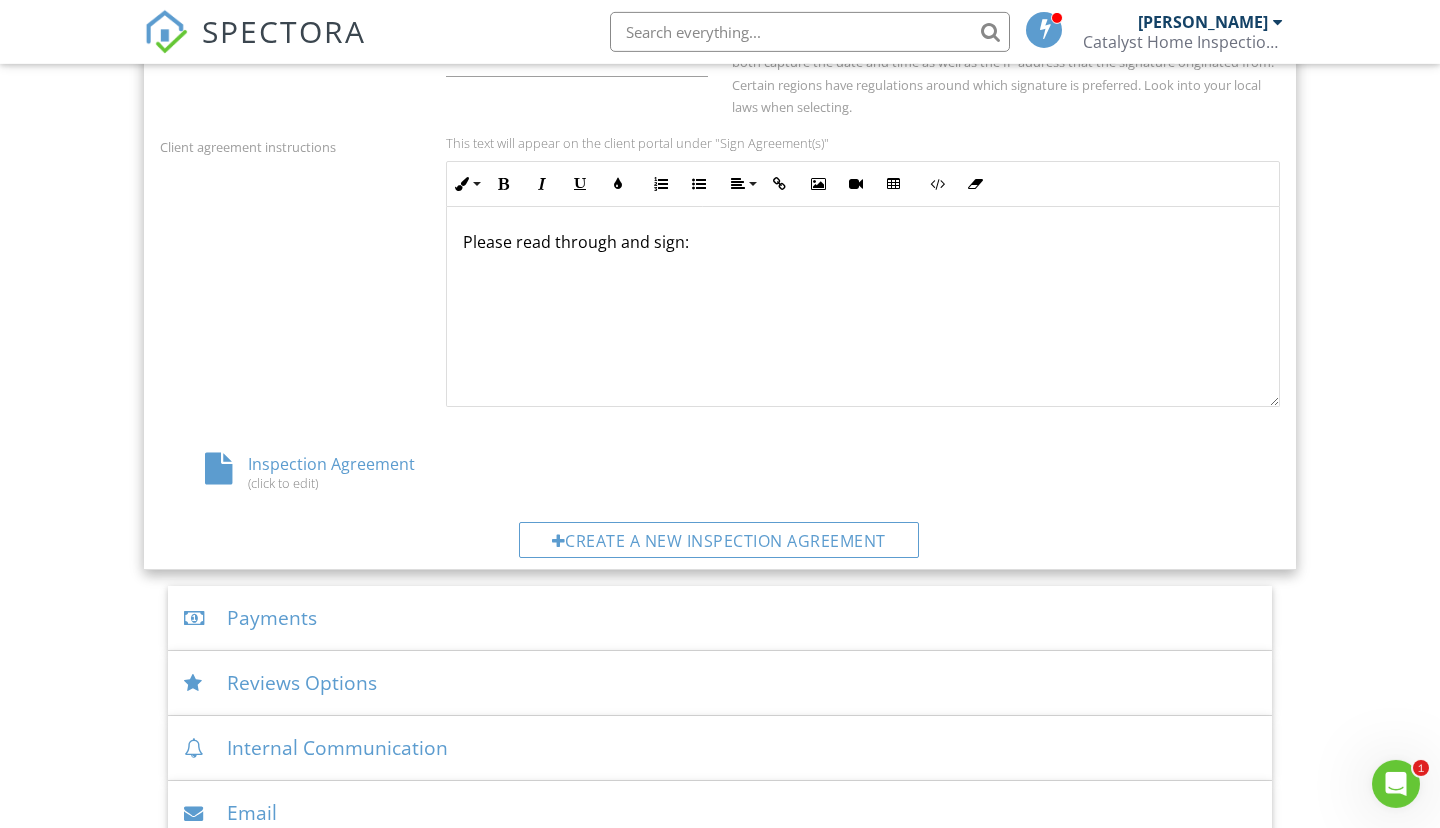 scroll, scrollTop: 866, scrollLeft: 0, axis: vertical 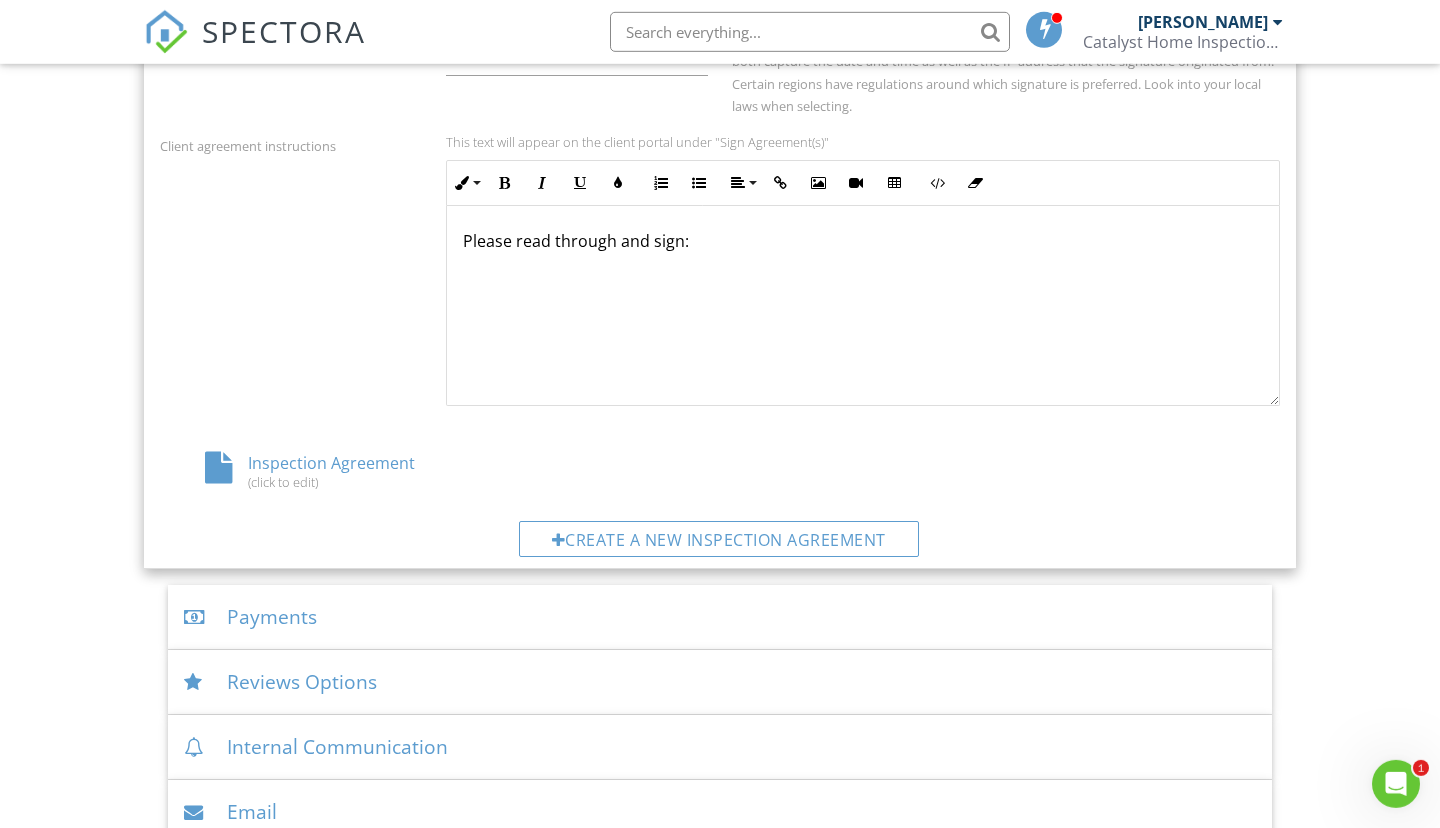 click on "Inspection Agreement
(click to edit)" at bounding box center [346, 471] 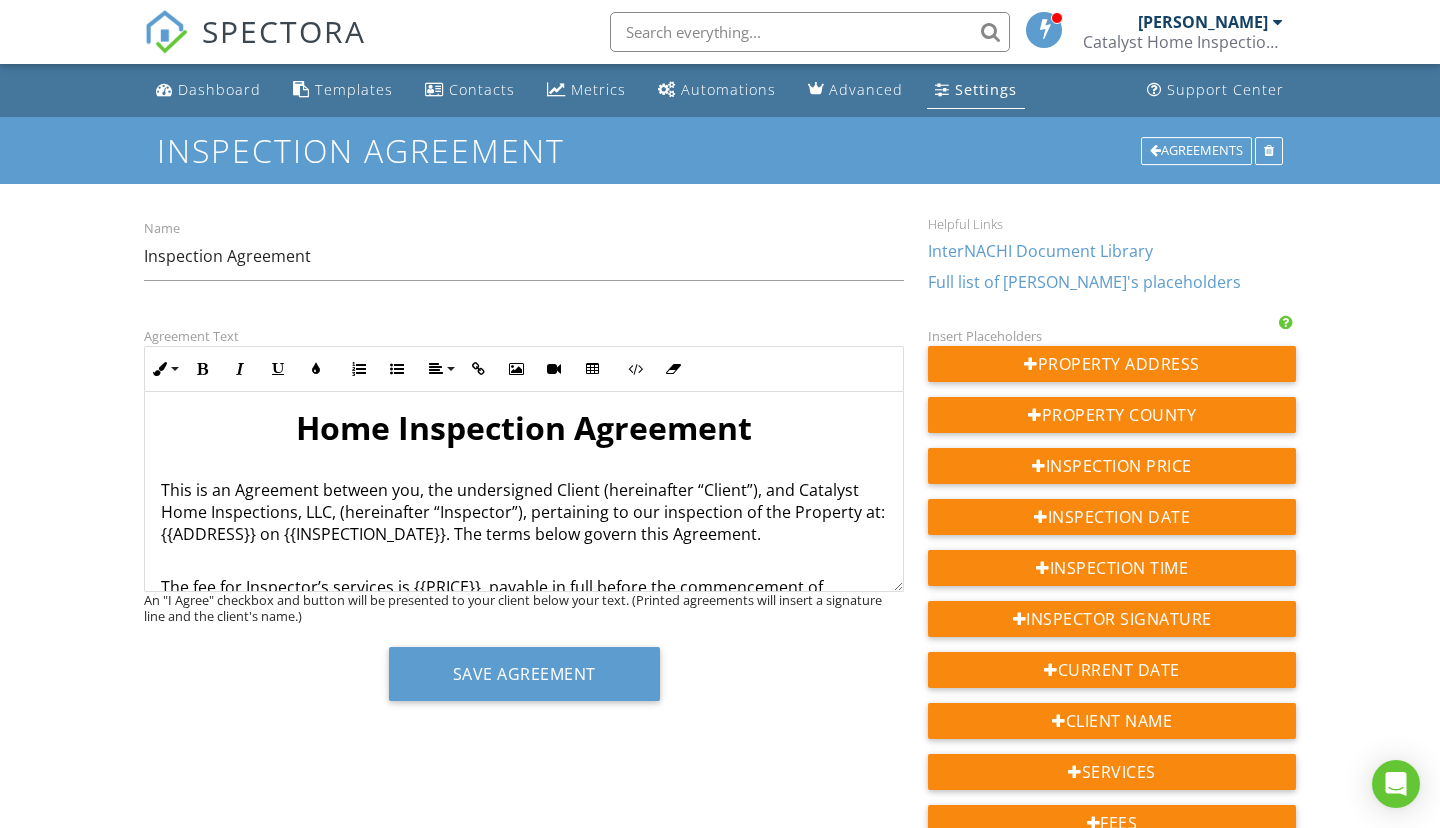 scroll, scrollTop: 0, scrollLeft: 0, axis: both 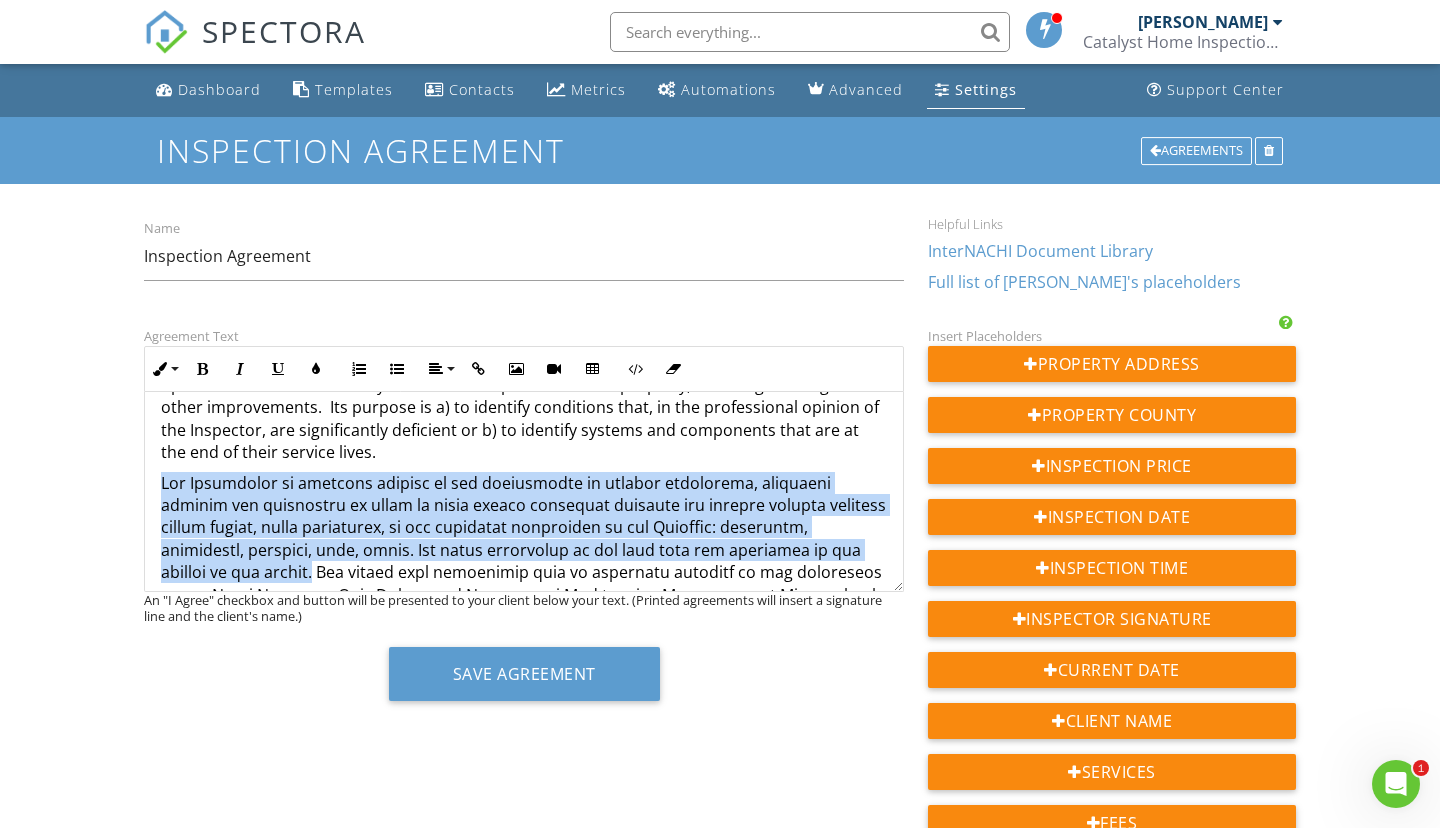 drag, startPoint x: 160, startPoint y: 487, endPoint x: 206, endPoint y: 572, distance: 96.64885 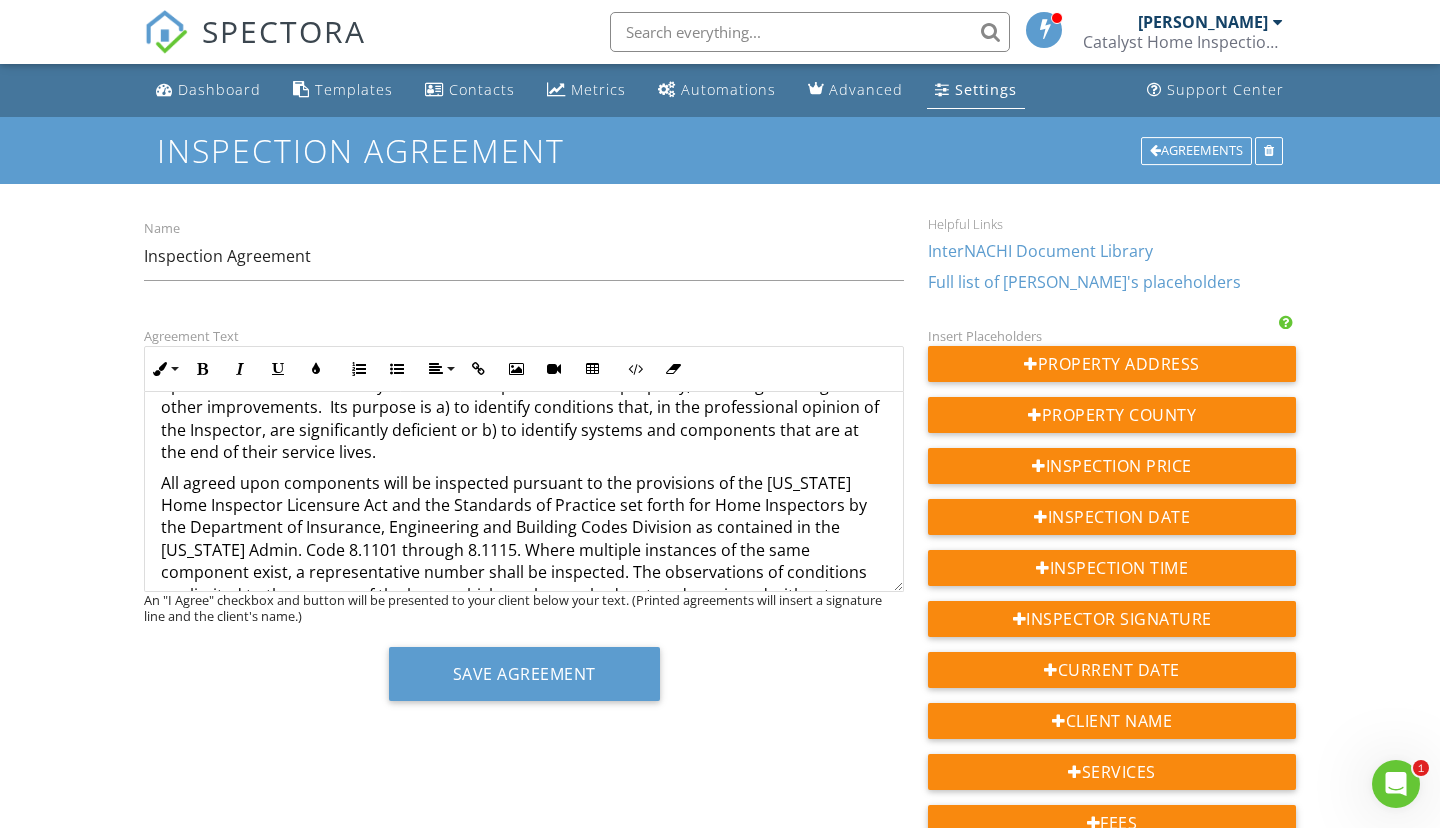 type 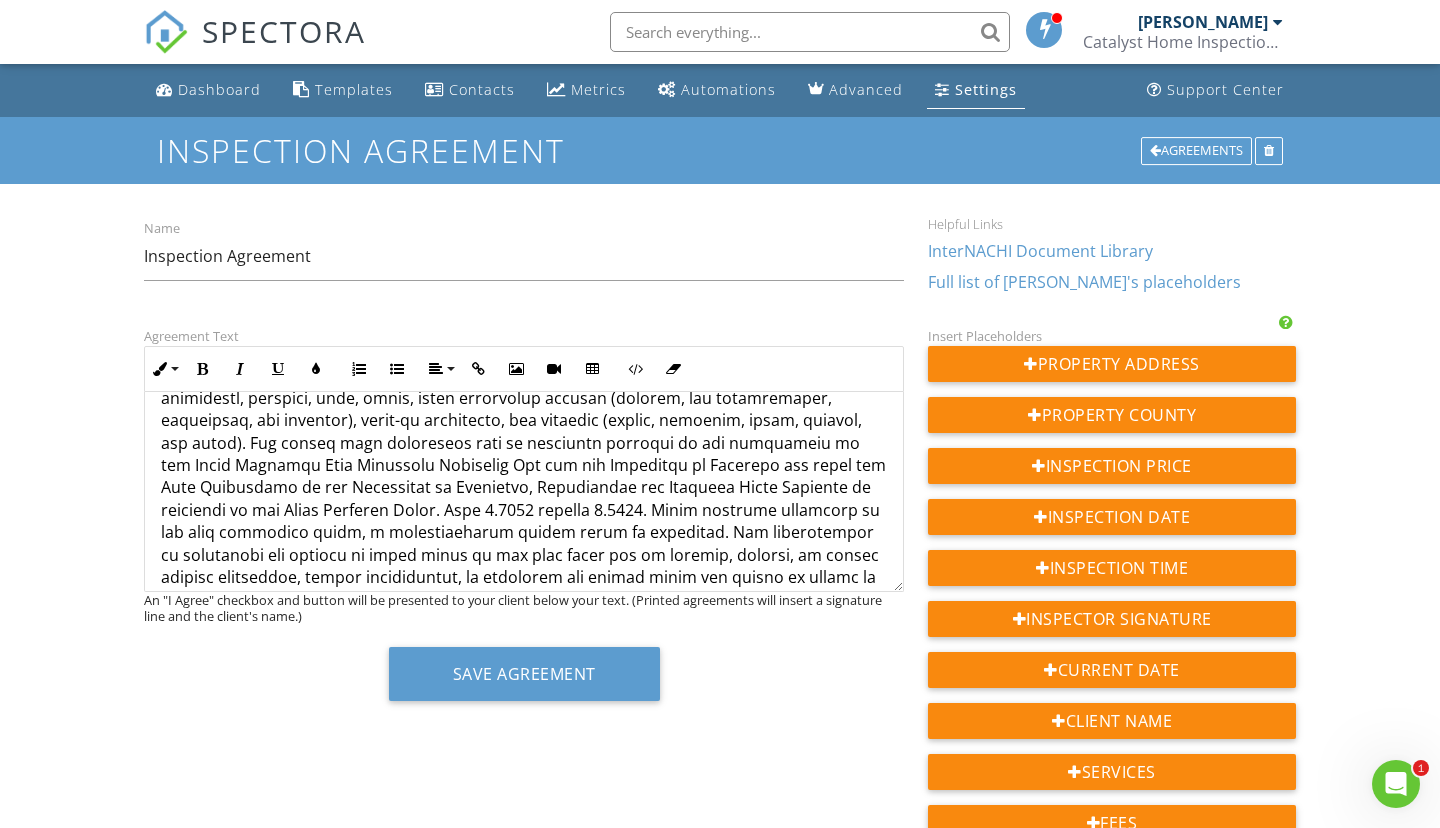 scroll, scrollTop: 490, scrollLeft: 0, axis: vertical 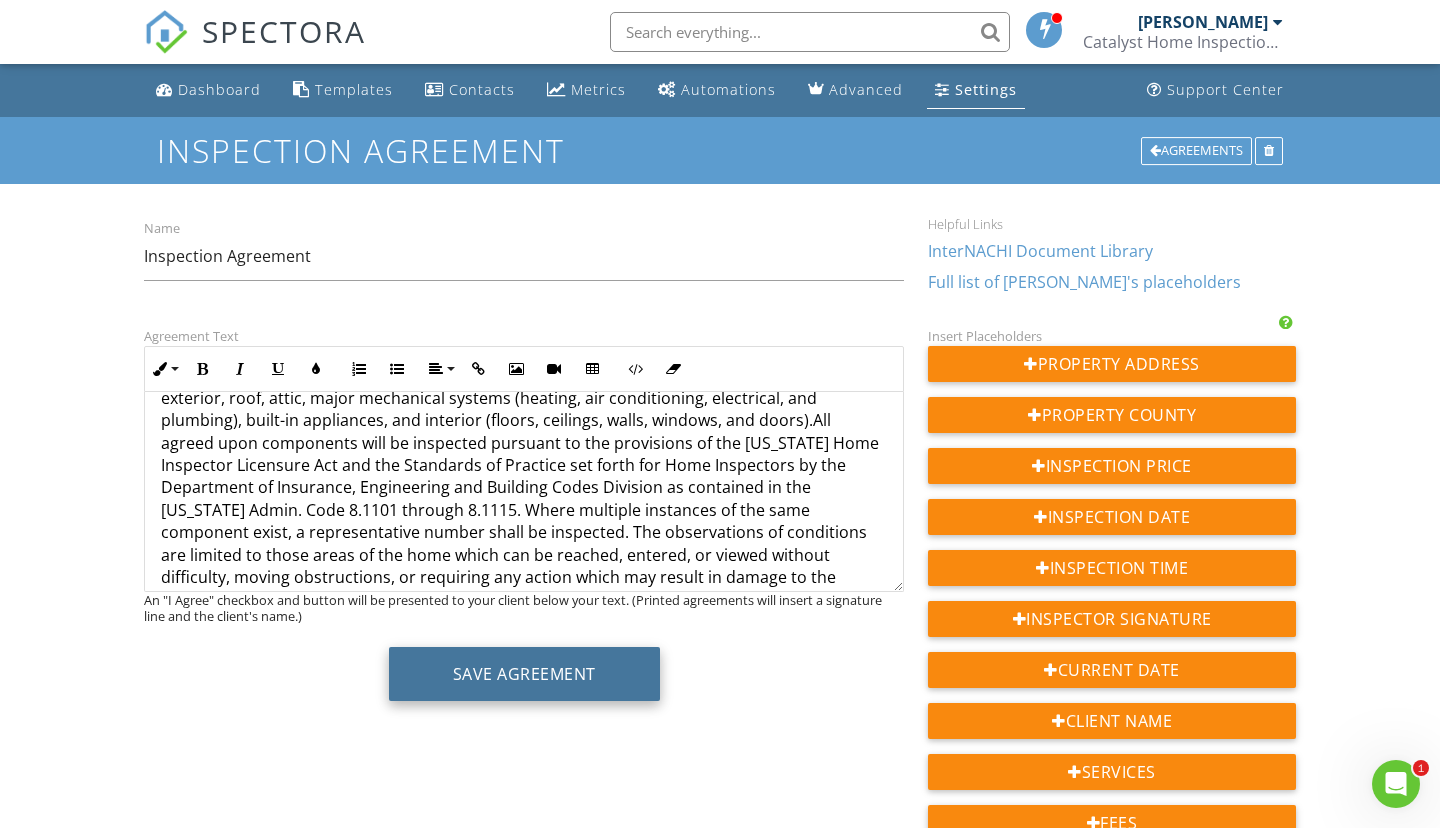 click on "Save Agreement" at bounding box center [524, 674] 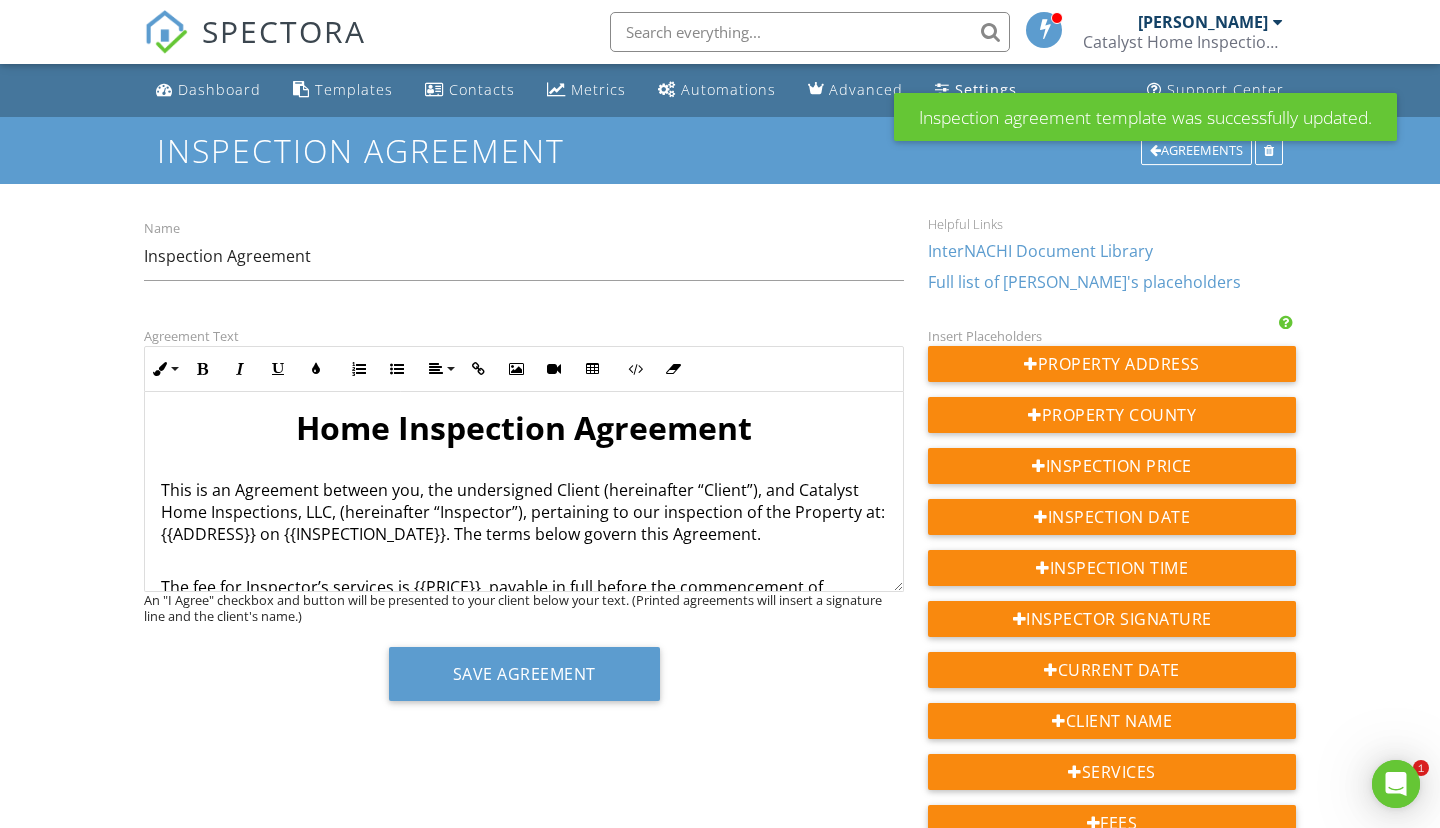 scroll, scrollTop: 0, scrollLeft: 0, axis: both 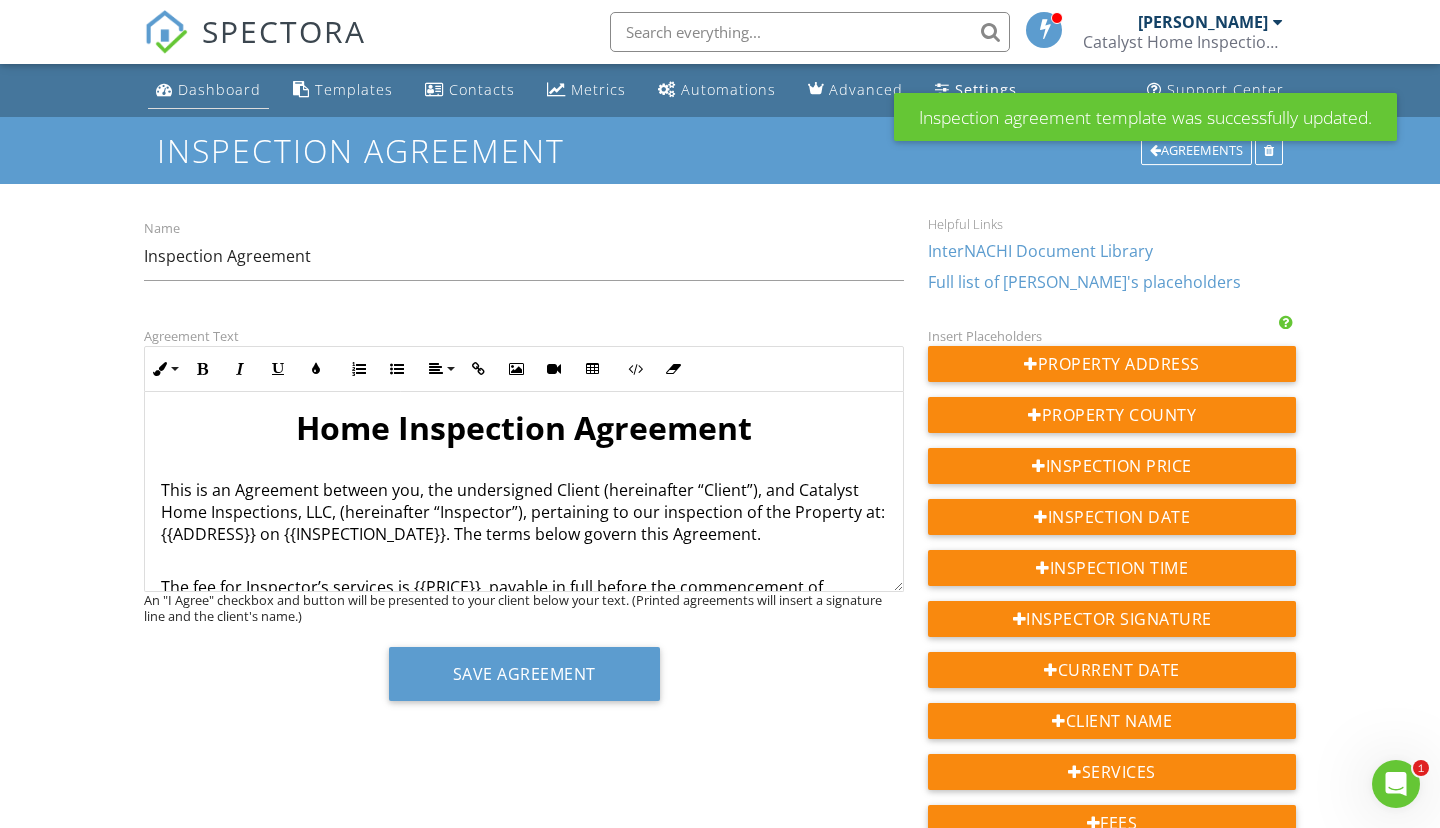 click on "Dashboard" at bounding box center [219, 89] 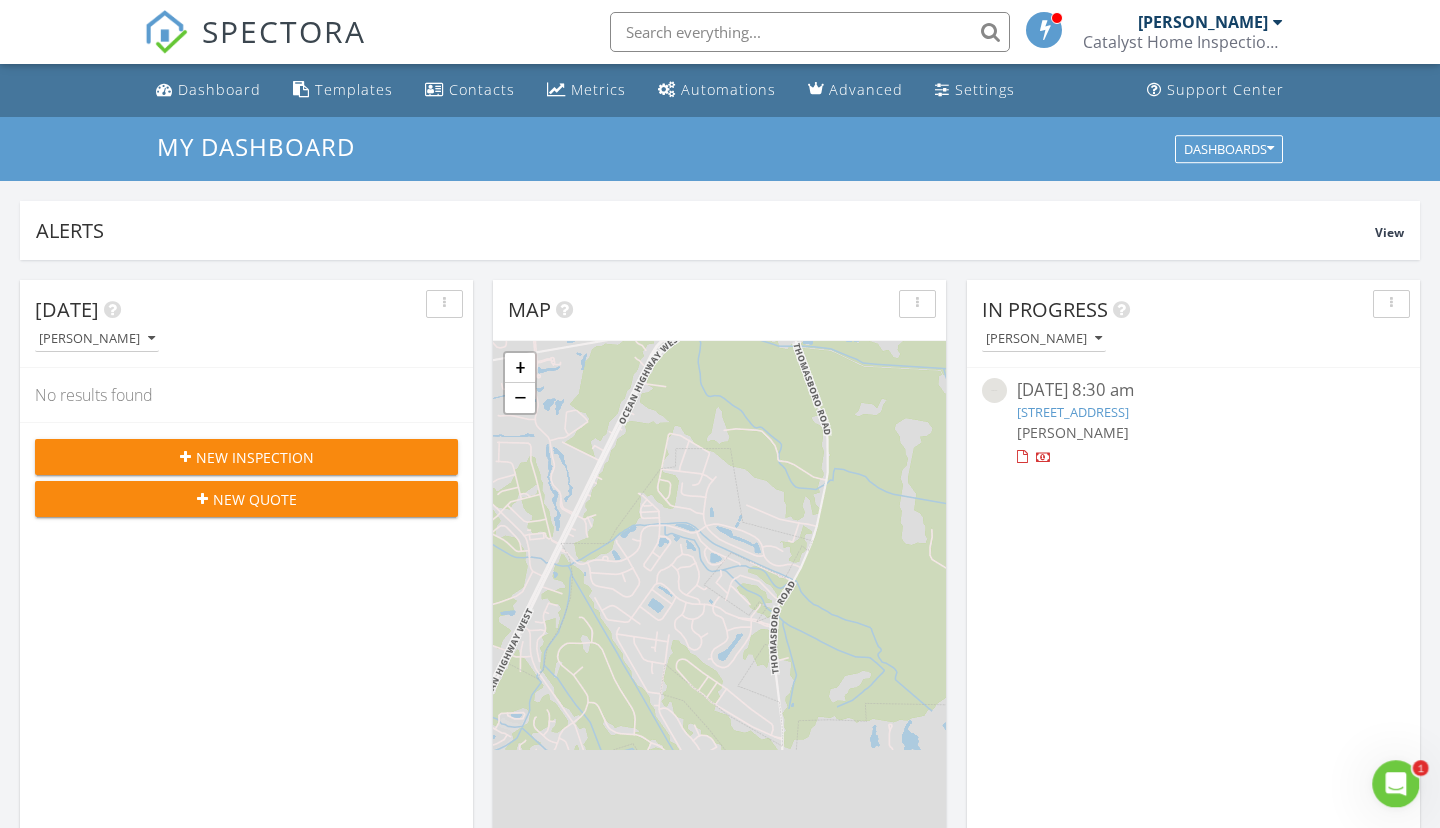 scroll, scrollTop: 0, scrollLeft: 0, axis: both 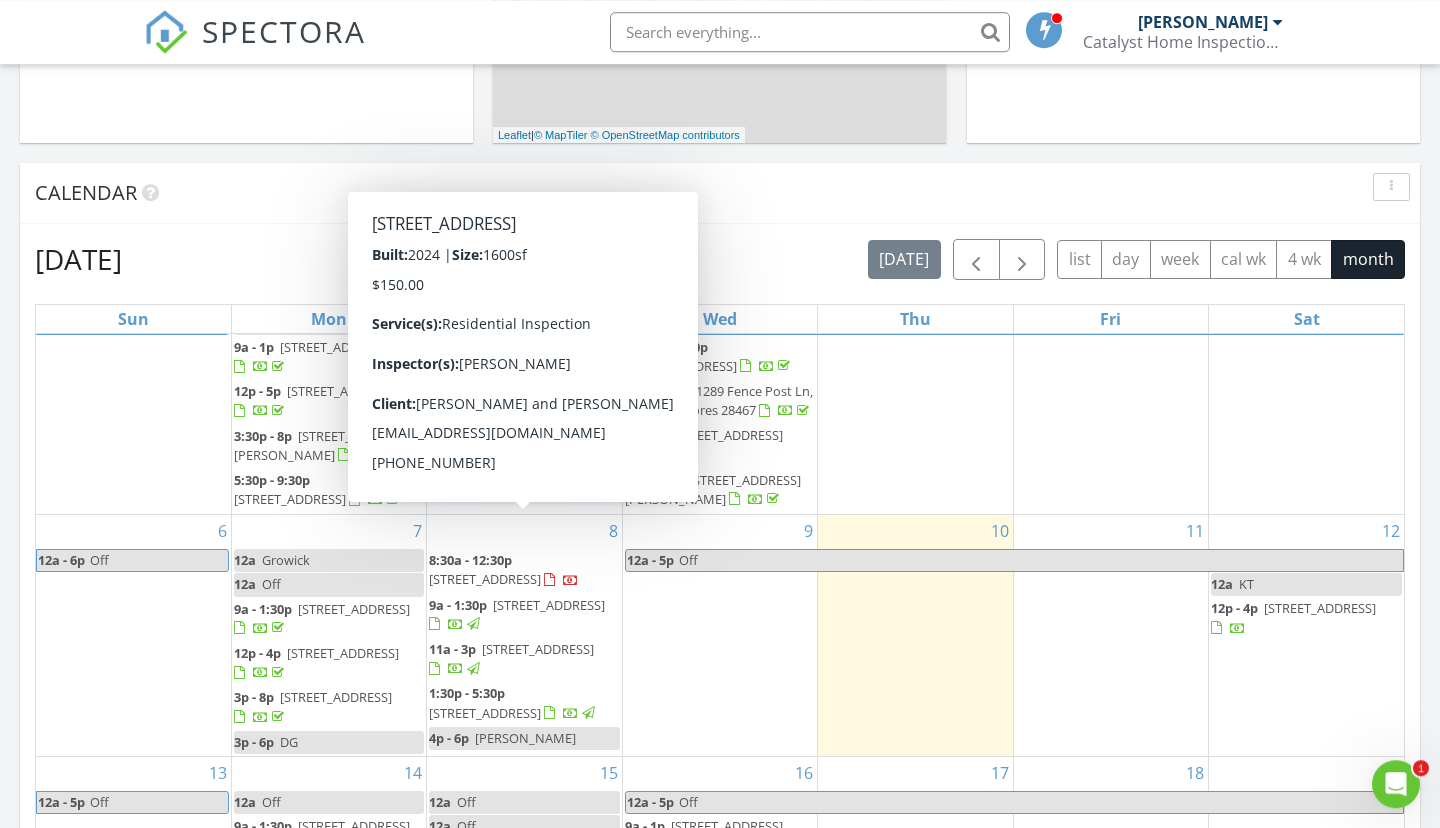 click on "9157 Little Osprey Drive, Calabash 28467" at bounding box center [485, 579] 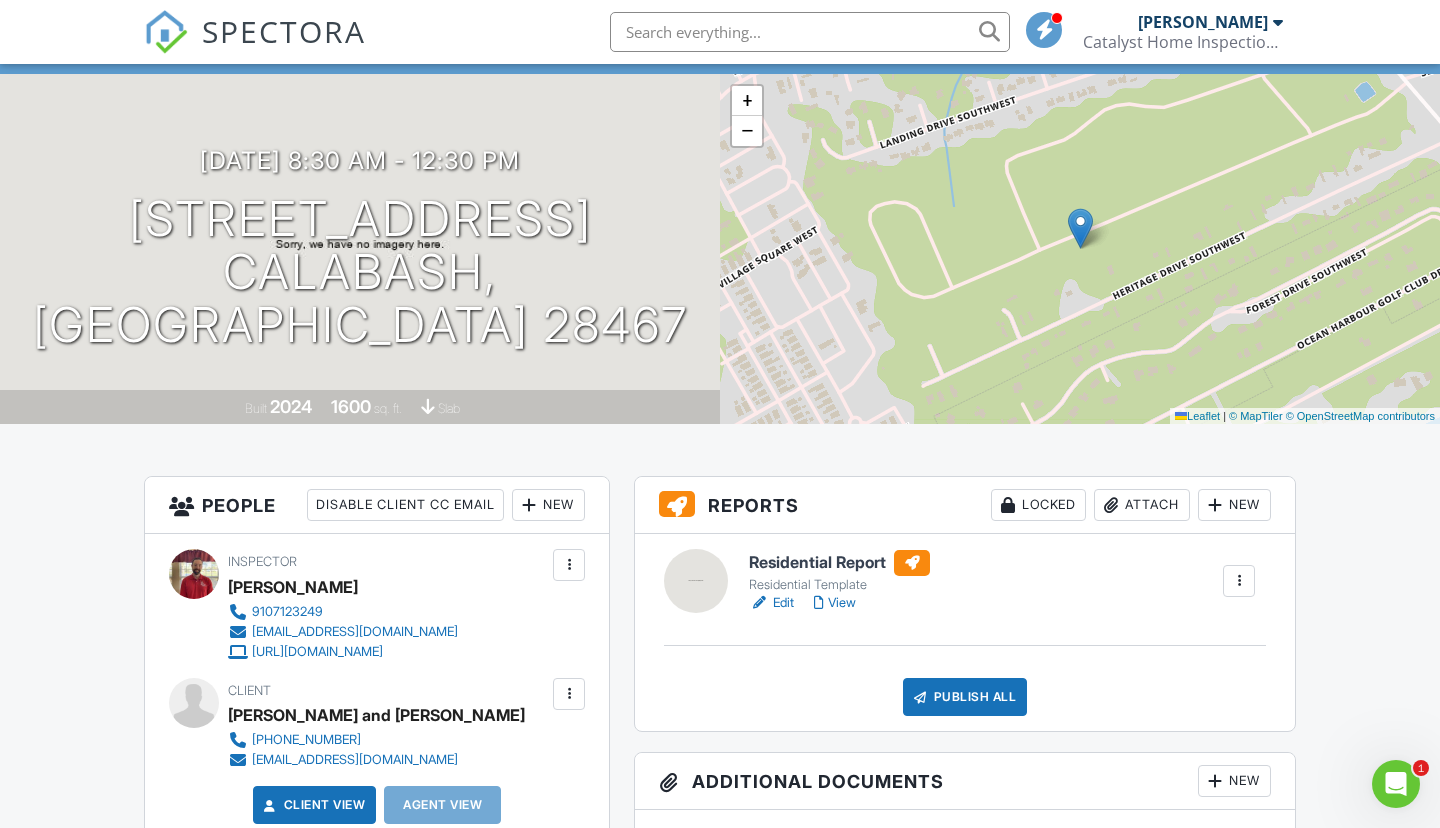 scroll, scrollTop: 146, scrollLeft: 0, axis: vertical 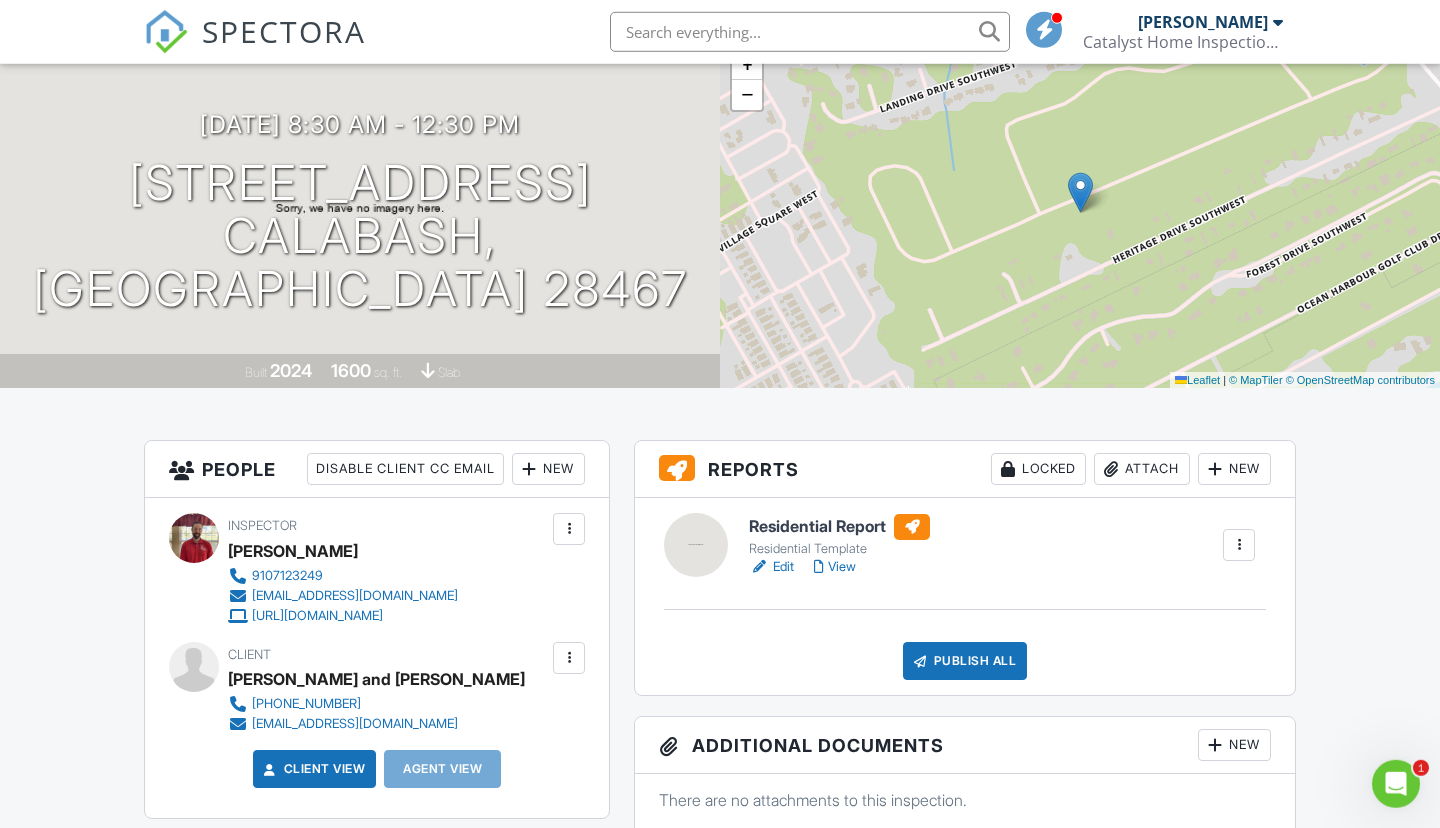 click on "Edit" at bounding box center [771, 567] 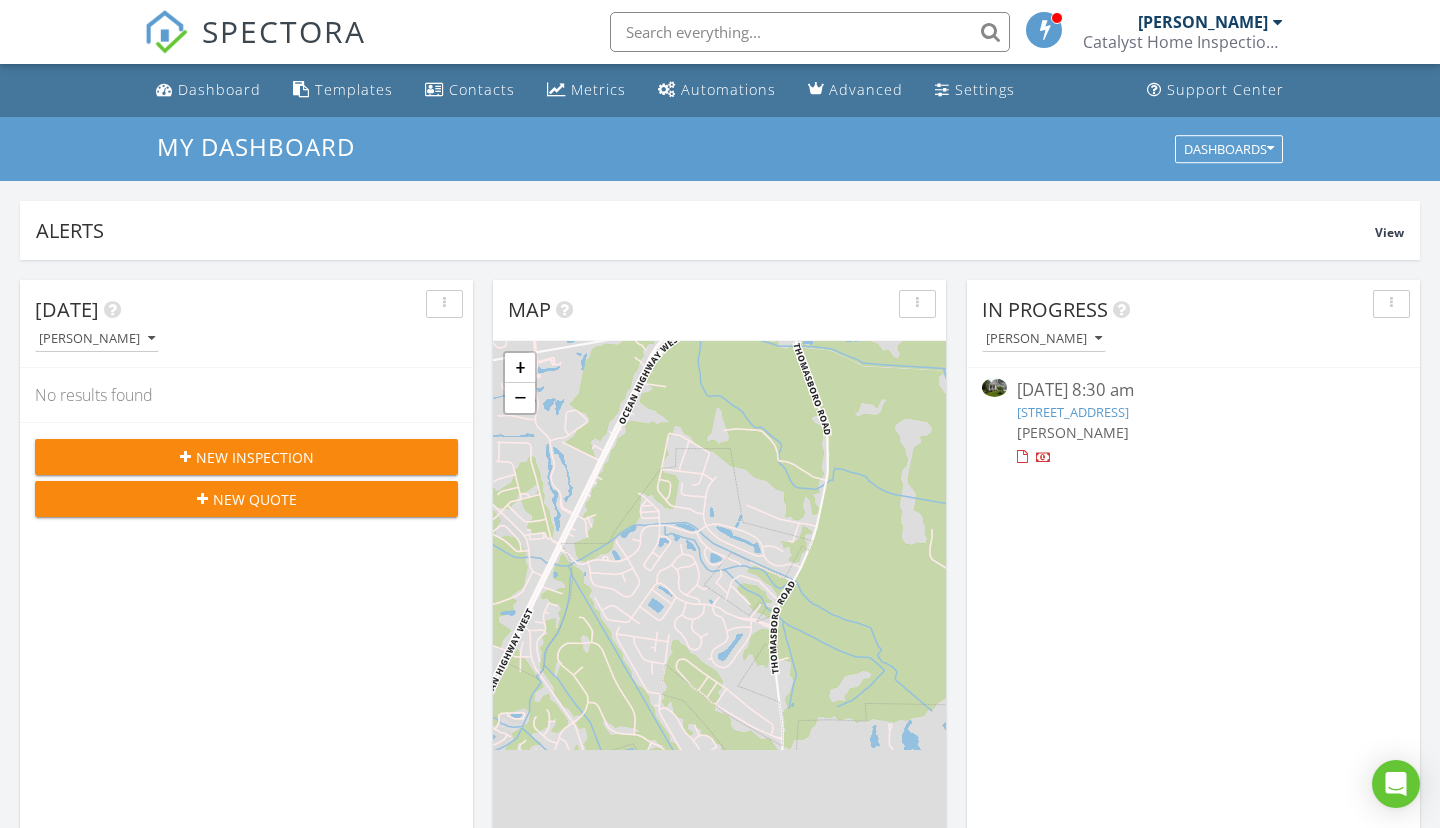scroll, scrollTop: 0, scrollLeft: 0, axis: both 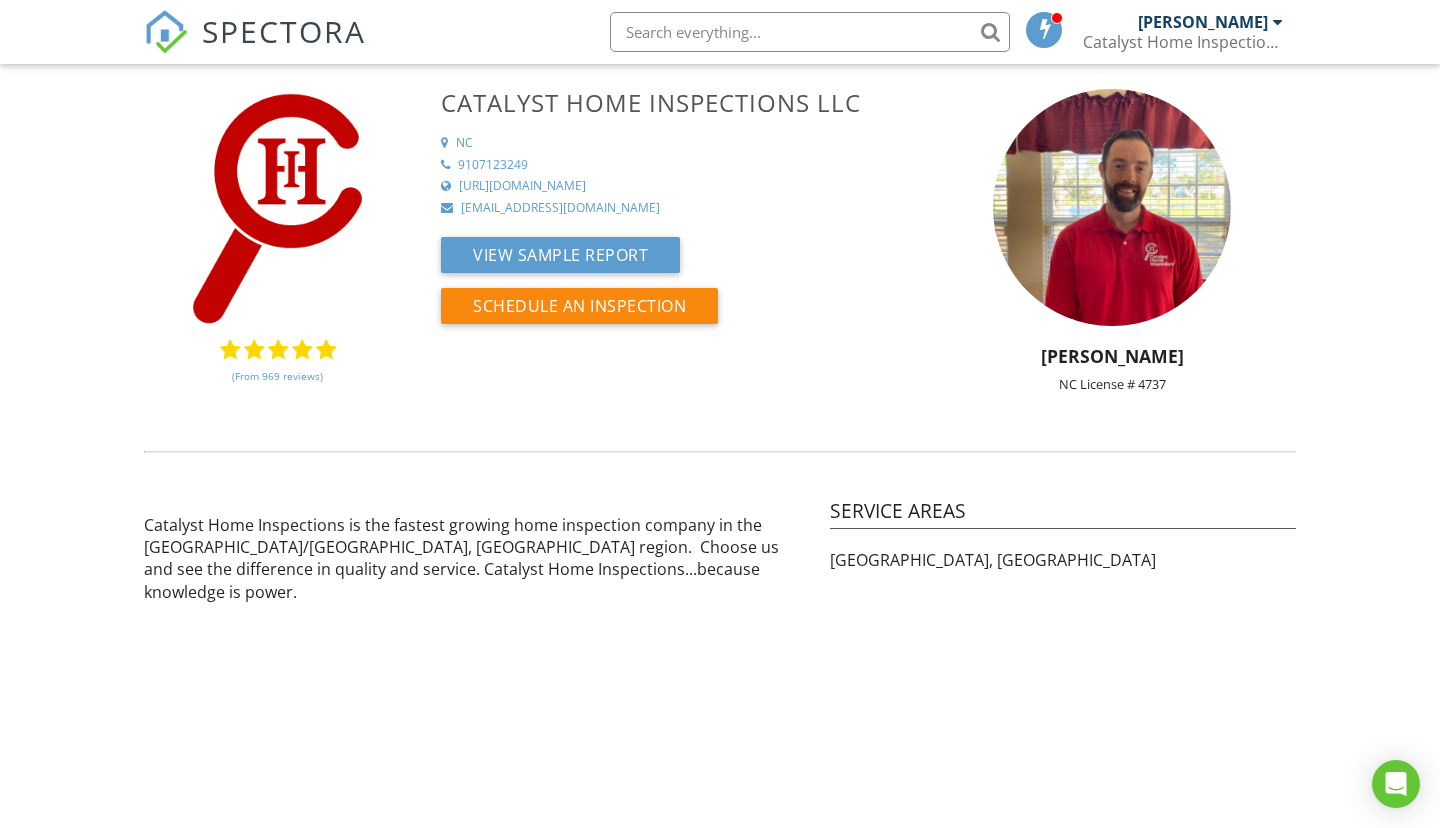 click on "SPECTORA" at bounding box center [284, 31] 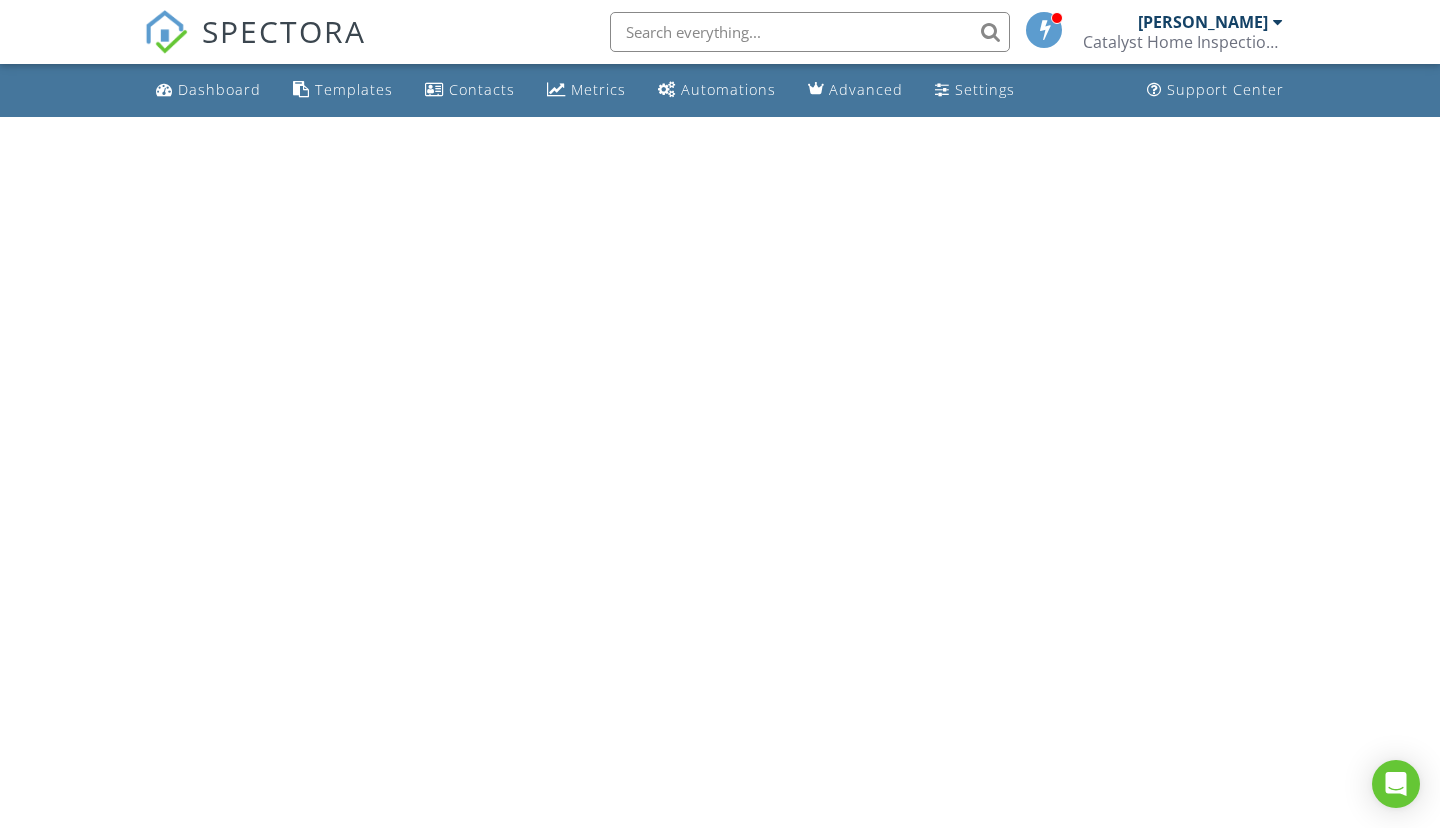 scroll, scrollTop: 0, scrollLeft: 0, axis: both 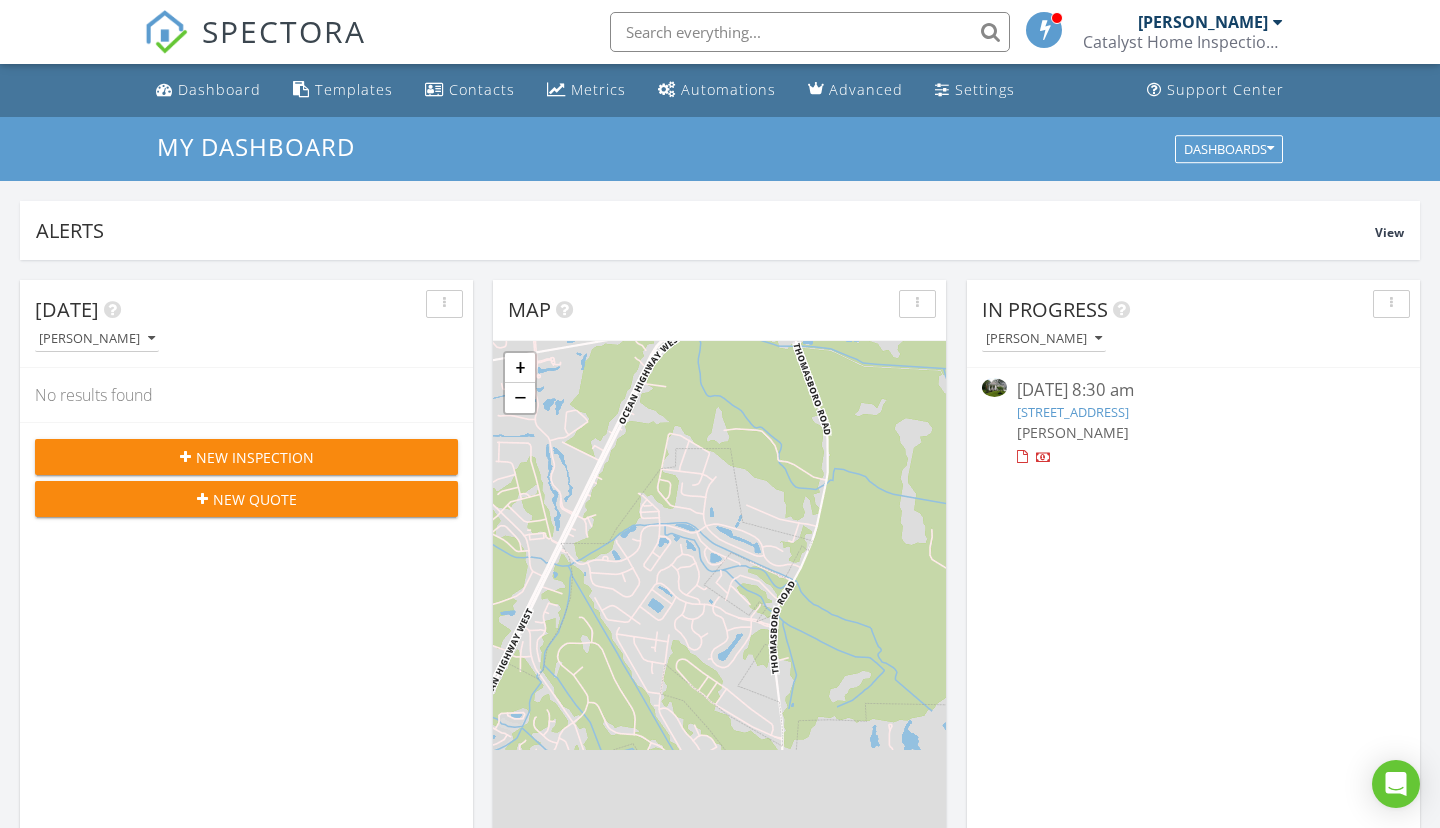 click on "In Progress
Tyler French
07/08/25 8:30 am   9157 Little Osprey Drive, Calabash, NC 28467
Tyler French" at bounding box center [1193, 570] 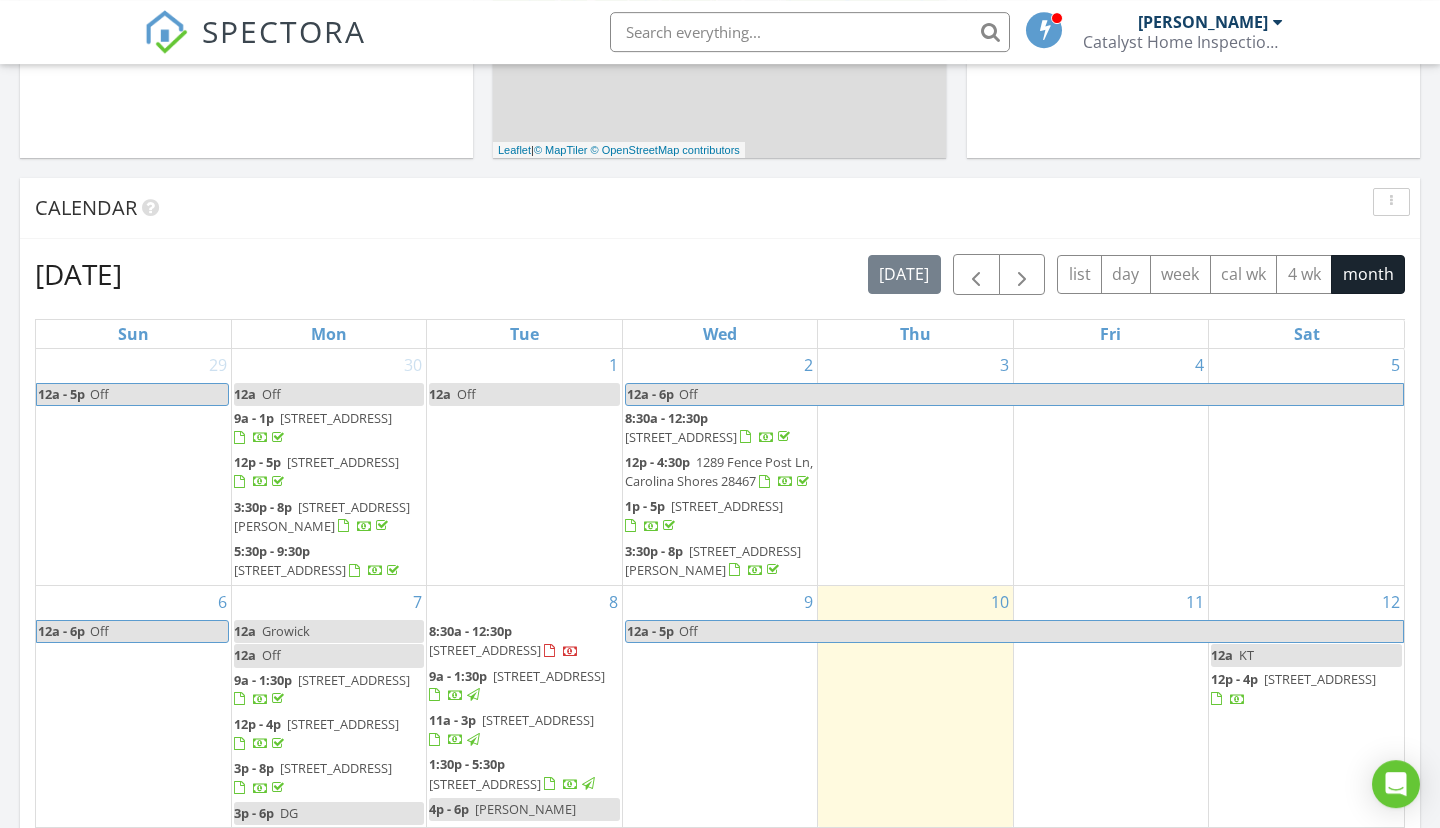 scroll, scrollTop: 710, scrollLeft: 0, axis: vertical 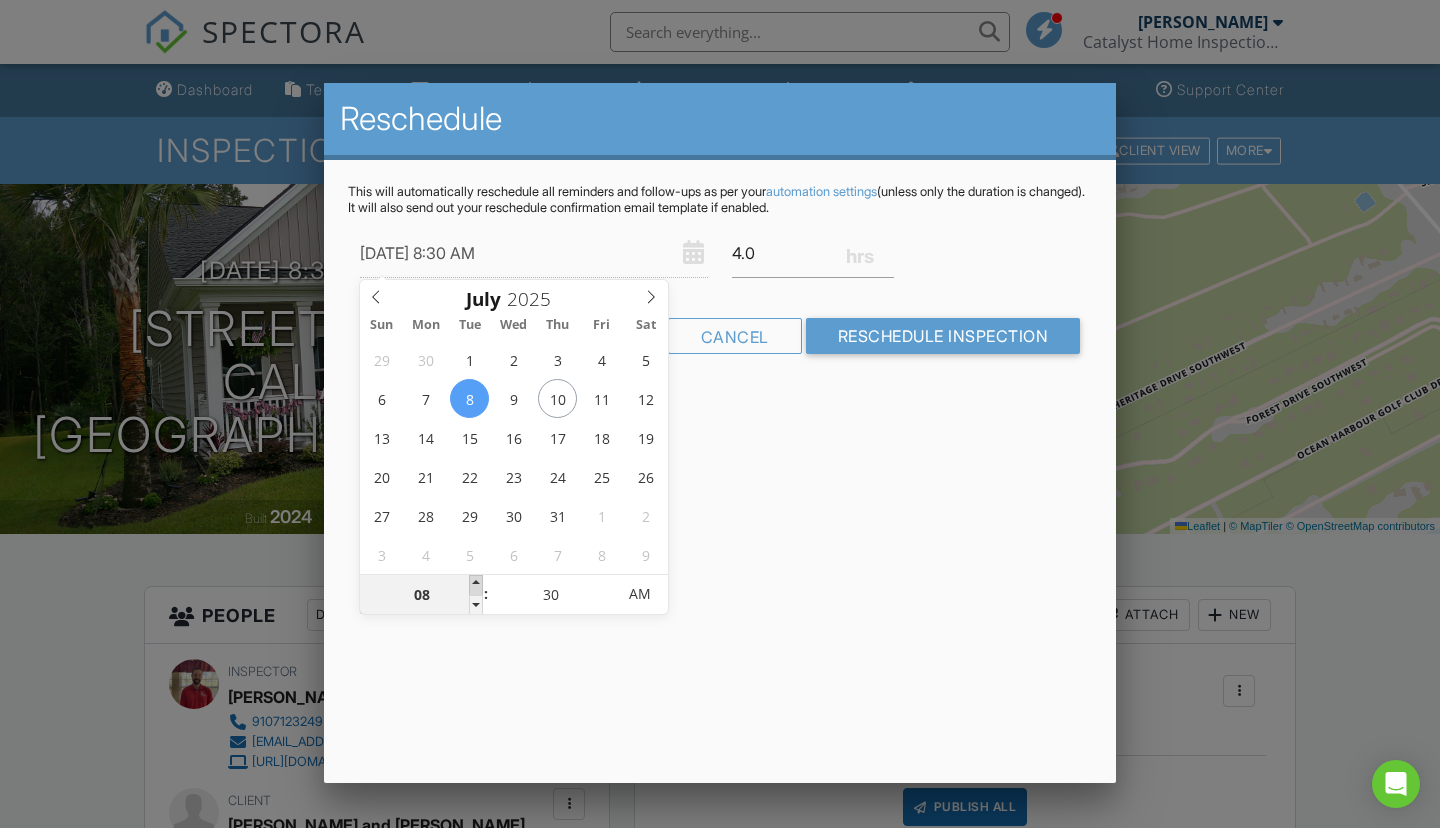 type on "07/08/2025 9:30 AM" 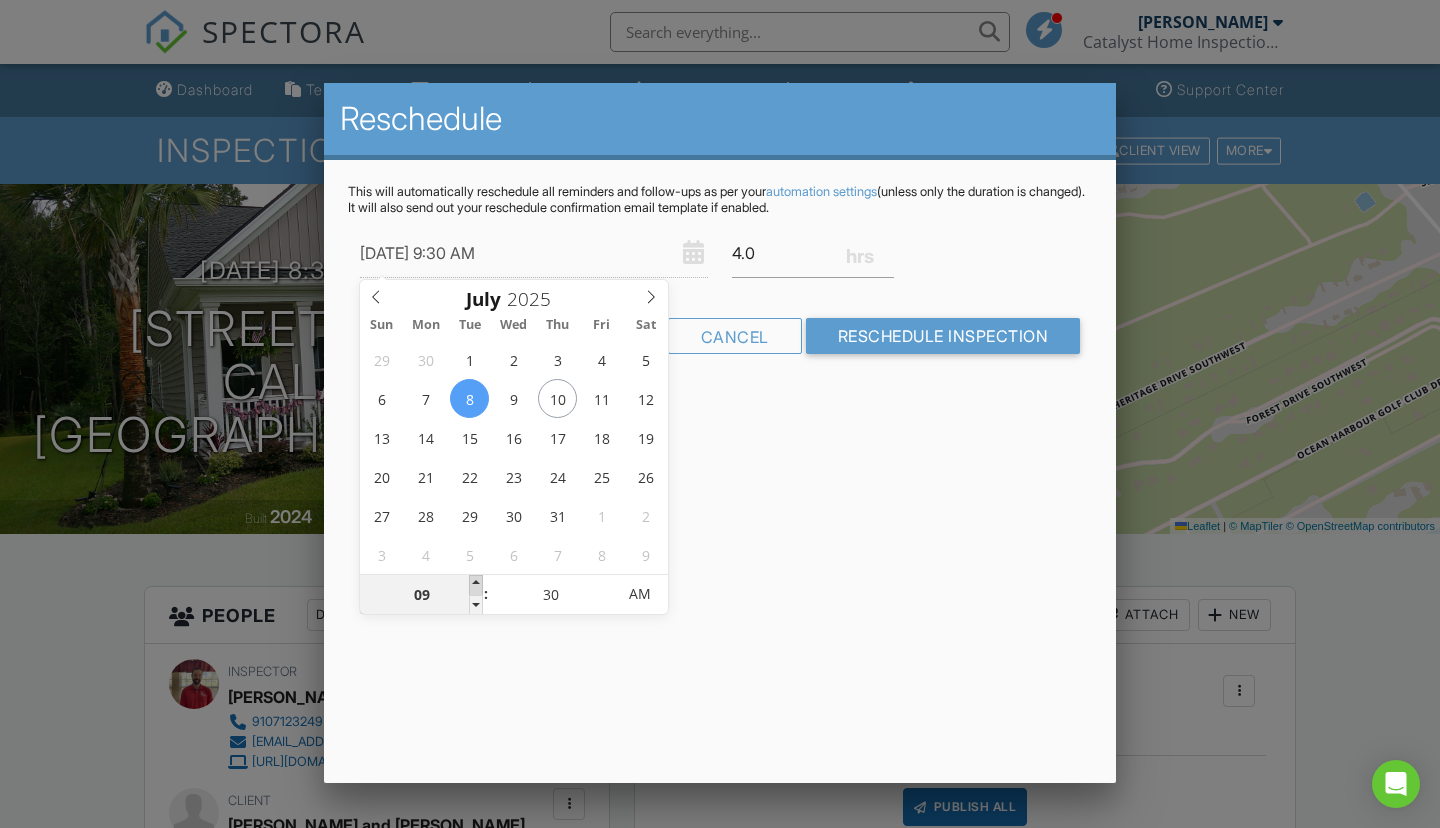 click at bounding box center [476, 585] 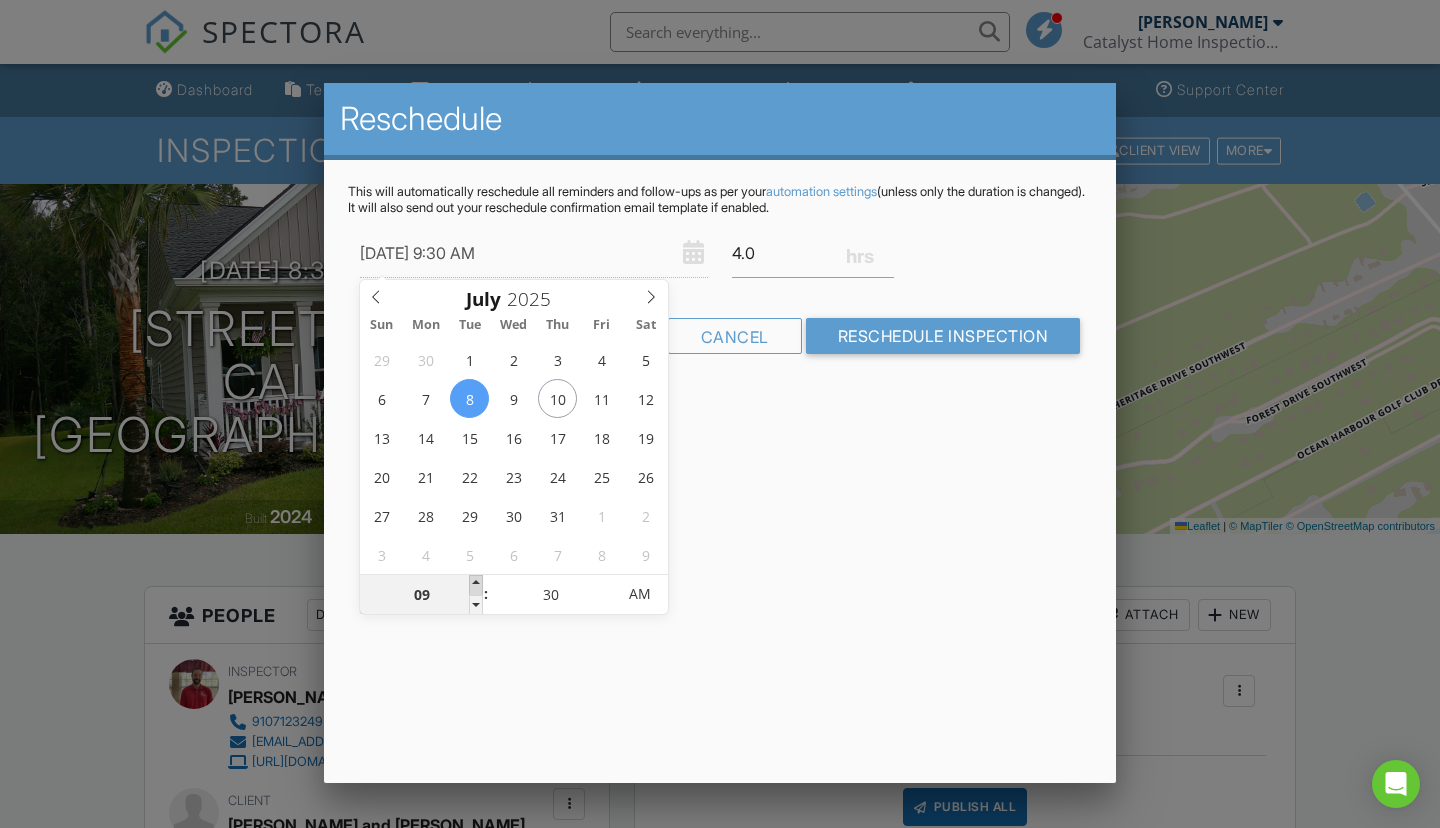 click at bounding box center [476, 585] 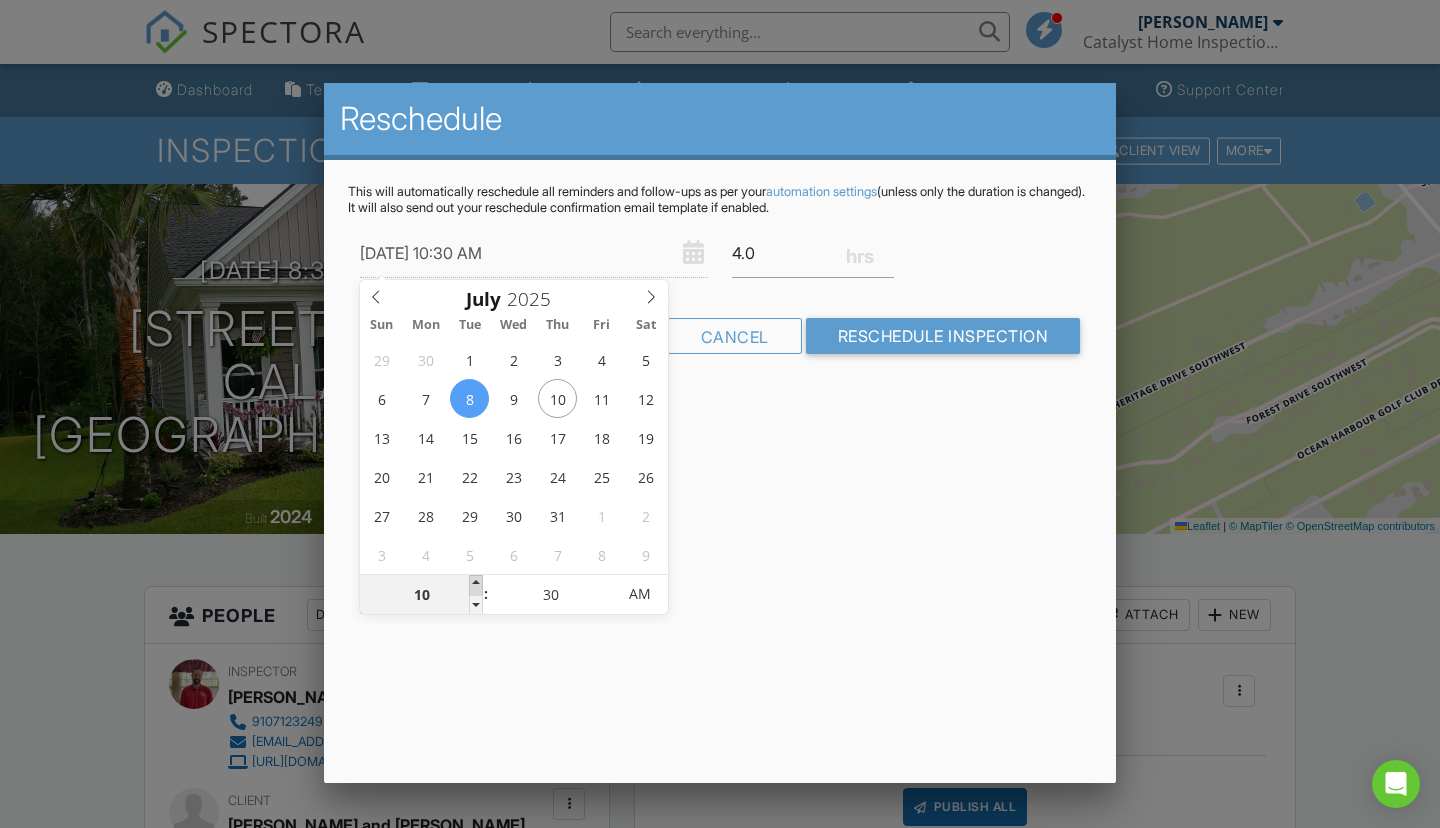 click at bounding box center (476, 585) 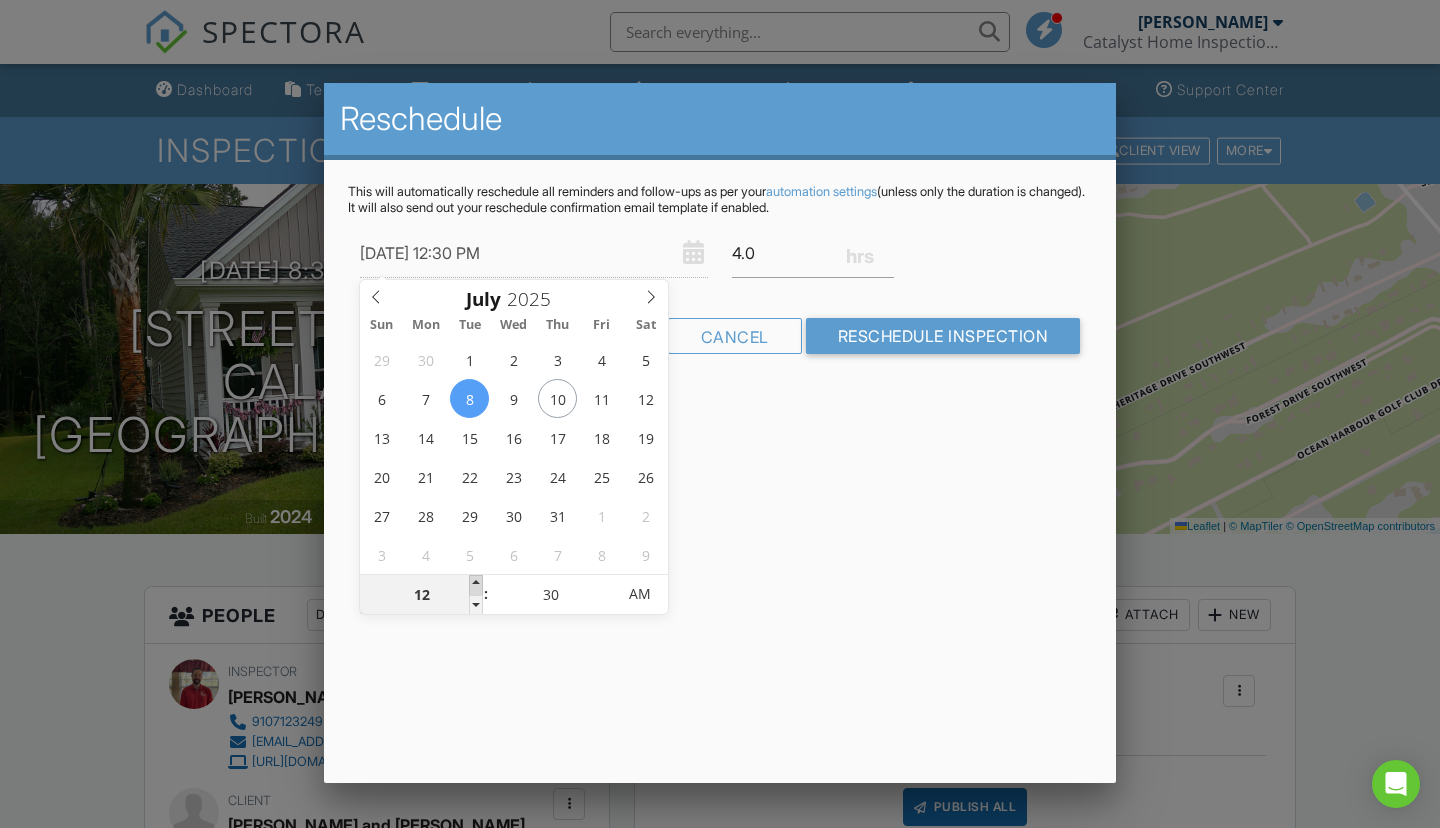 click at bounding box center [476, 585] 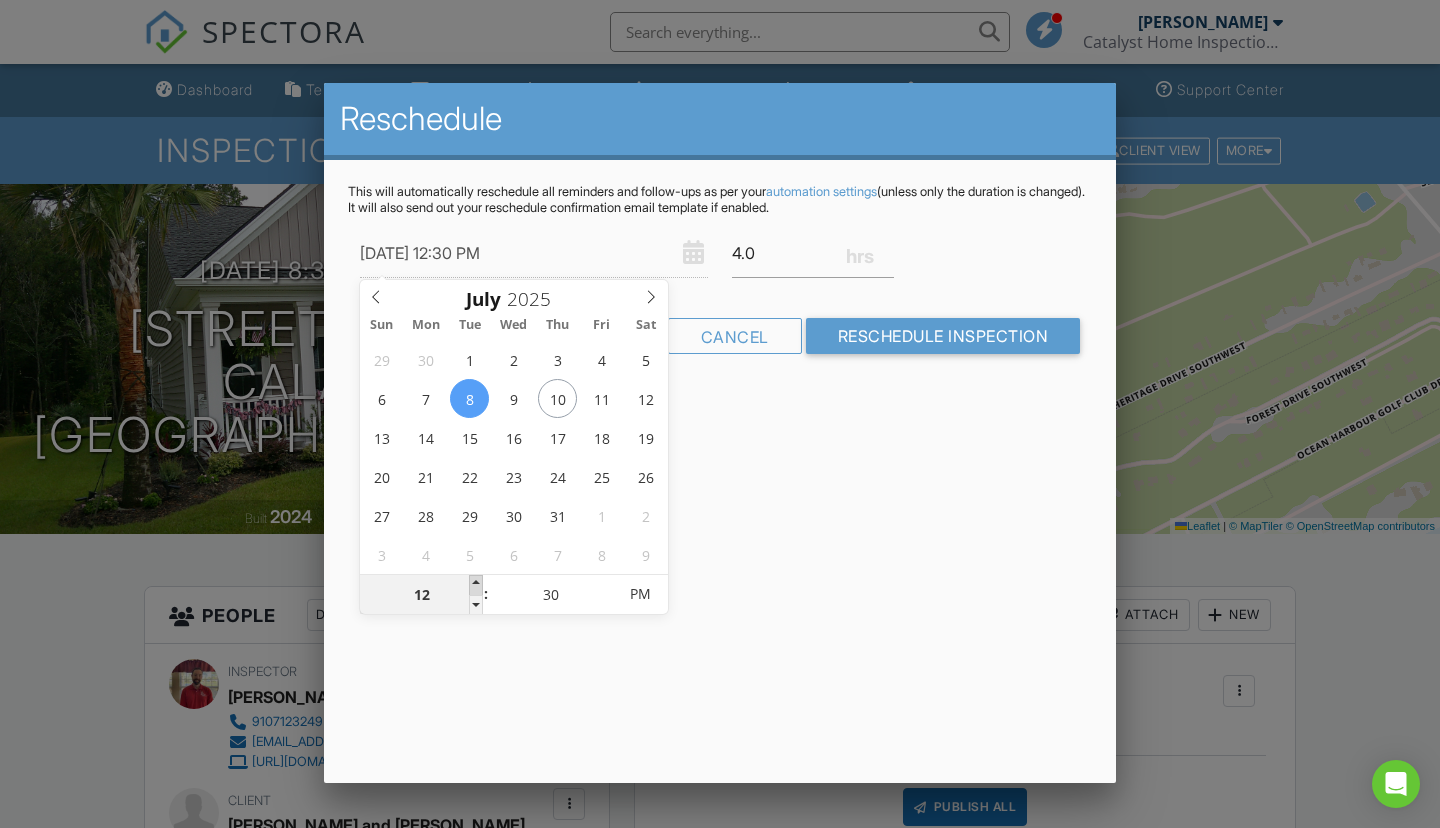 type on "07/08/2025 1:30 PM" 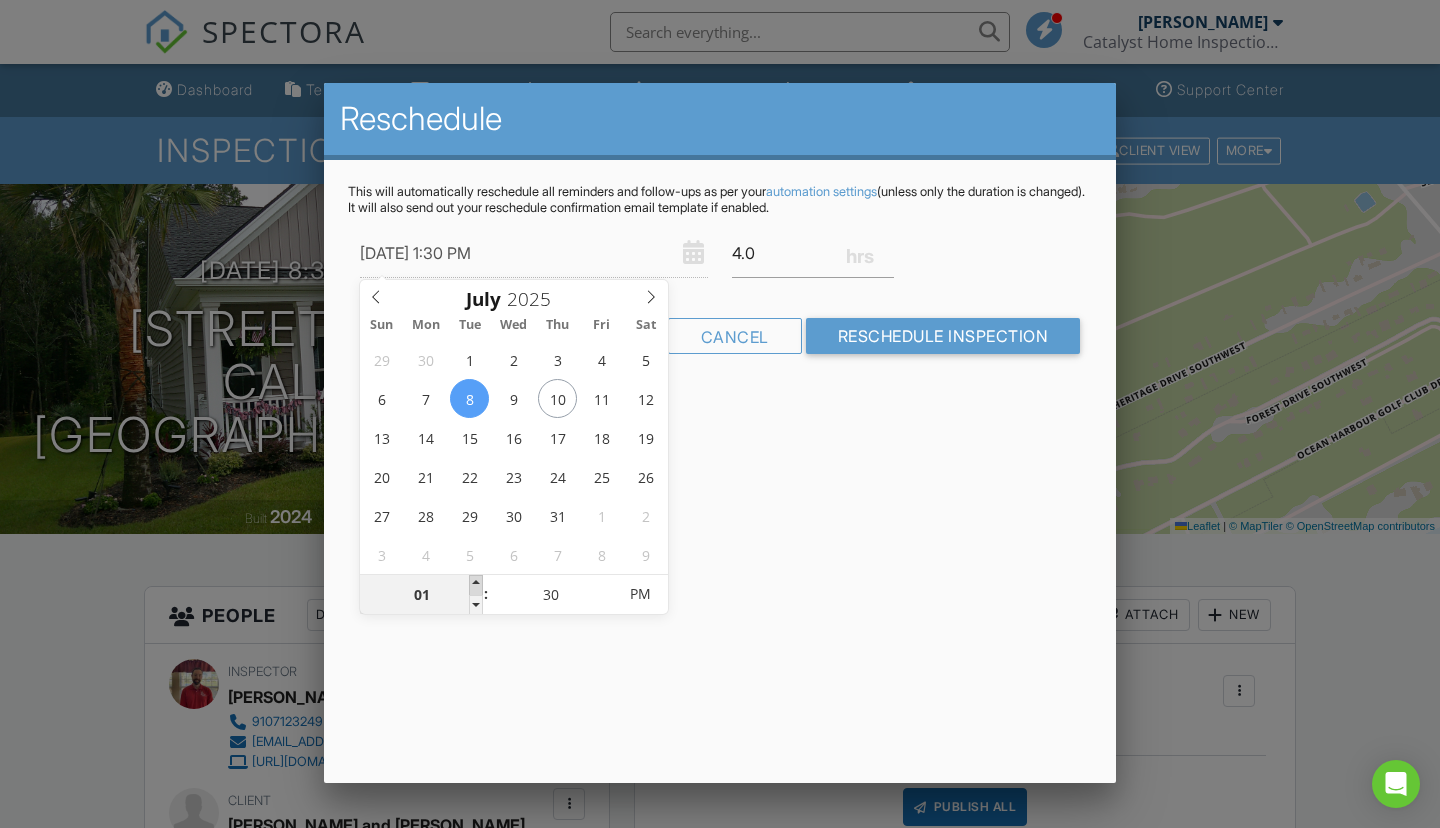 click at bounding box center (476, 585) 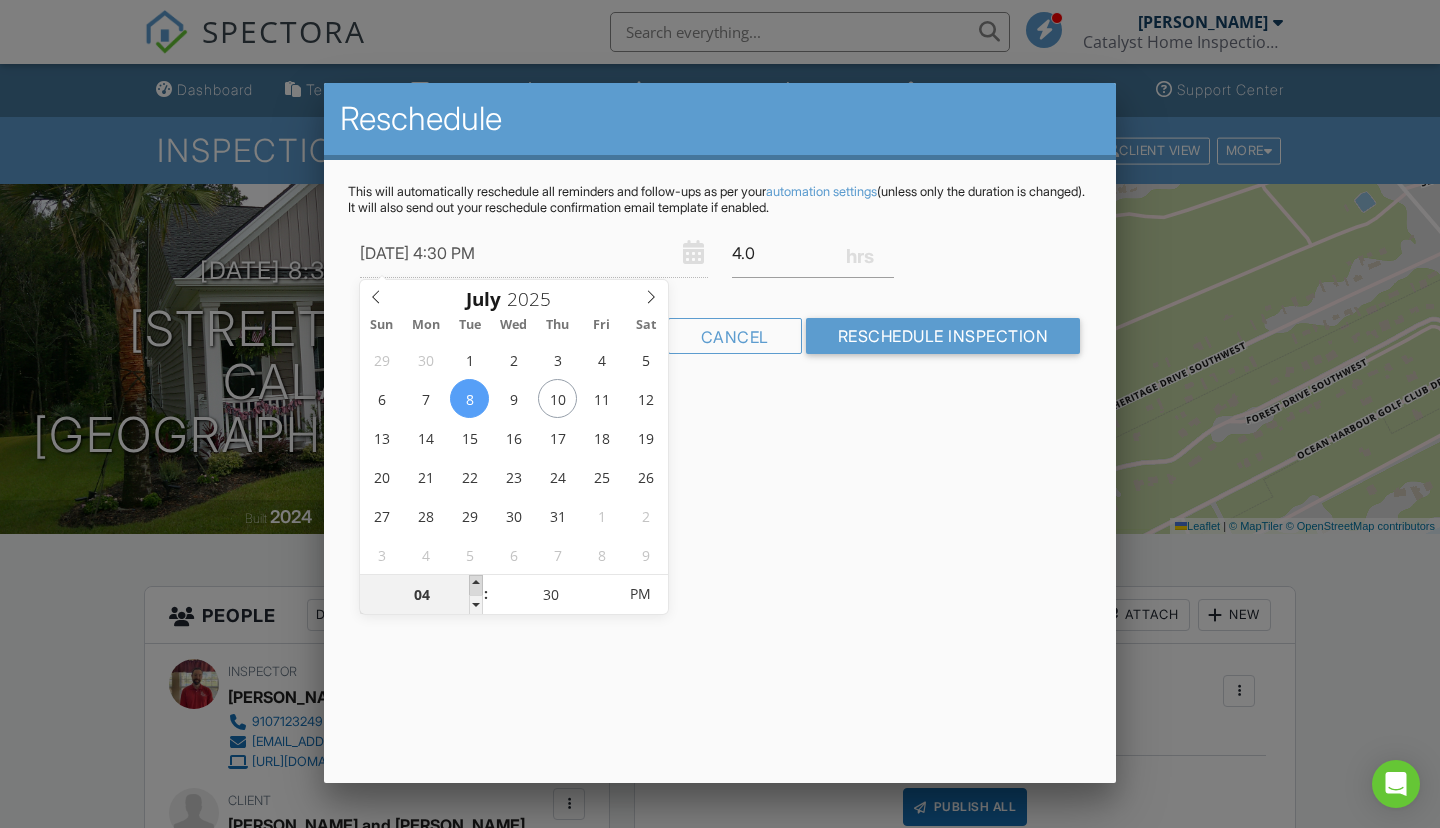 click at bounding box center (476, 585) 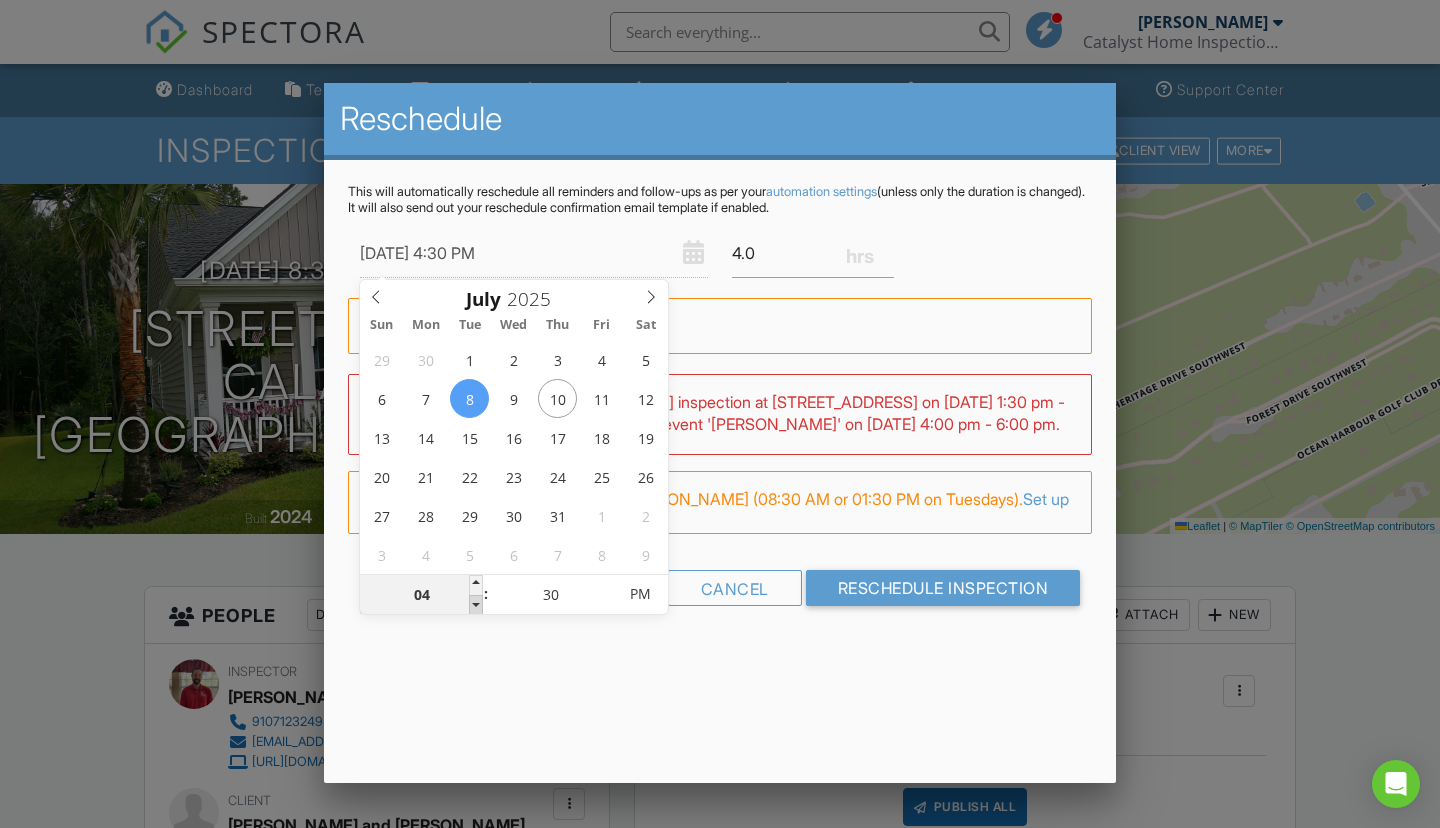 type on "[DATE] 3:30 PM" 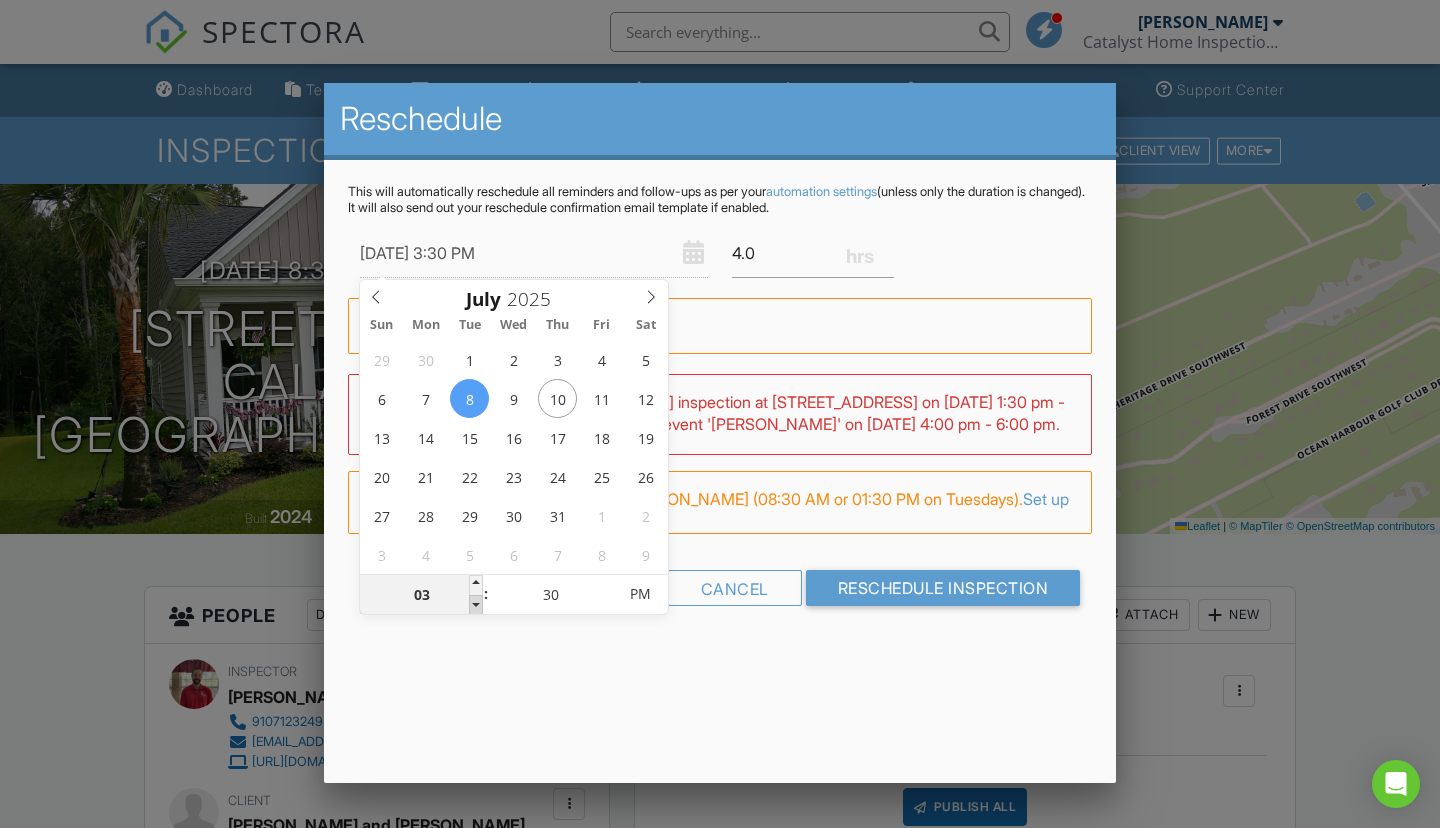 click at bounding box center (476, 605) 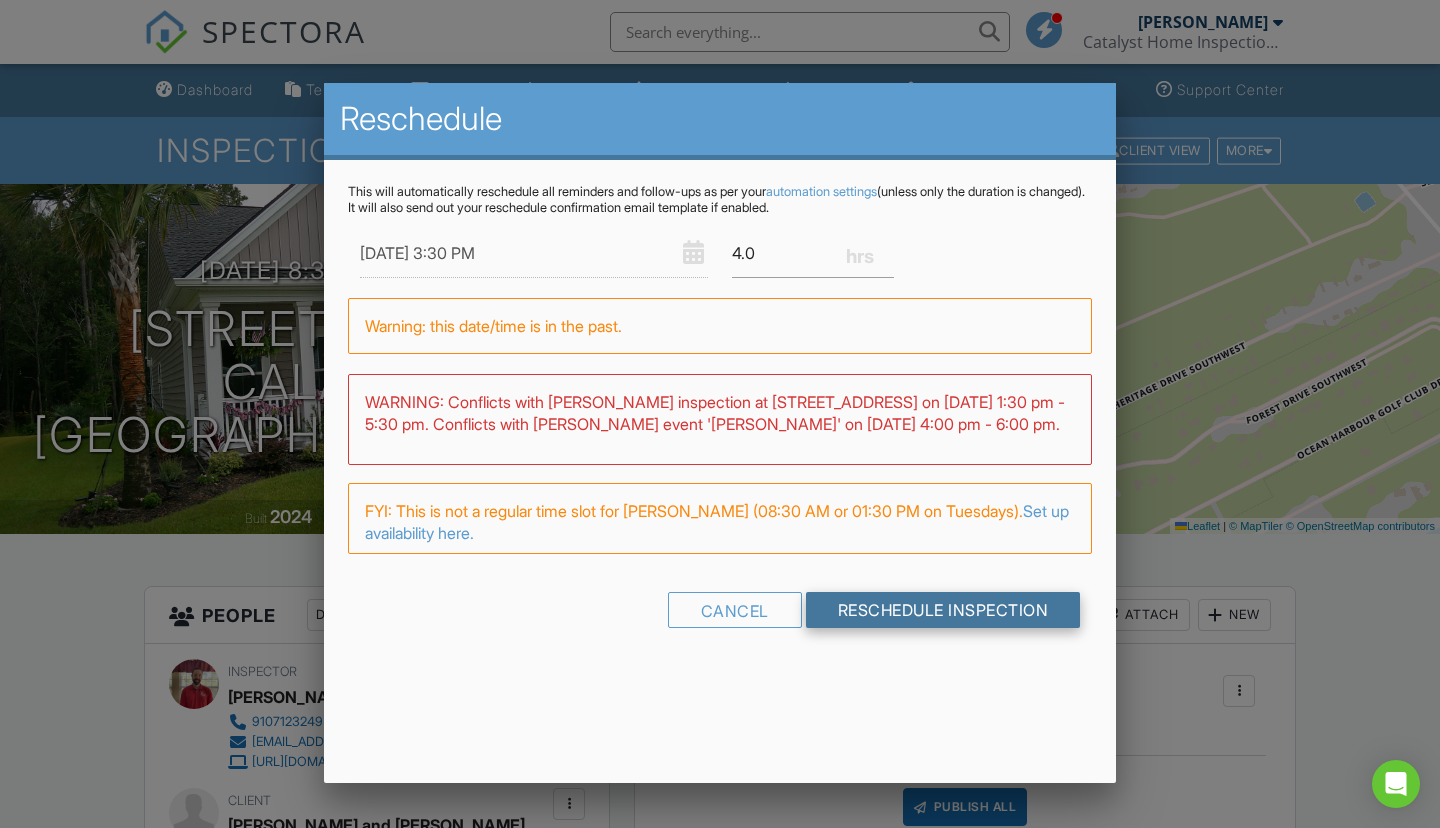 click on "WARNING: Conflicts with Tyler French's inspection at 9118 Little Osprey Drive on 07/08/2025  1:30 pm - 5:30 pm. Conflicts with Tyler French's event 'DiMartino' on 07/08/2025  4:00 pm -  6:00 pm." at bounding box center (720, 419) 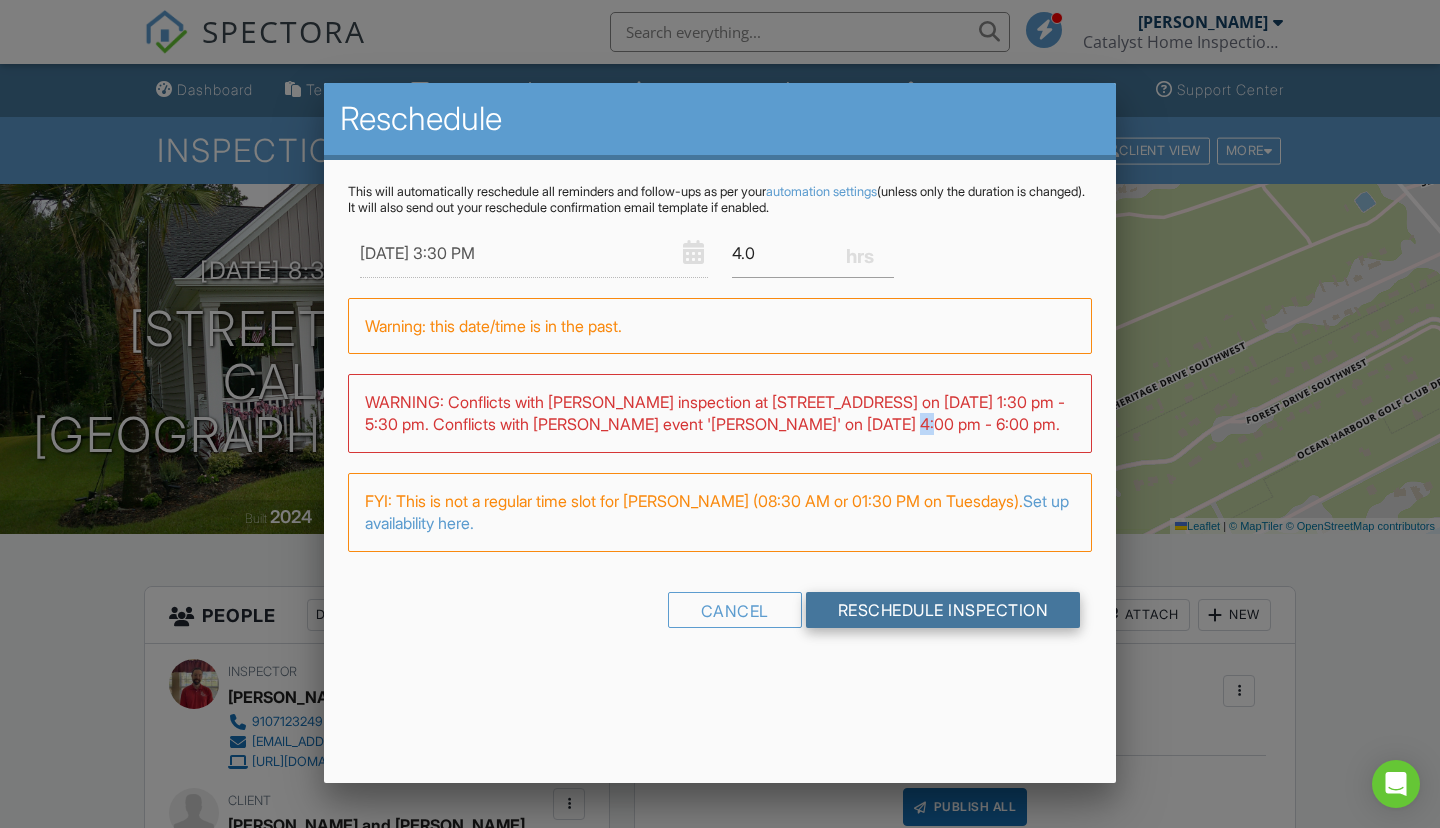 click on "Reschedule Inspection" at bounding box center [943, 610] 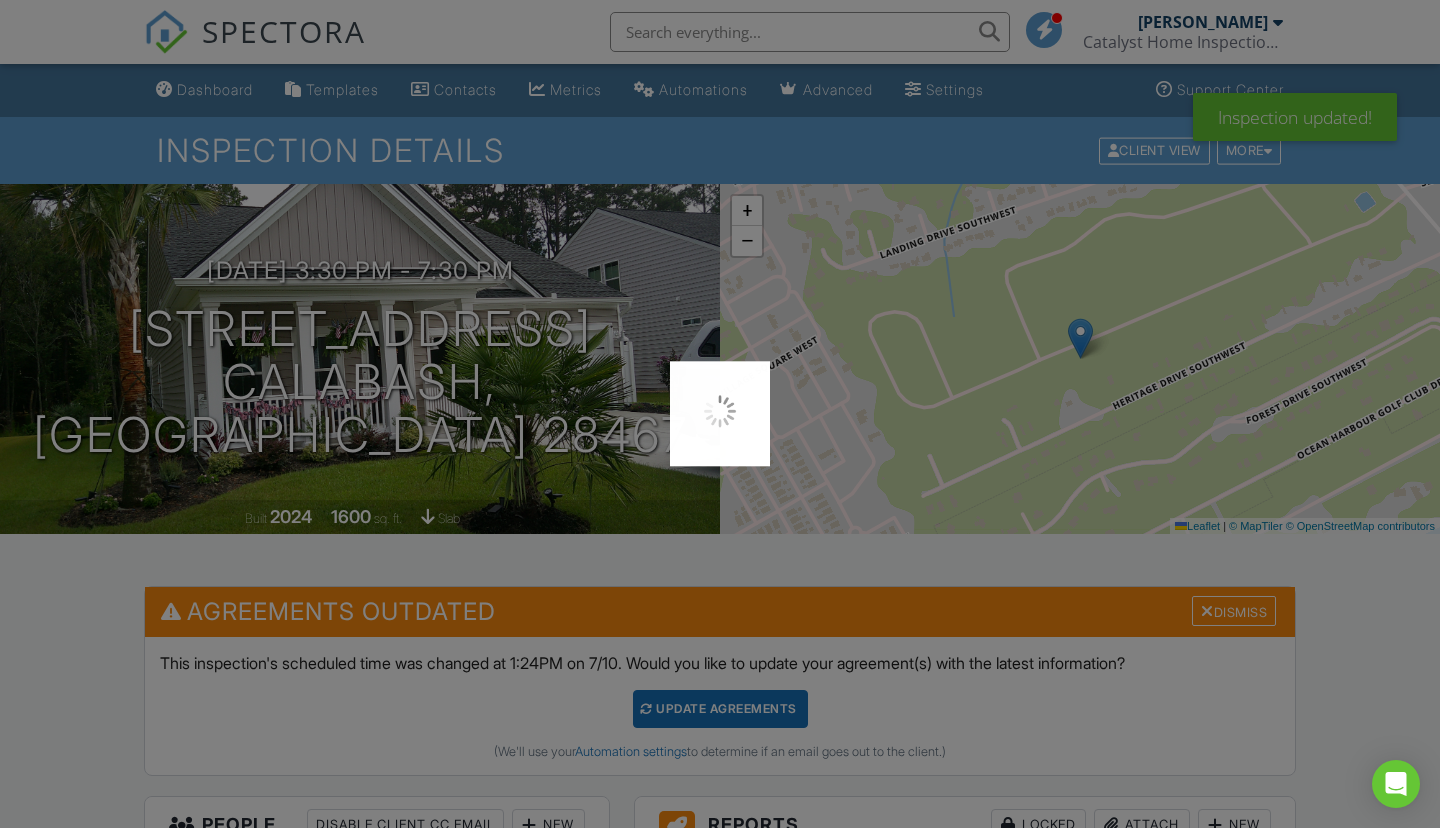 scroll, scrollTop: 0, scrollLeft: 0, axis: both 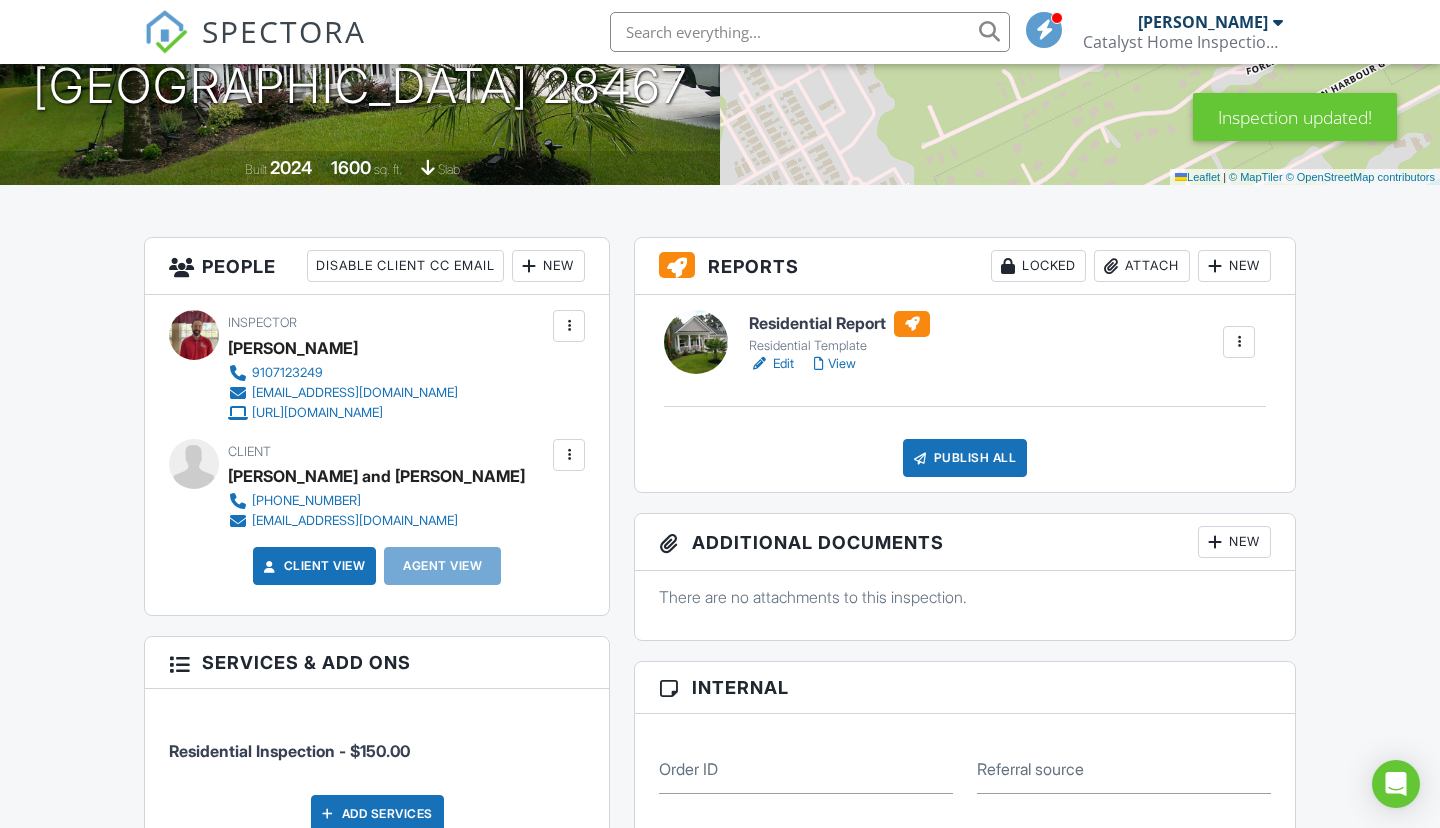 click at bounding box center (569, 455) 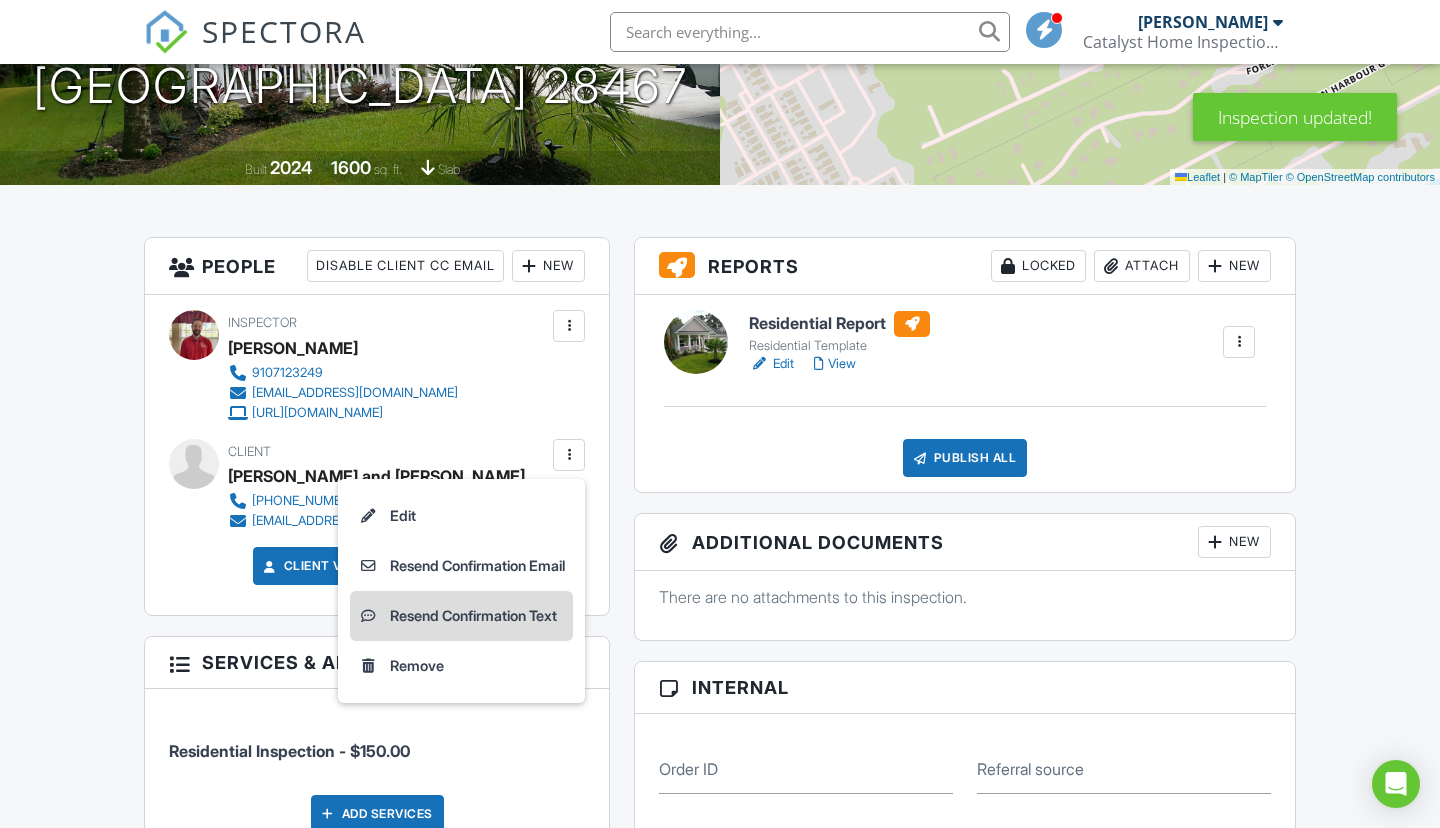 click on "Resend Confirmation Text" at bounding box center (461, 616) 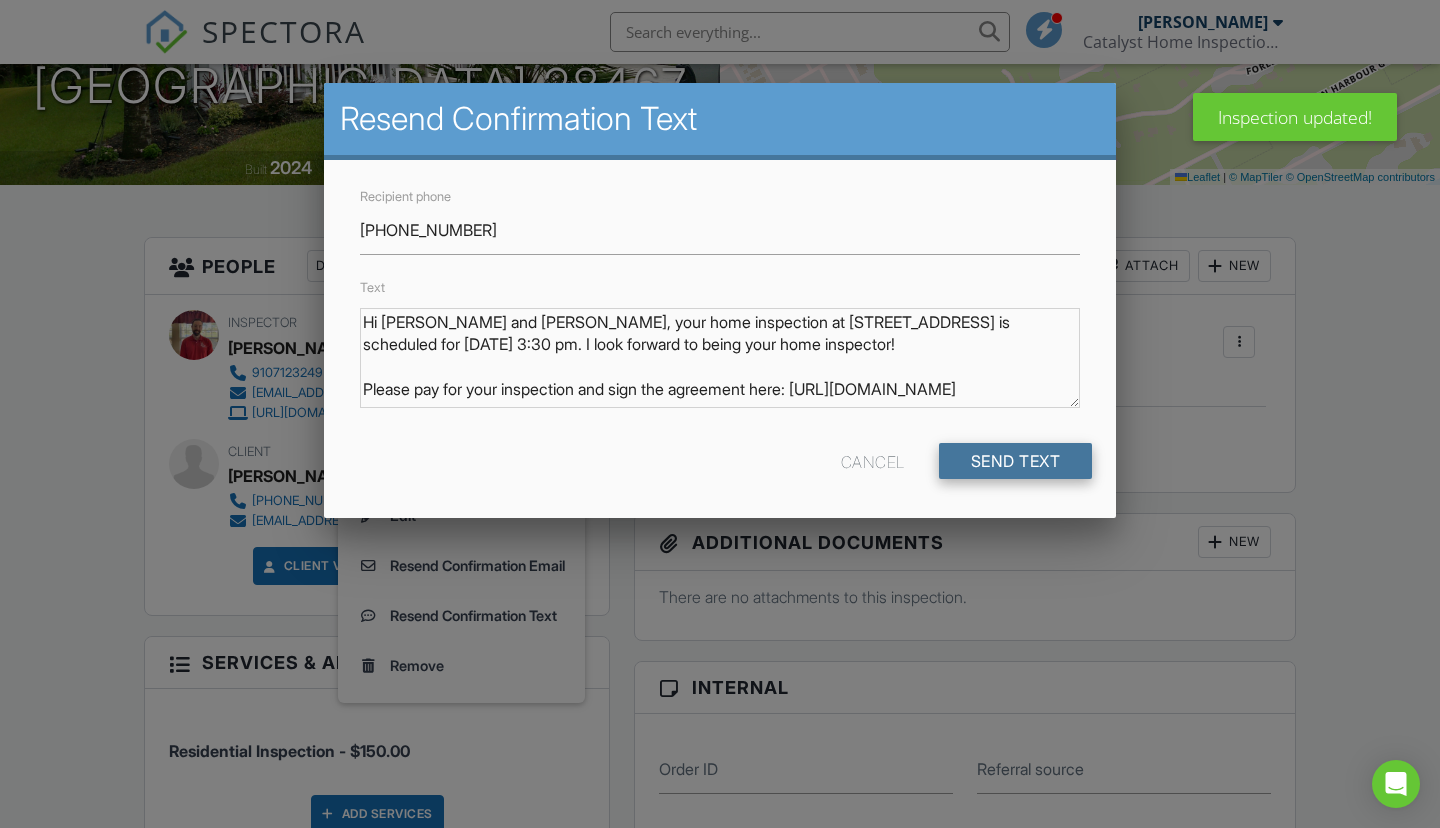 click on "Send Text" at bounding box center (1016, 461) 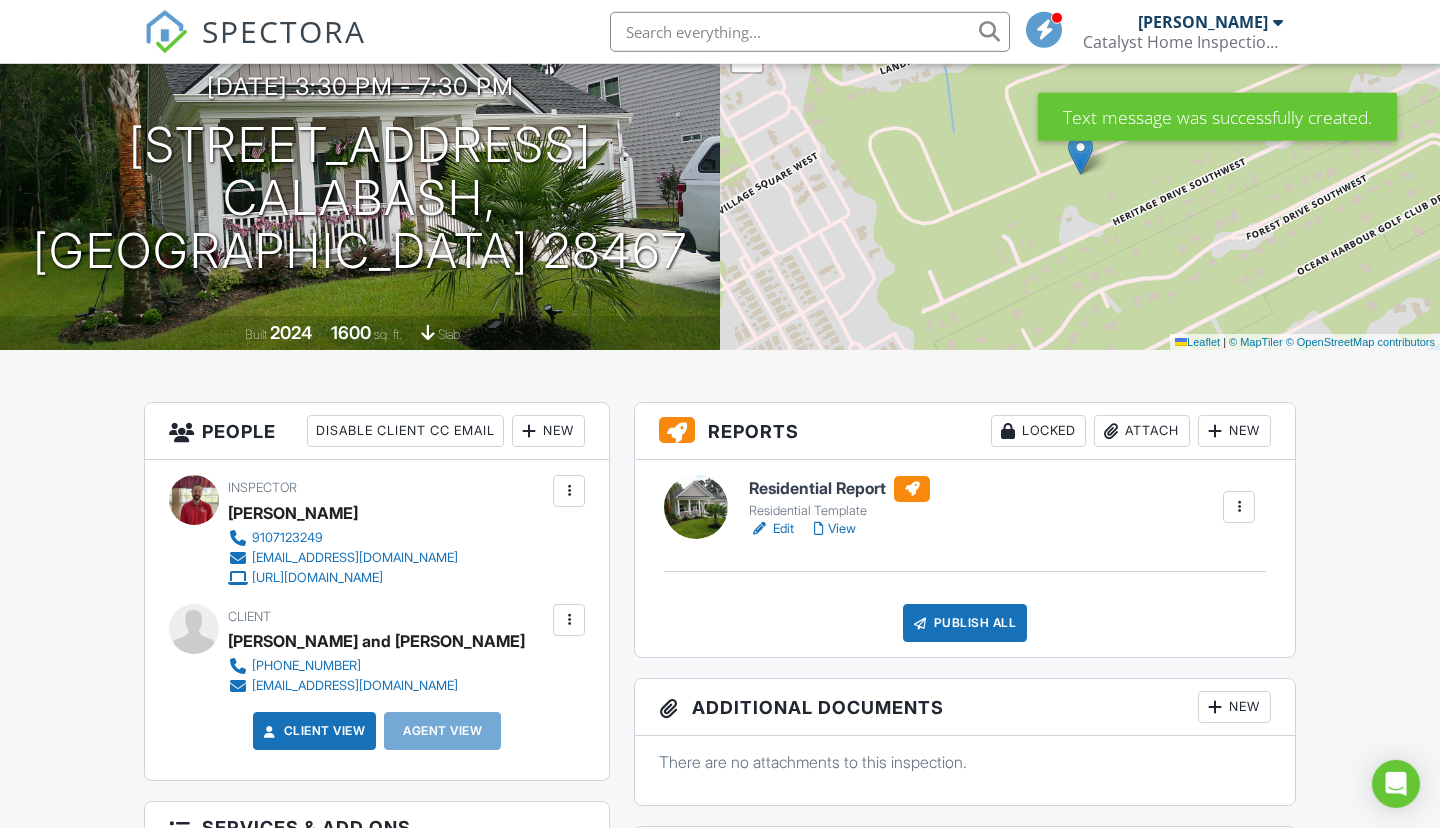 click at bounding box center (569, 620) 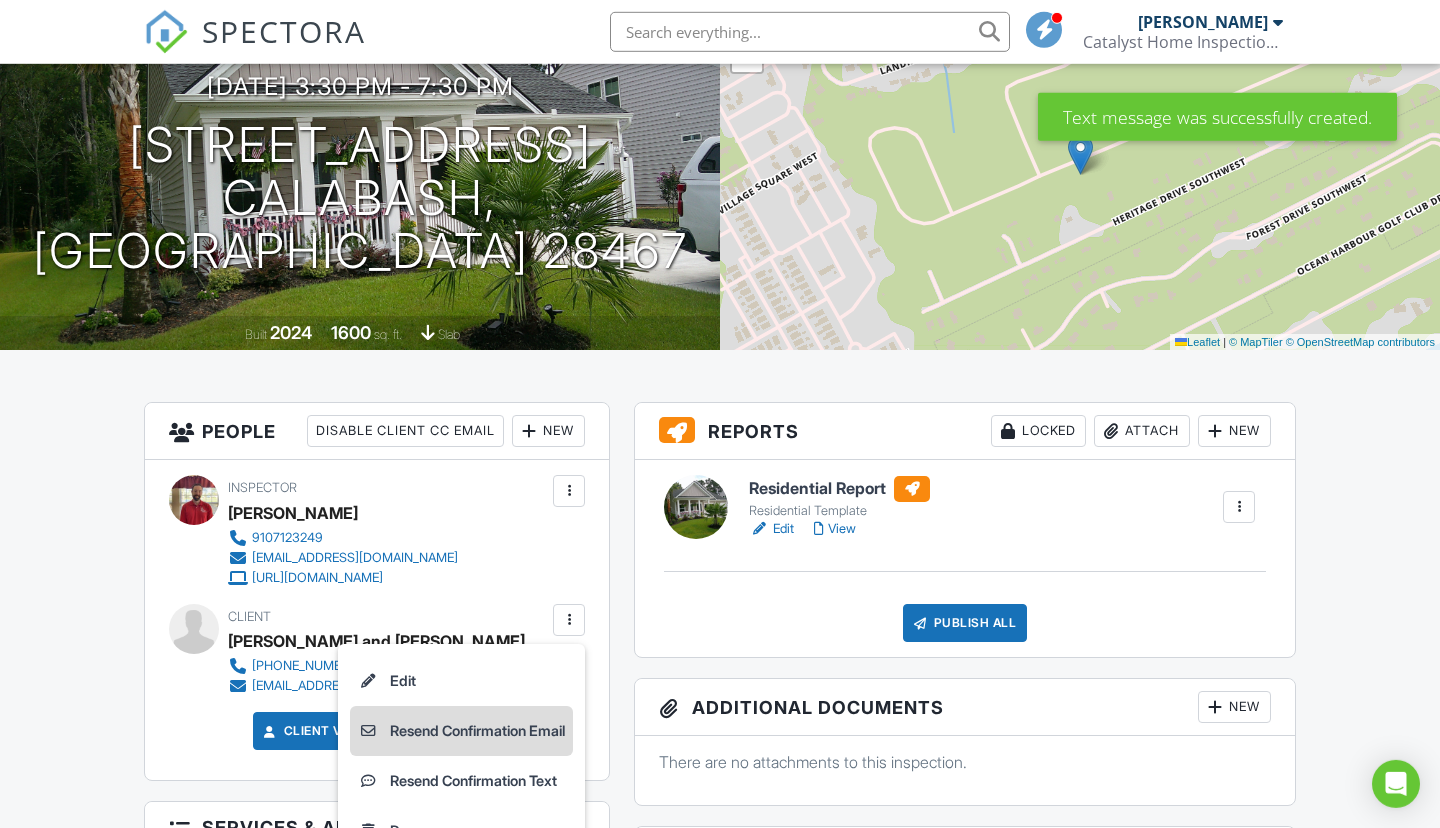 click on "Resend Confirmation Email" at bounding box center (461, 731) 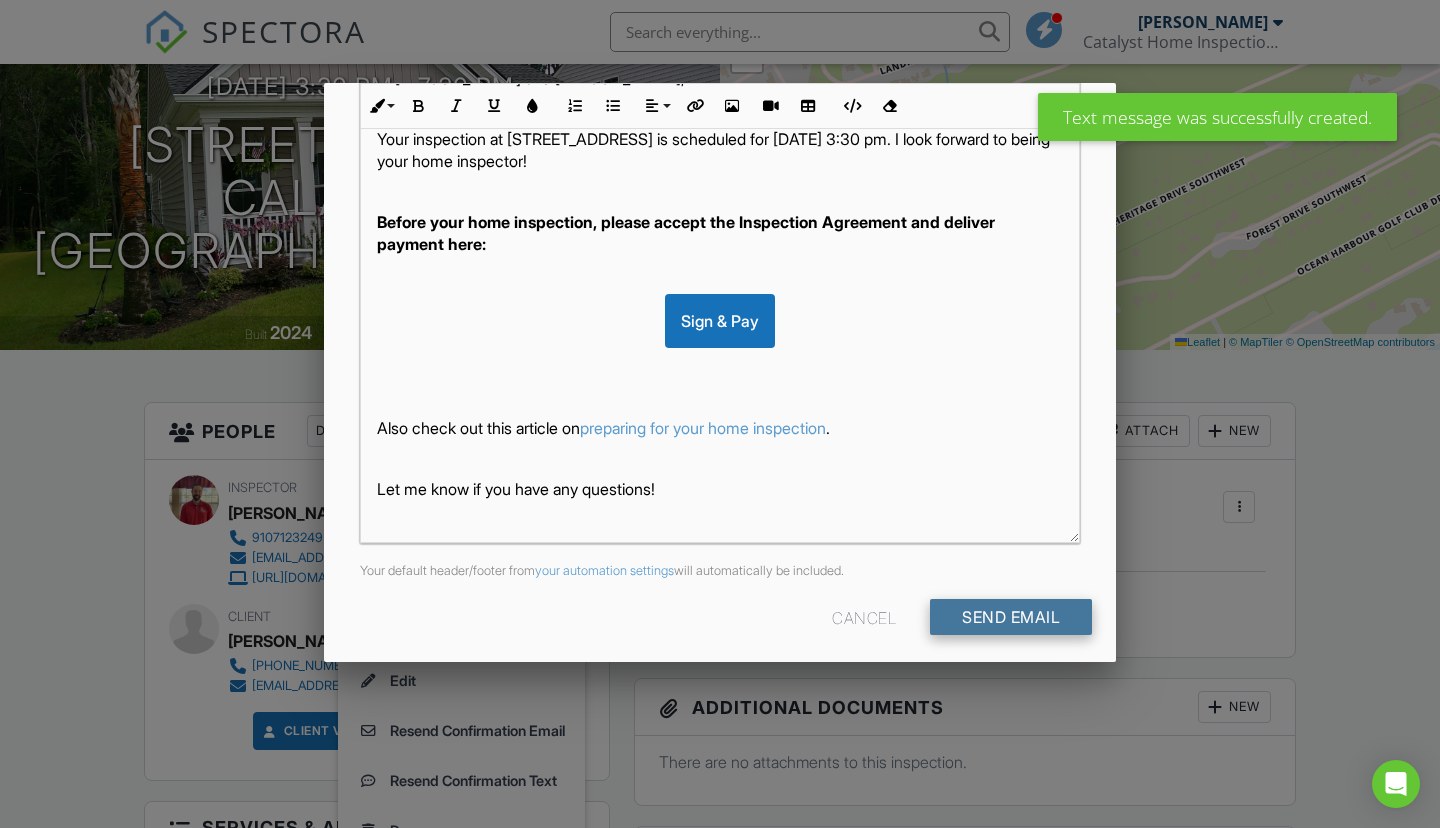 scroll, scrollTop: 404, scrollLeft: 0, axis: vertical 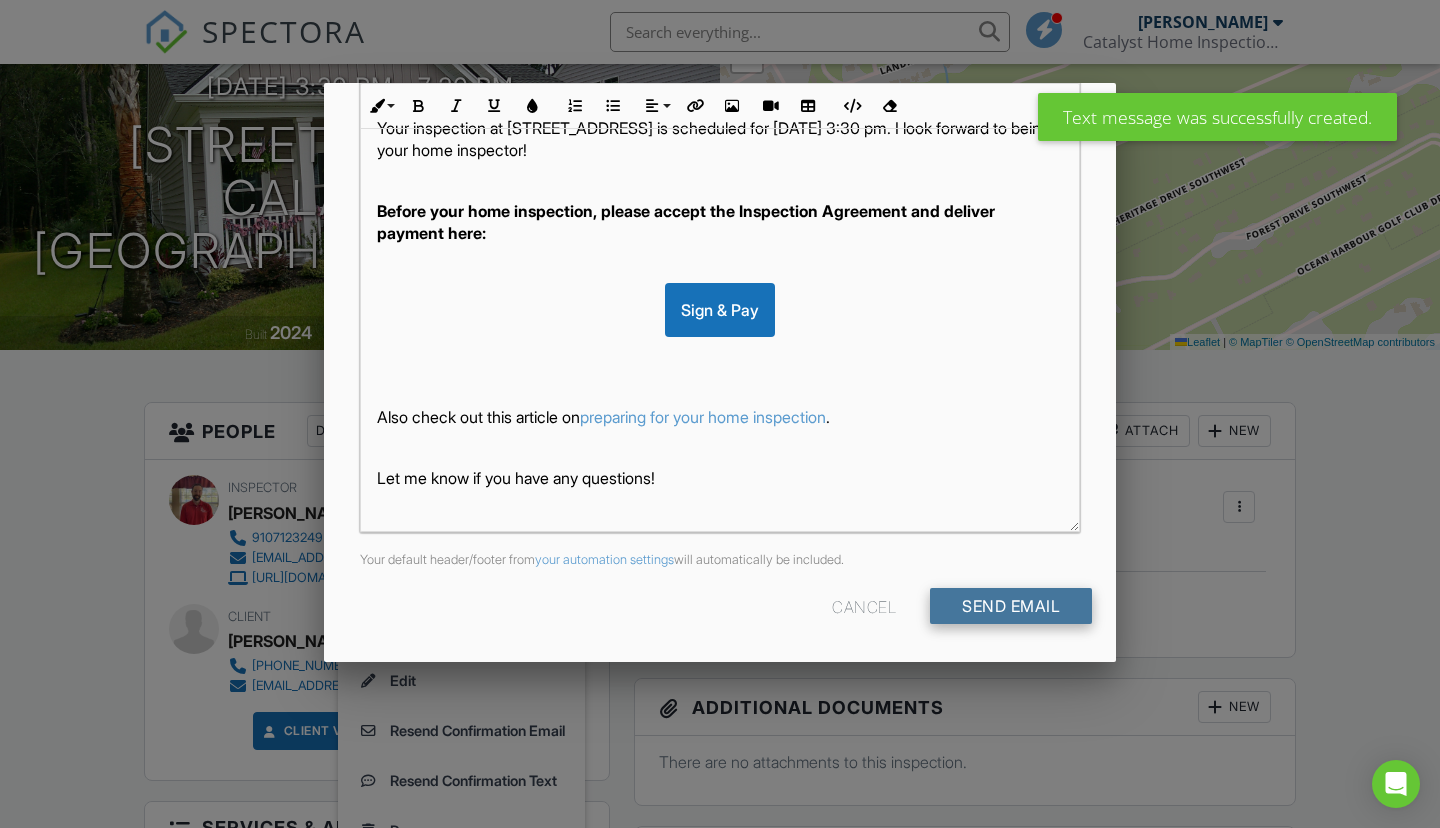 click on "Send Email" at bounding box center (1011, 606) 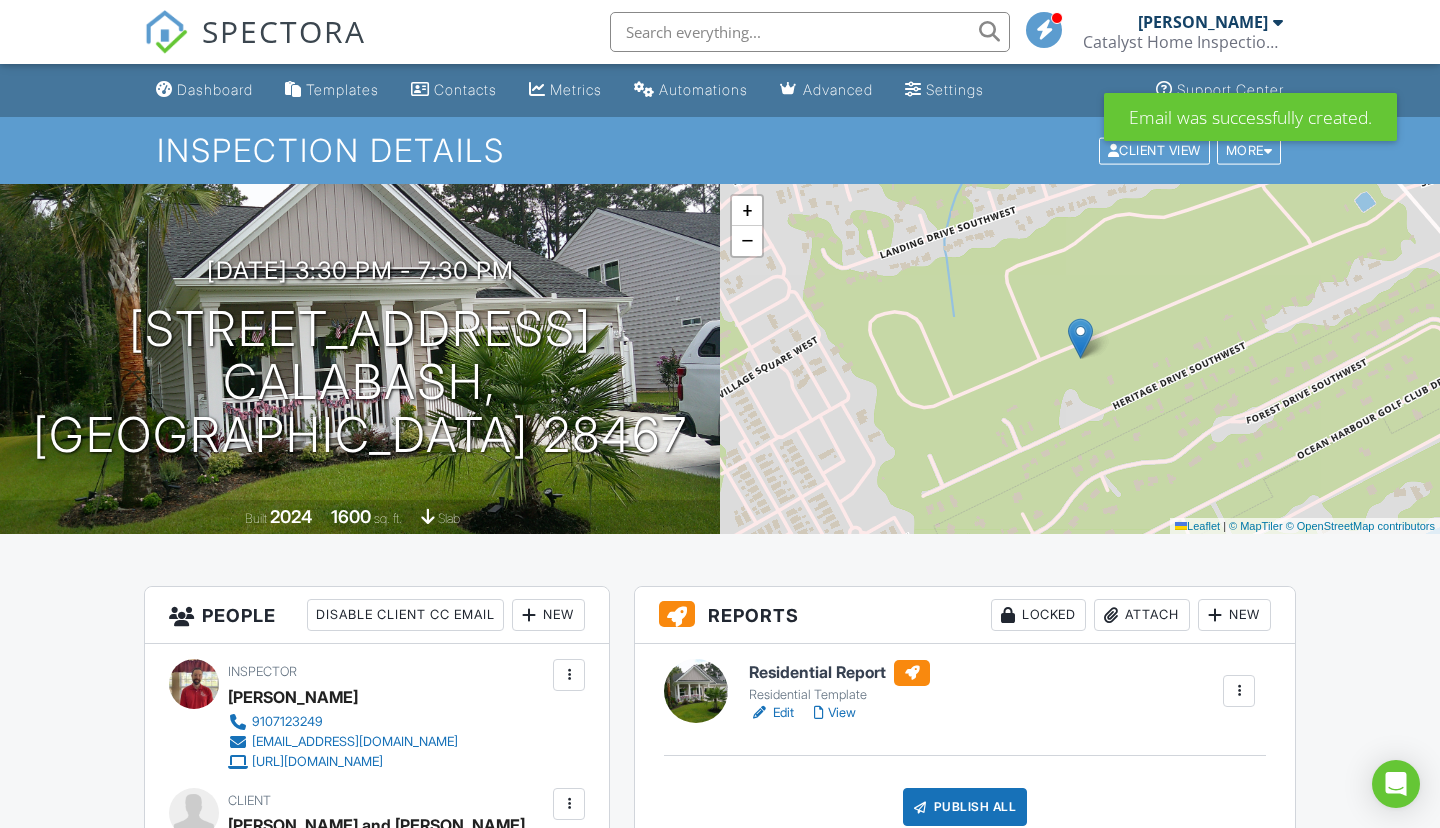 click on "Dashboard" at bounding box center (215, 89) 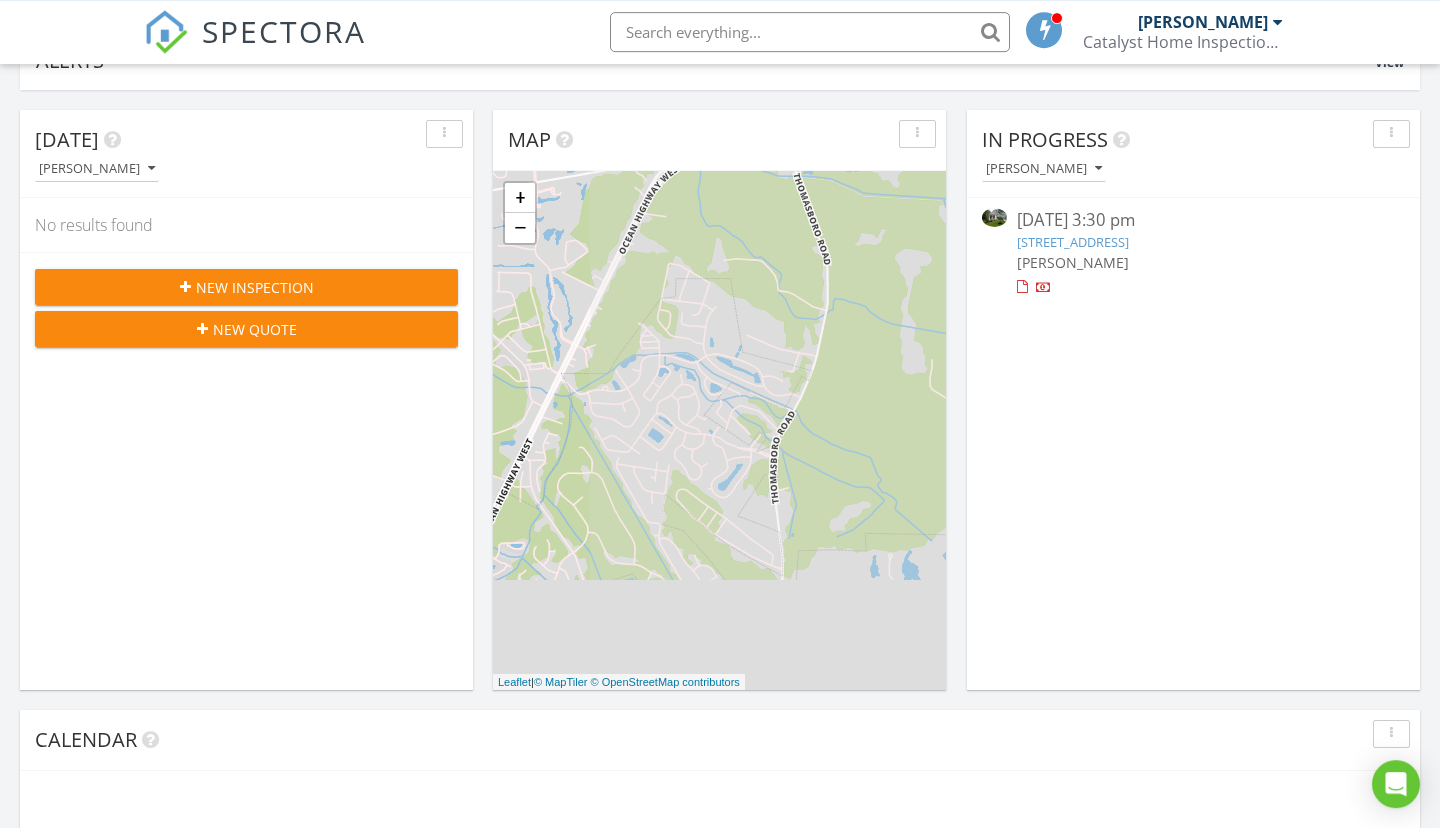scroll, scrollTop: 171, scrollLeft: 0, axis: vertical 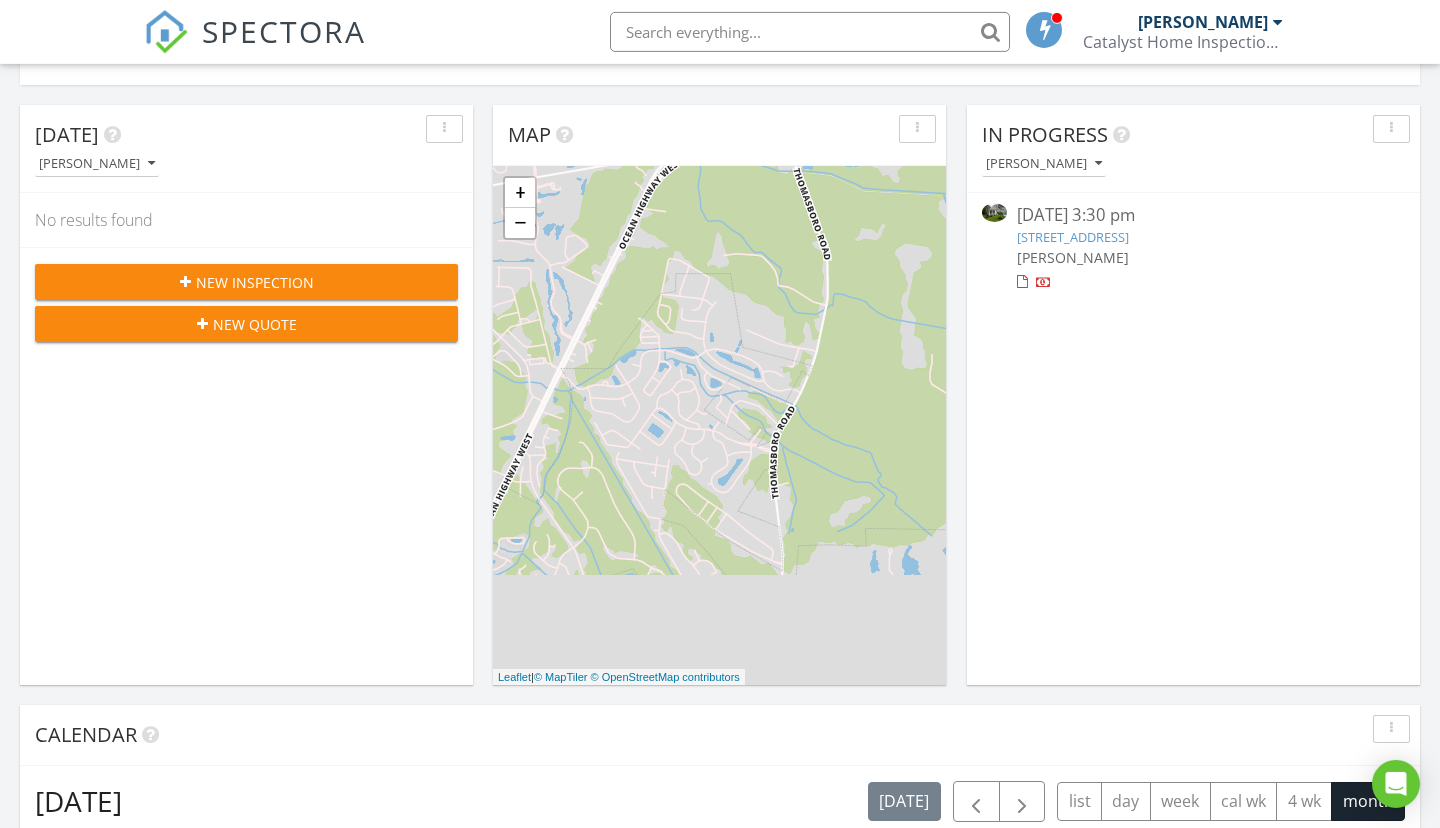 click on "9157 Little Osprey Drive, Calabash, NC 28467" at bounding box center (1073, 237) 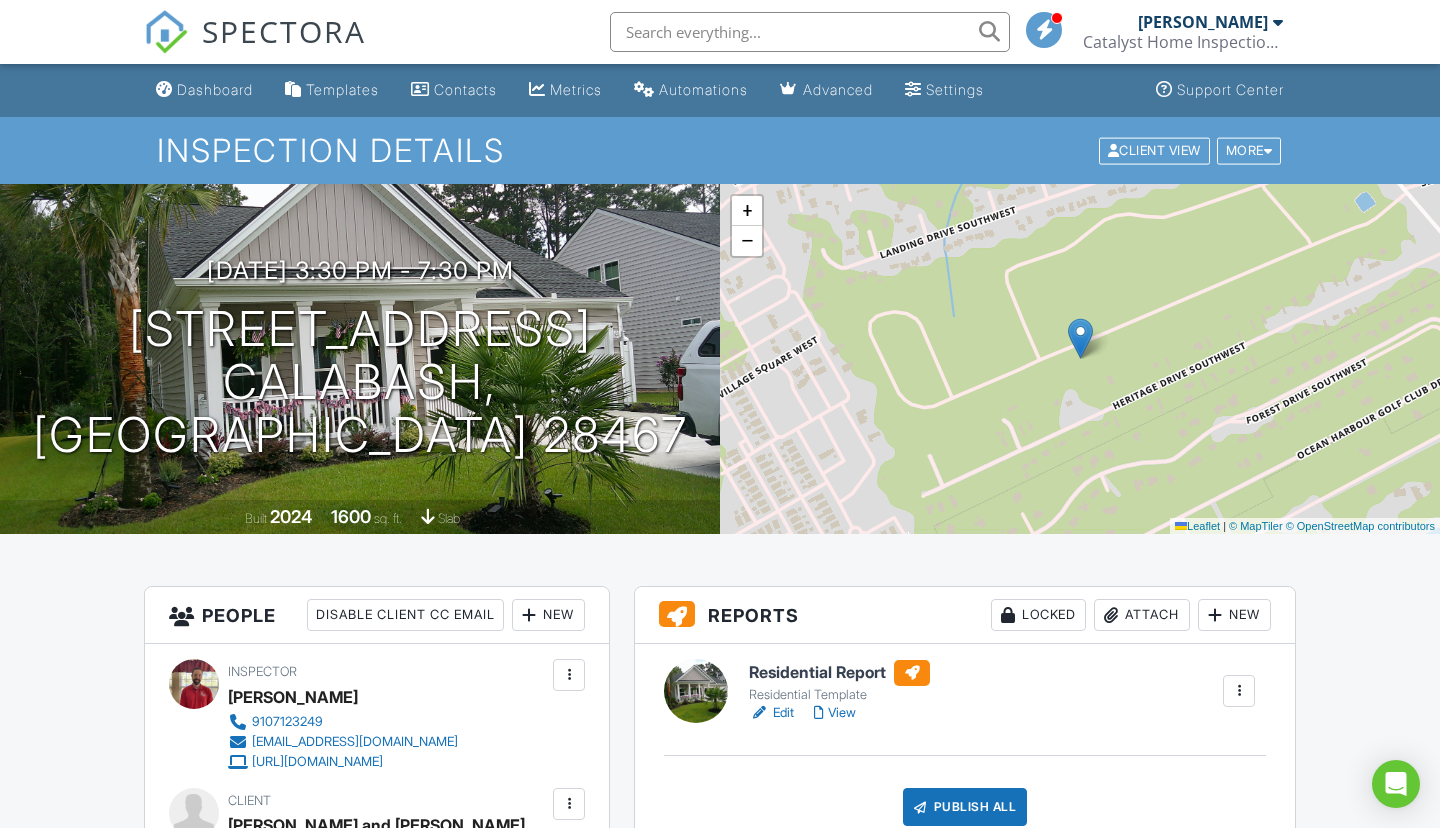 click on "View" at bounding box center [835, 713] 